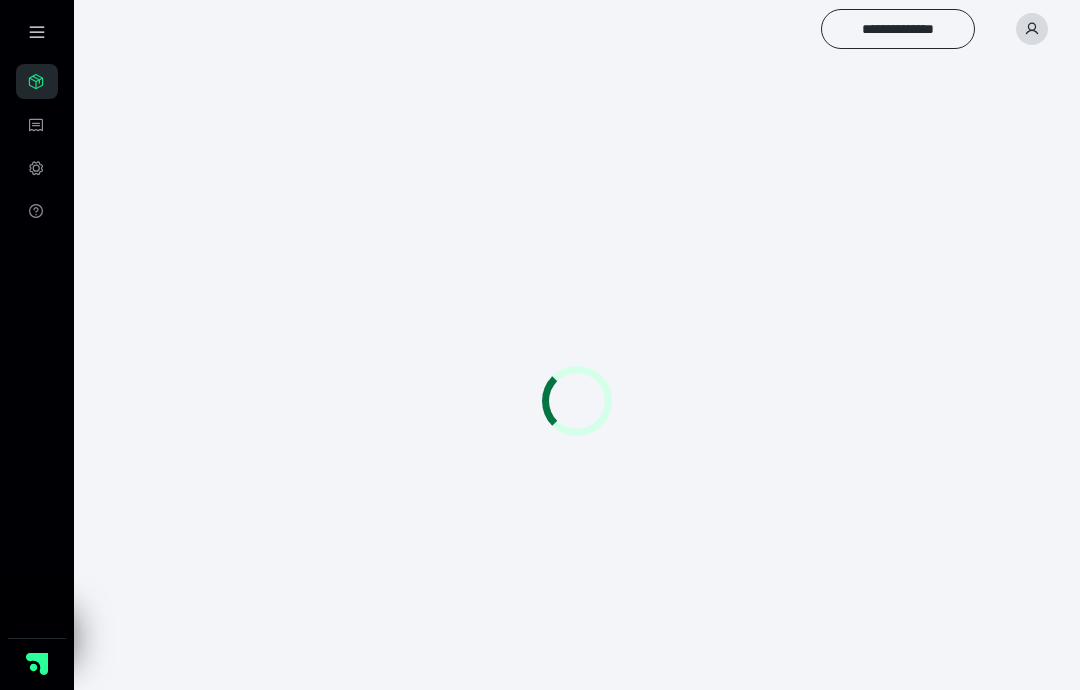 scroll, scrollTop: 0, scrollLeft: 0, axis: both 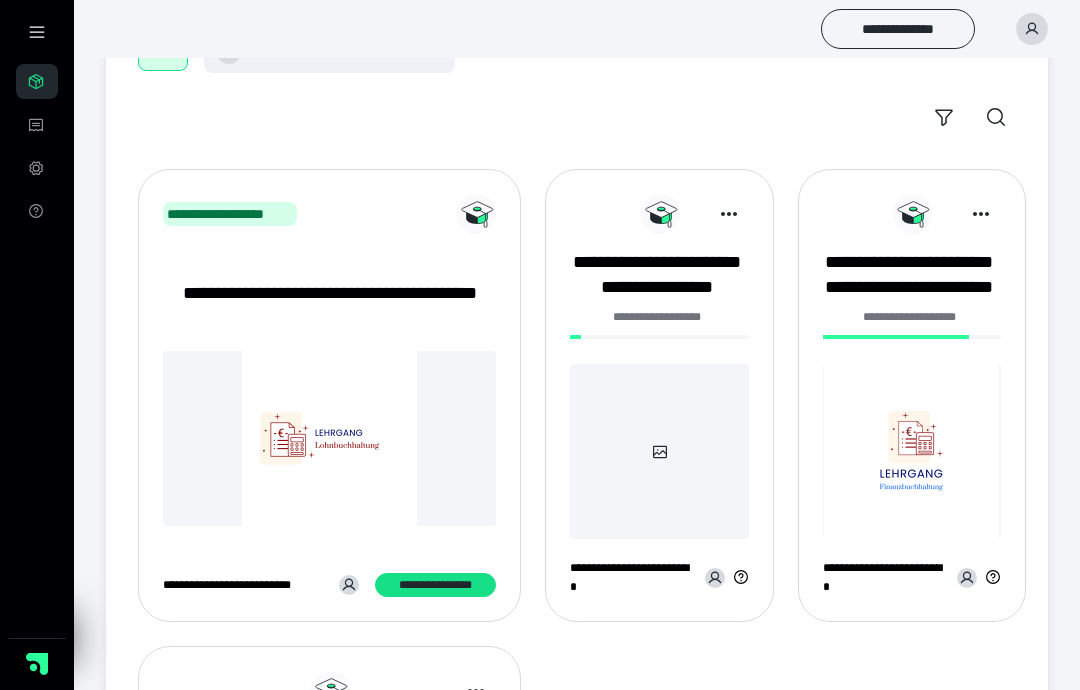 click on "**********" at bounding box center (656, 275) 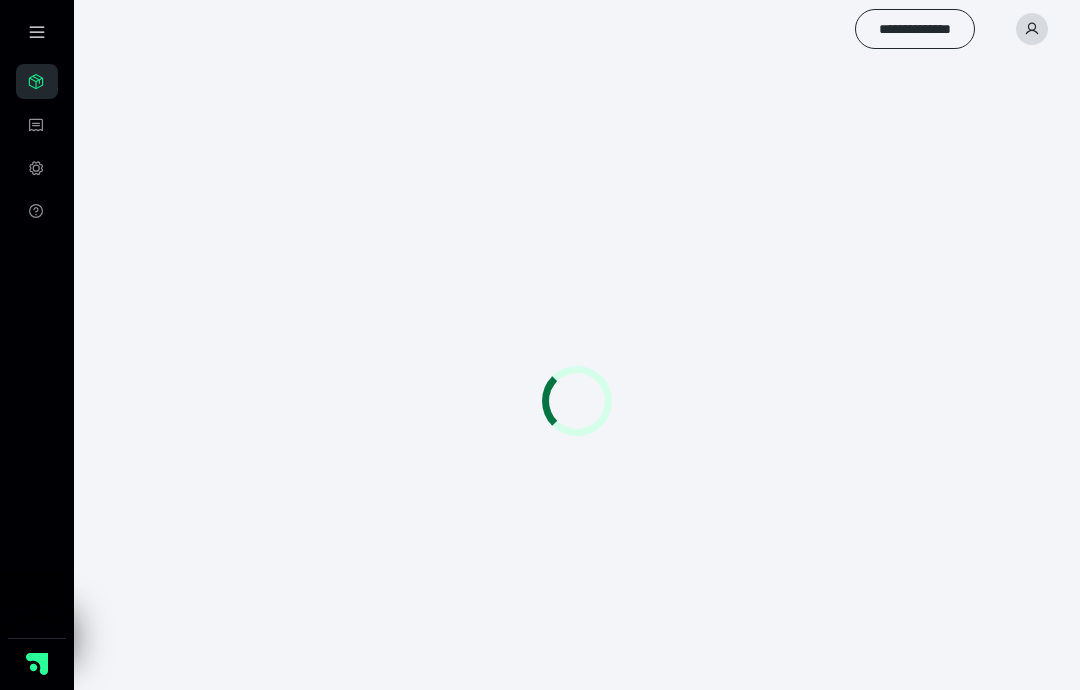 scroll, scrollTop: 0, scrollLeft: 0, axis: both 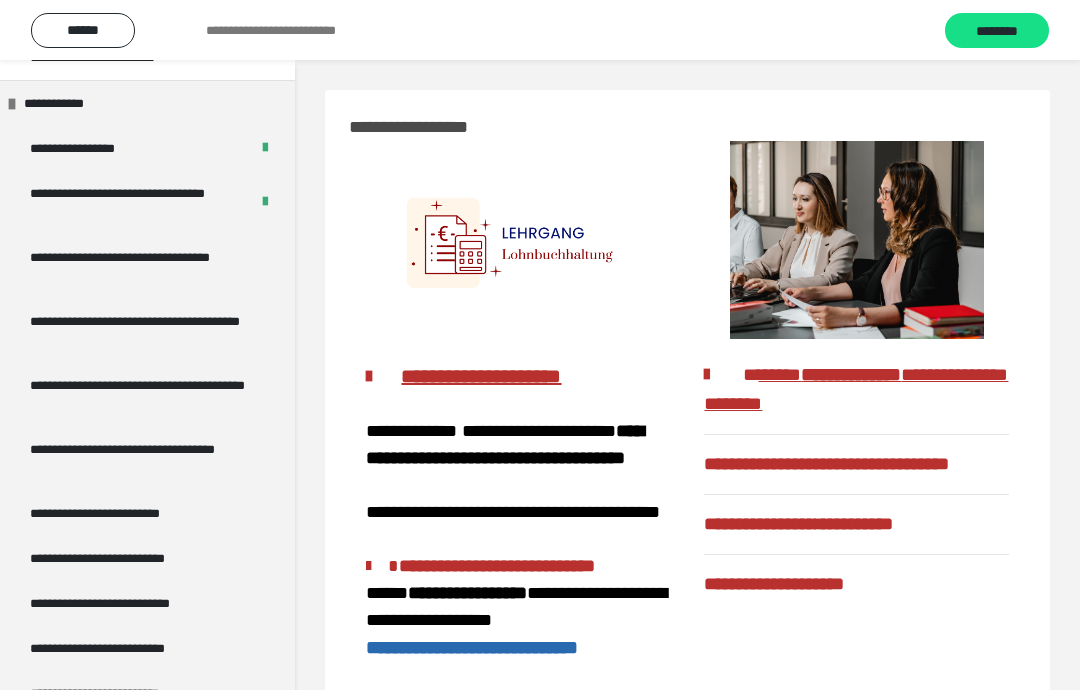 click on "**********" at bounding box center (139, 267) 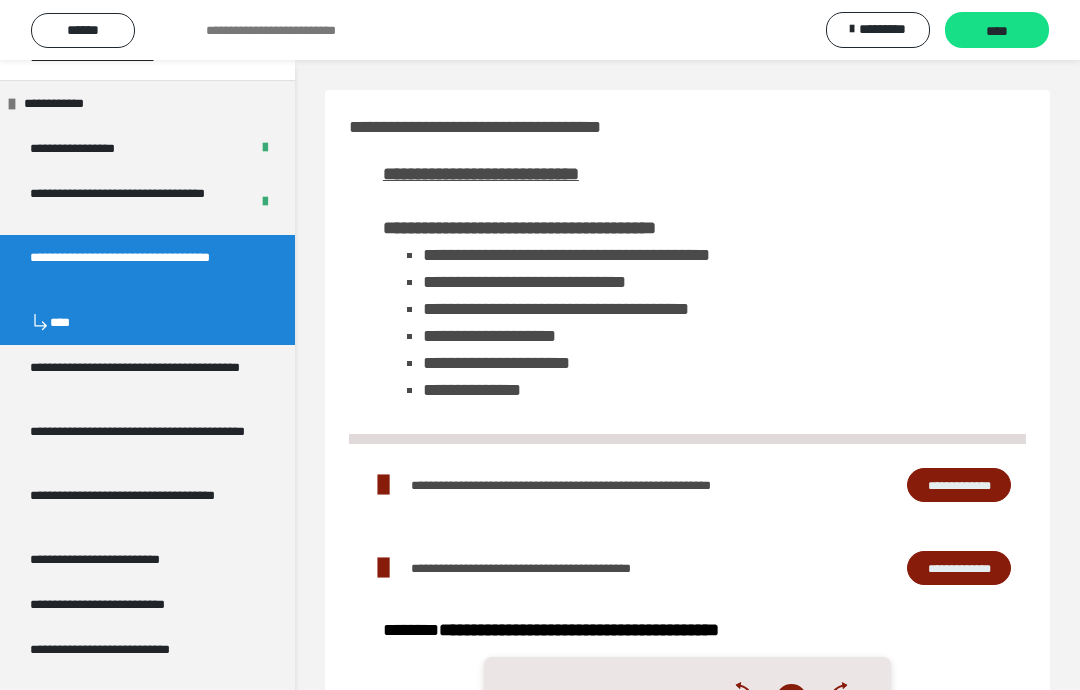 click on "****" at bounding box center [997, 31] 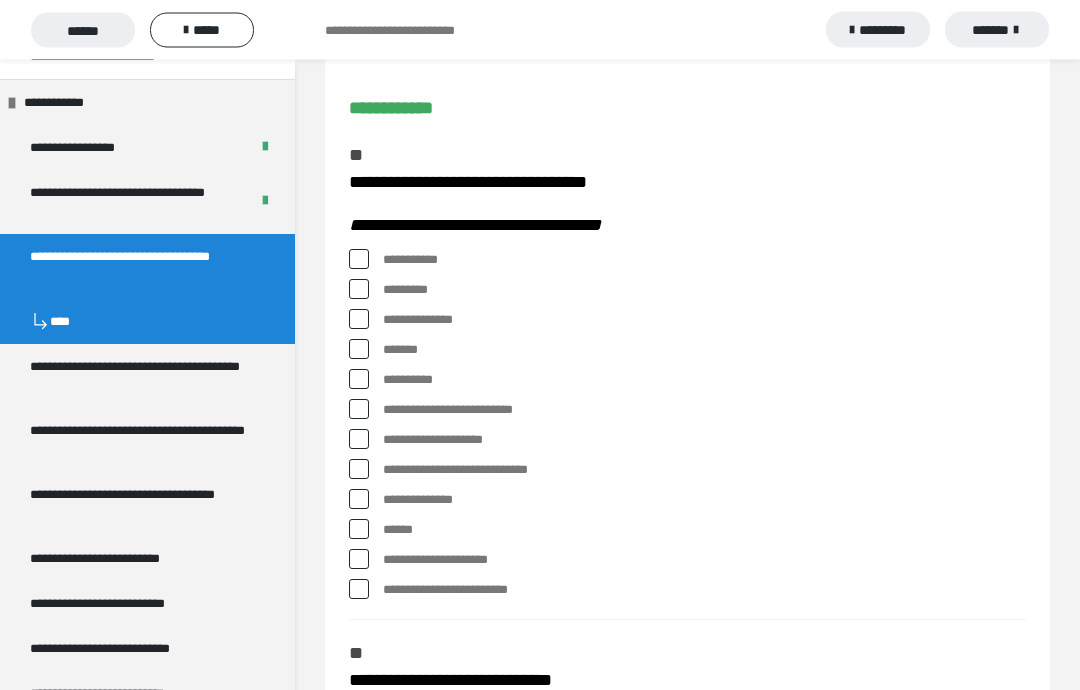 scroll, scrollTop: 184, scrollLeft: 0, axis: vertical 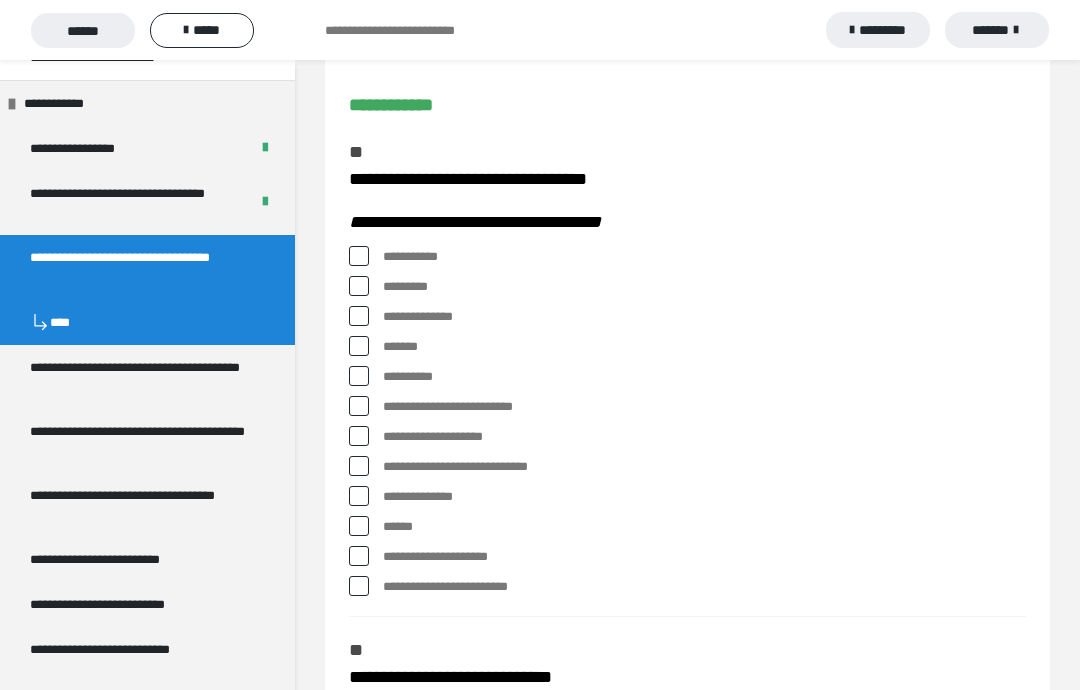 click at bounding box center (359, 286) 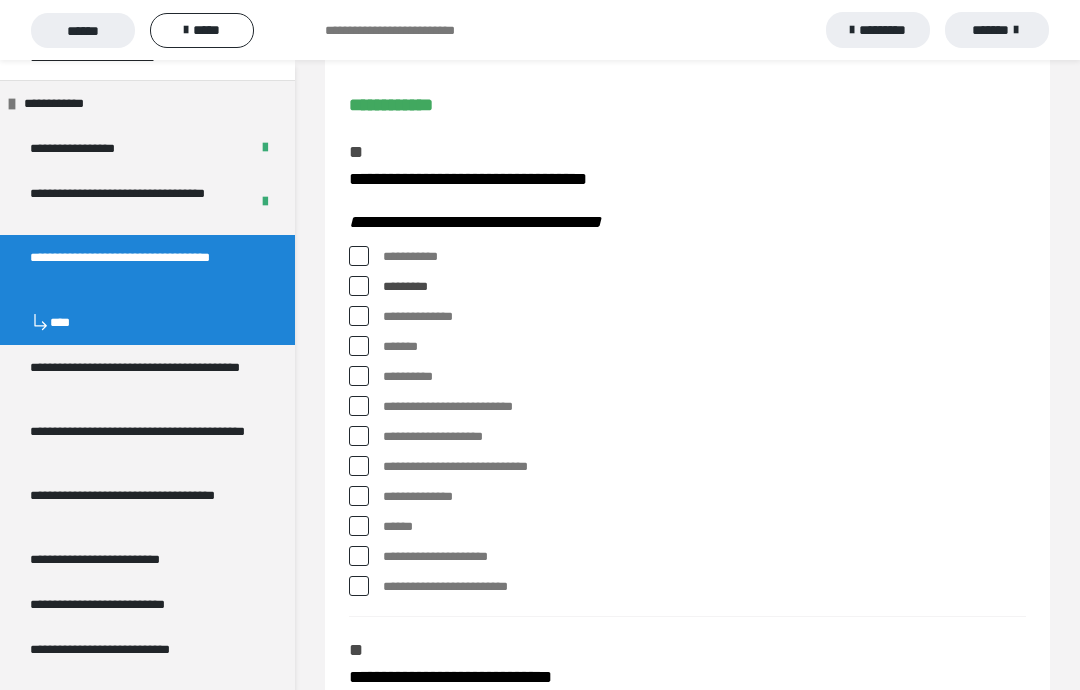 click at bounding box center (359, 286) 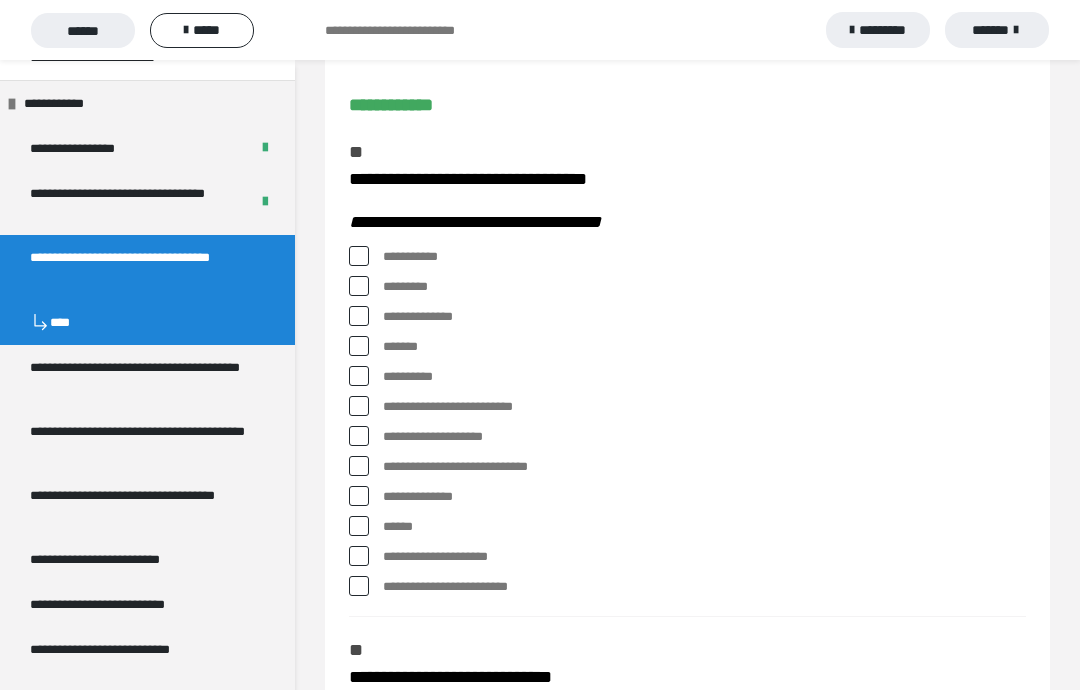 click at bounding box center (359, 286) 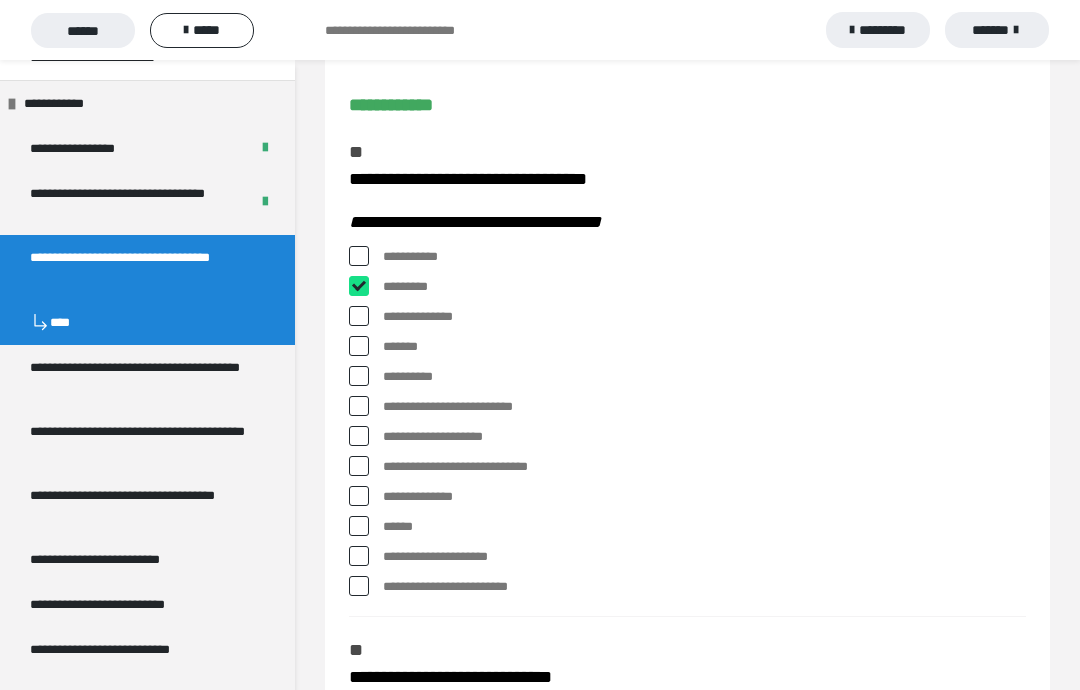 checkbox on "****" 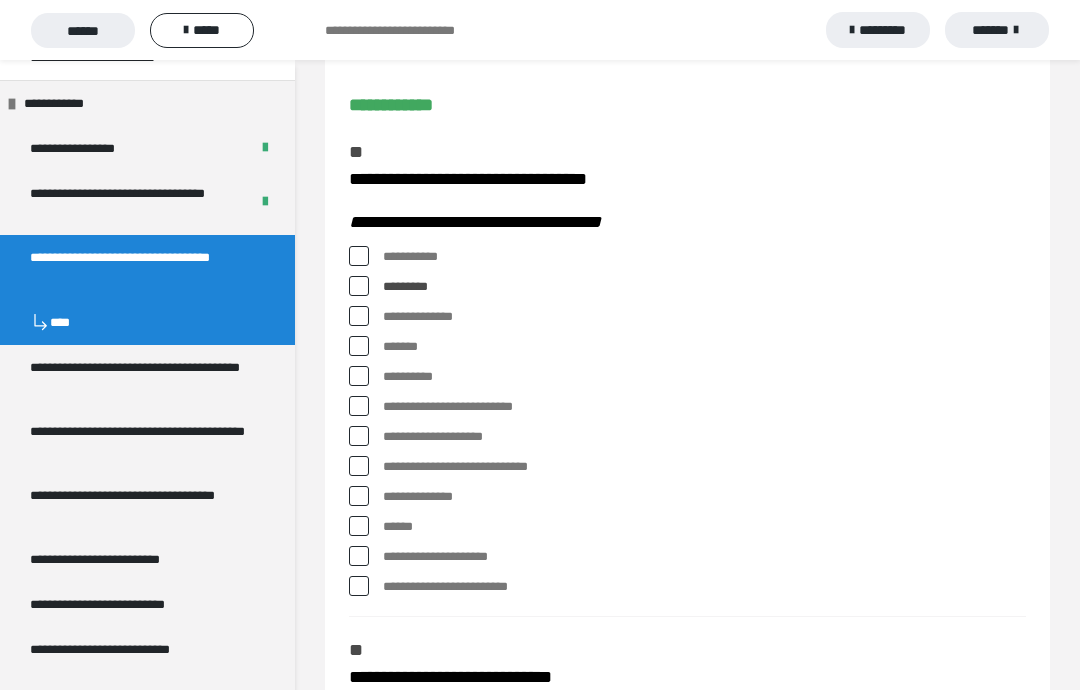 click at bounding box center (359, 376) 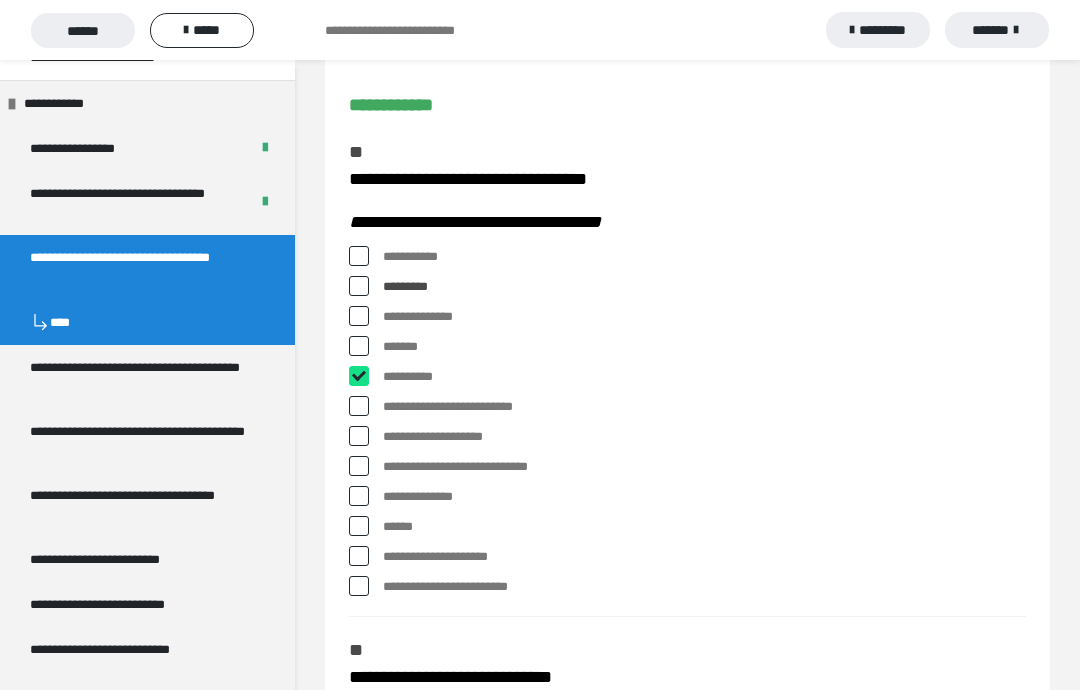 checkbox on "****" 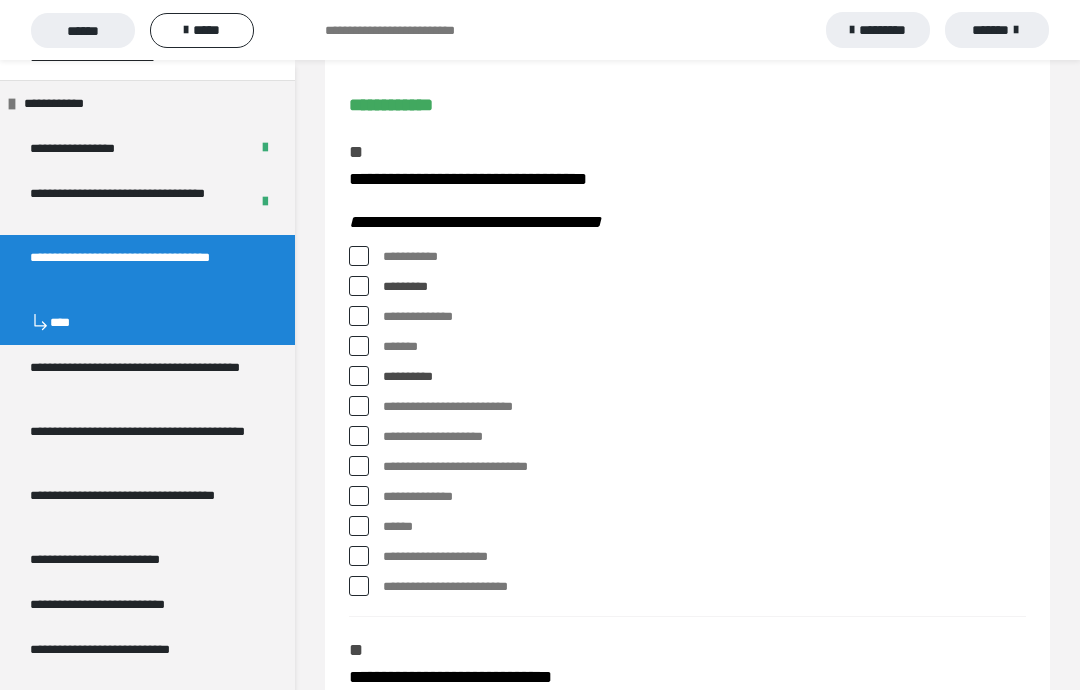 click at bounding box center [359, 526] 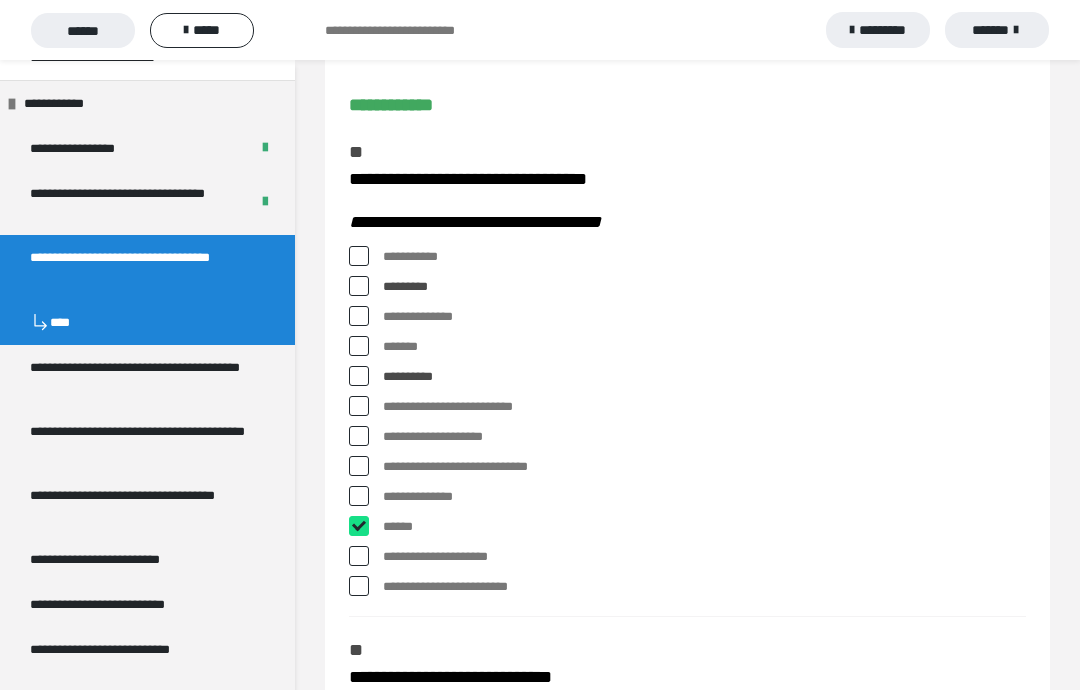 checkbox on "****" 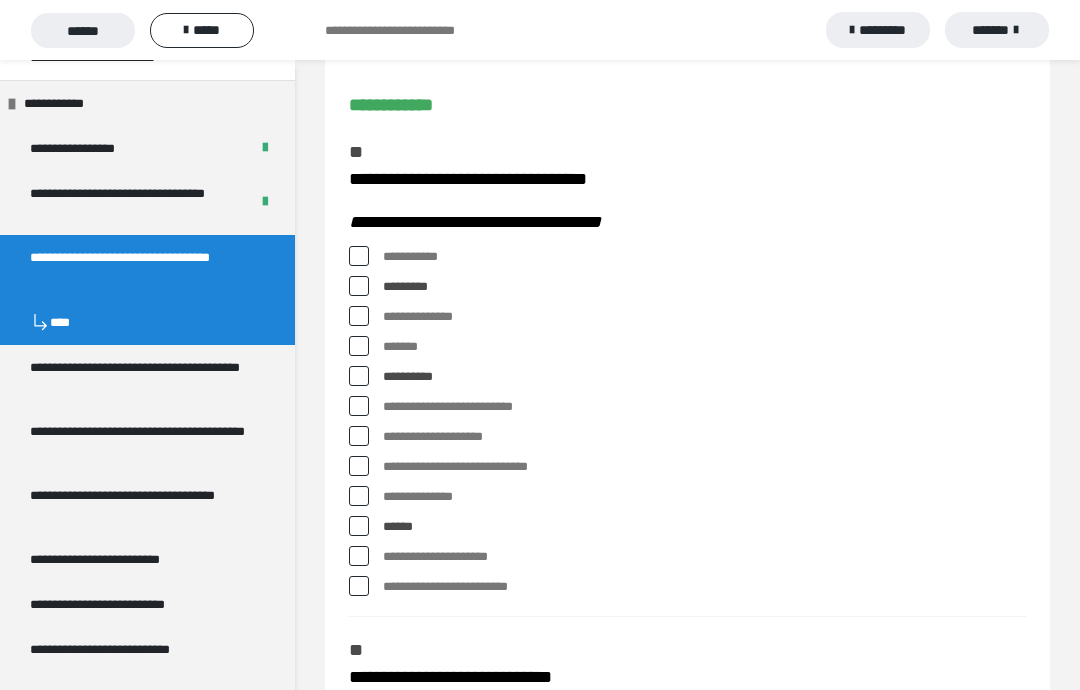 click at bounding box center (359, 556) 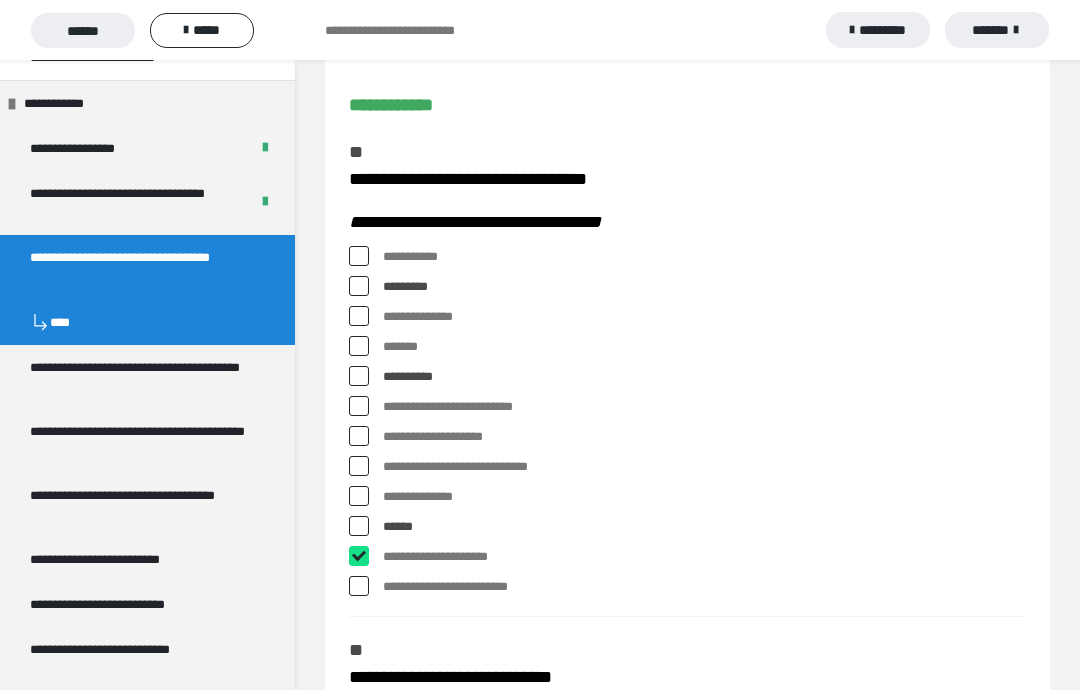 checkbox on "****" 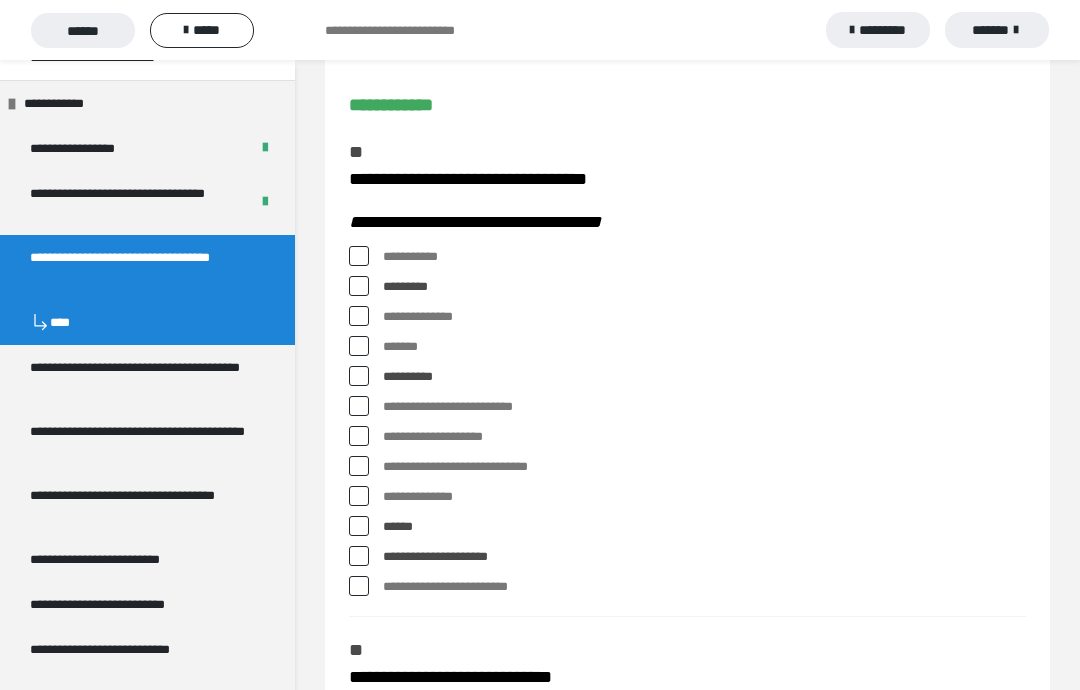 click on "*******" at bounding box center (687, 347) 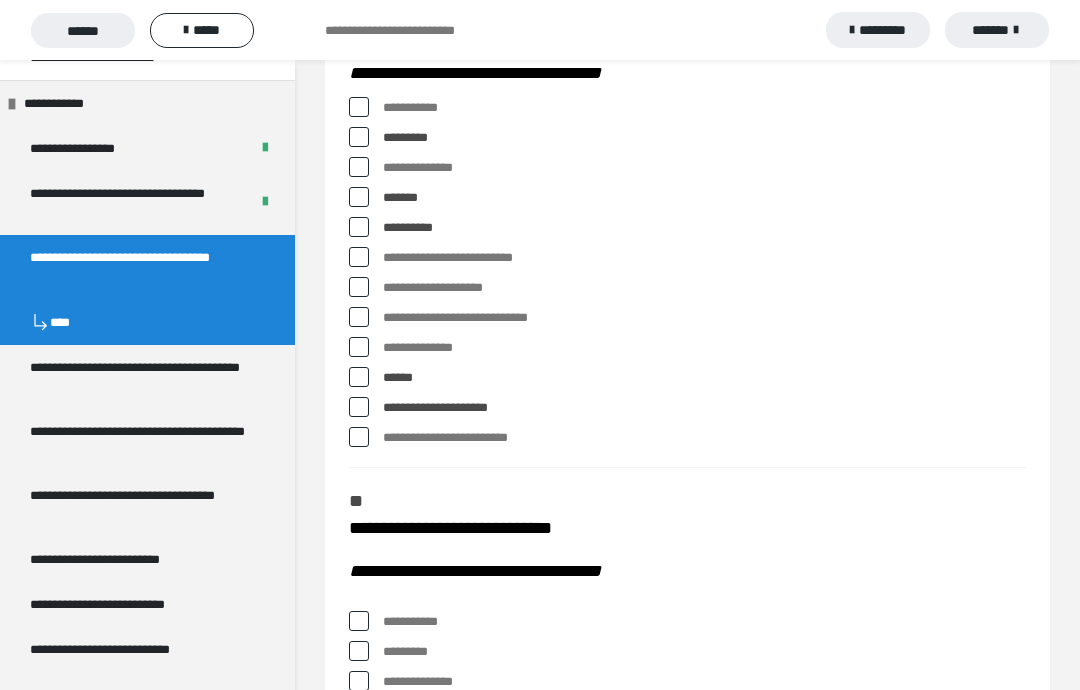scroll, scrollTop: 331, scrollLeft: 0, axis: vertical 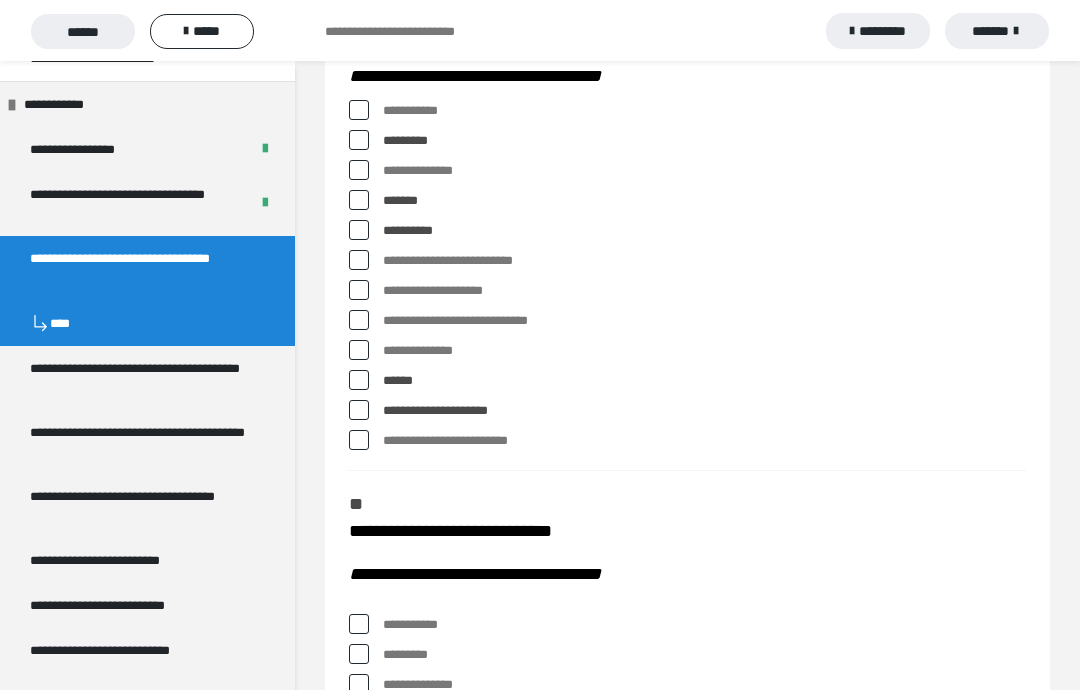 click at bounding box center [359, 199] 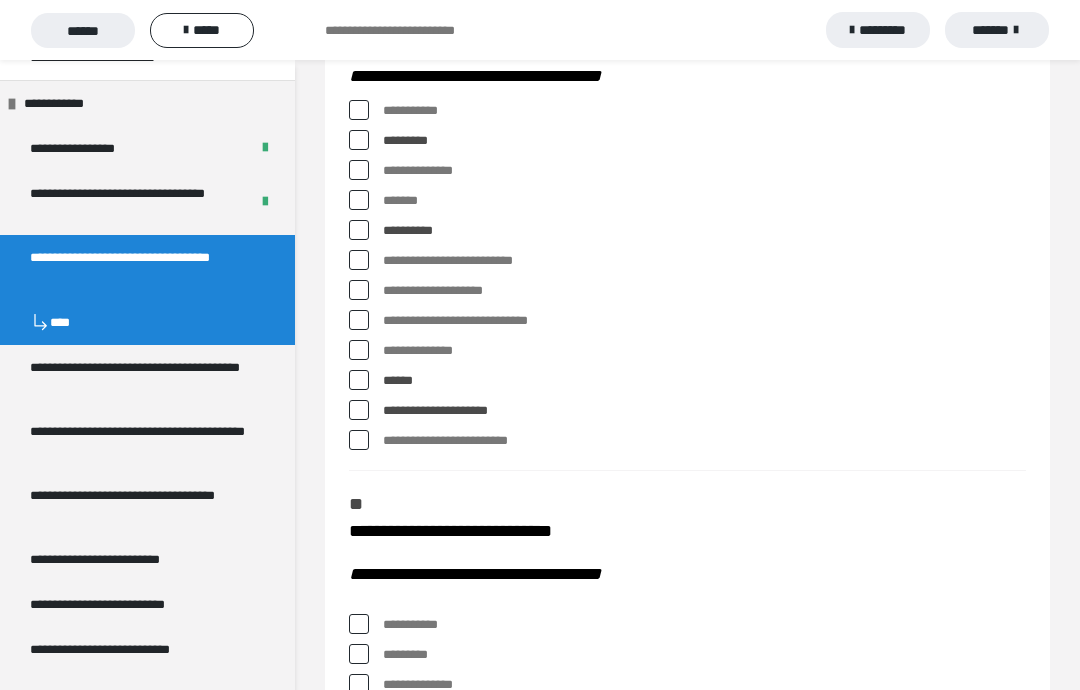 click at bounding box center [359, 350] 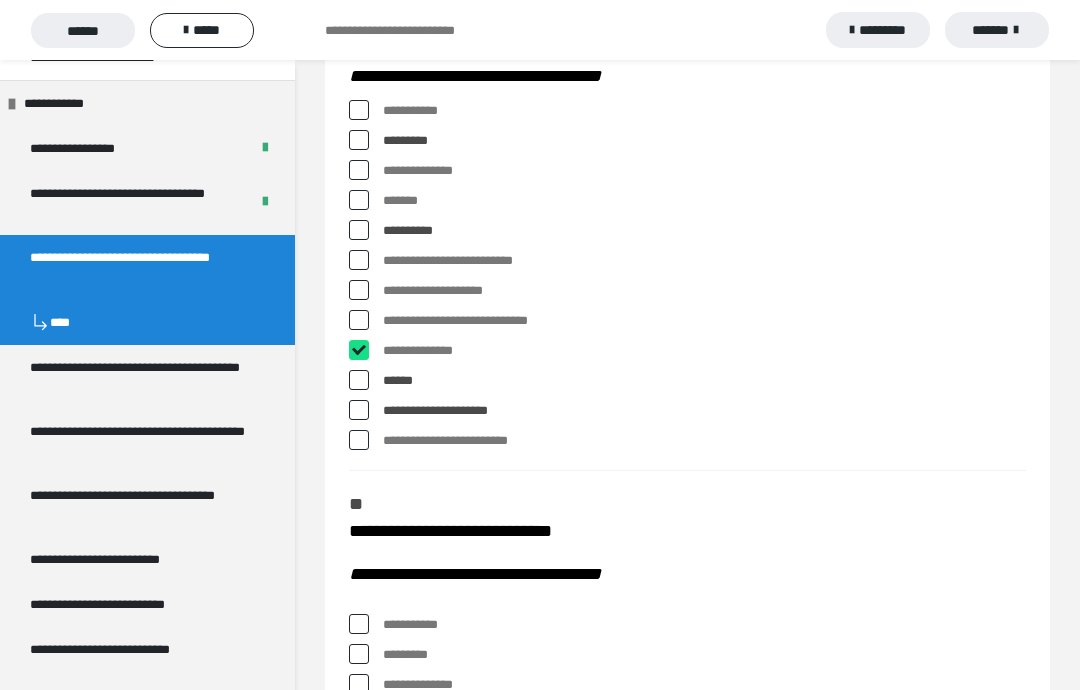 checkbox on "****" 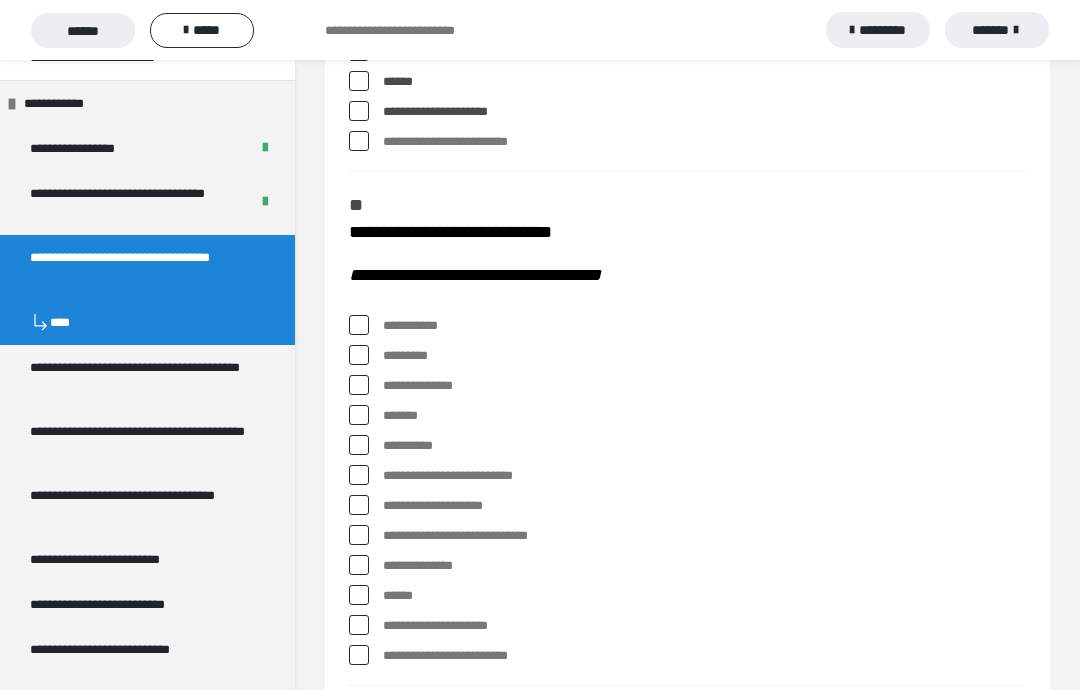 scroll, scrollTop: 633, scrollLeft: 0, axis: vertical 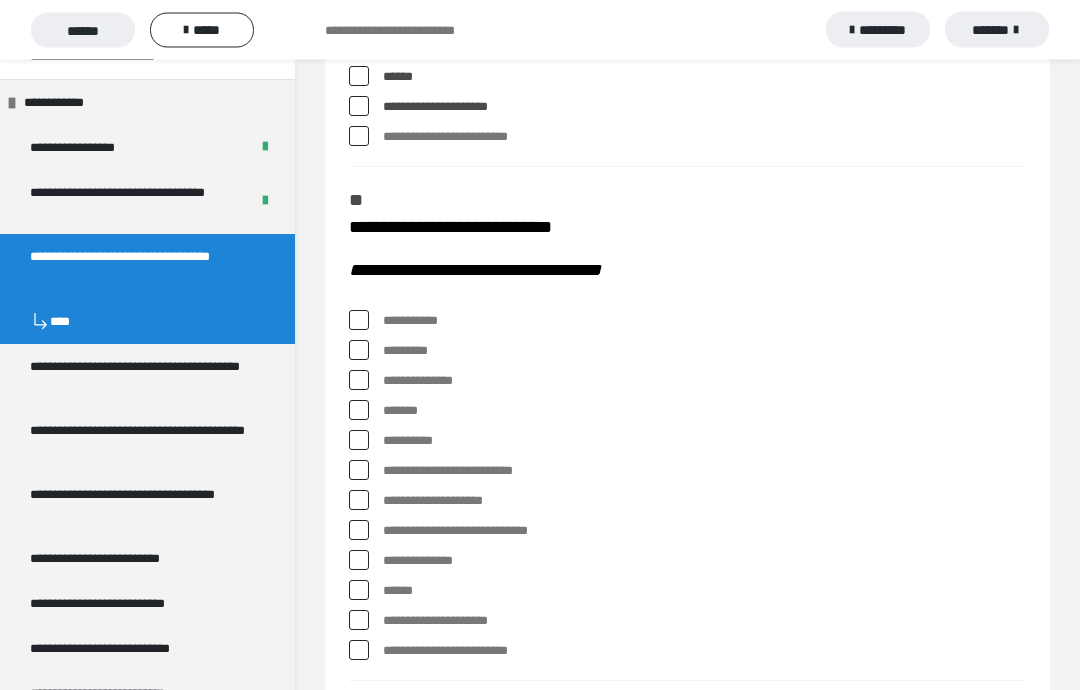 click on "**********" at bounding box center (687, 322) 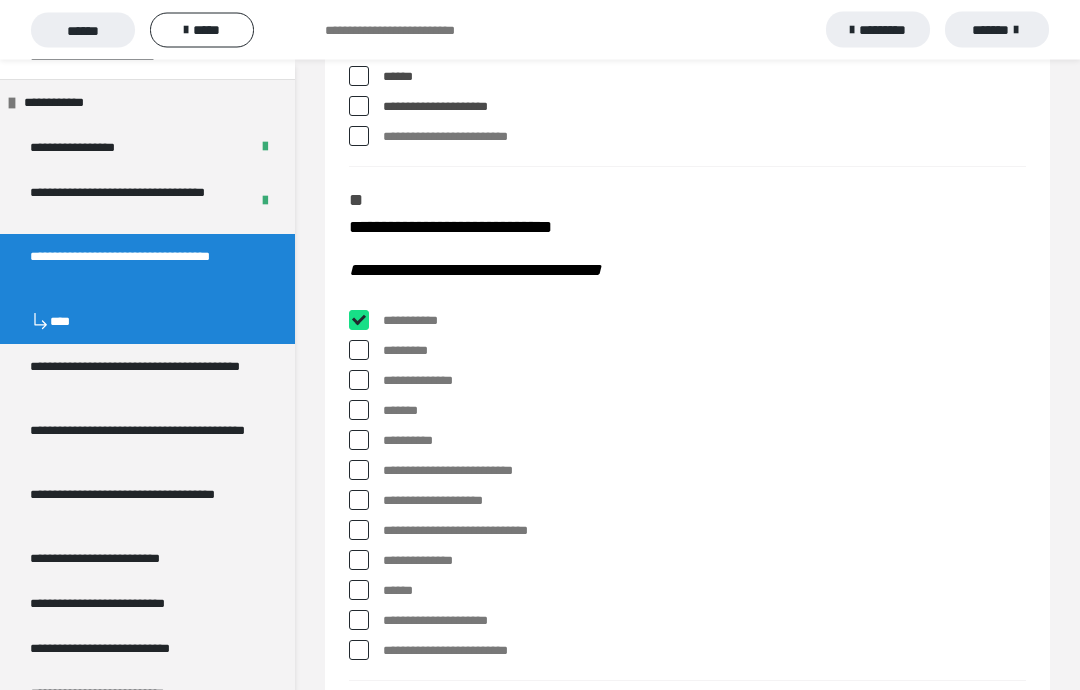 checkbox on "****" 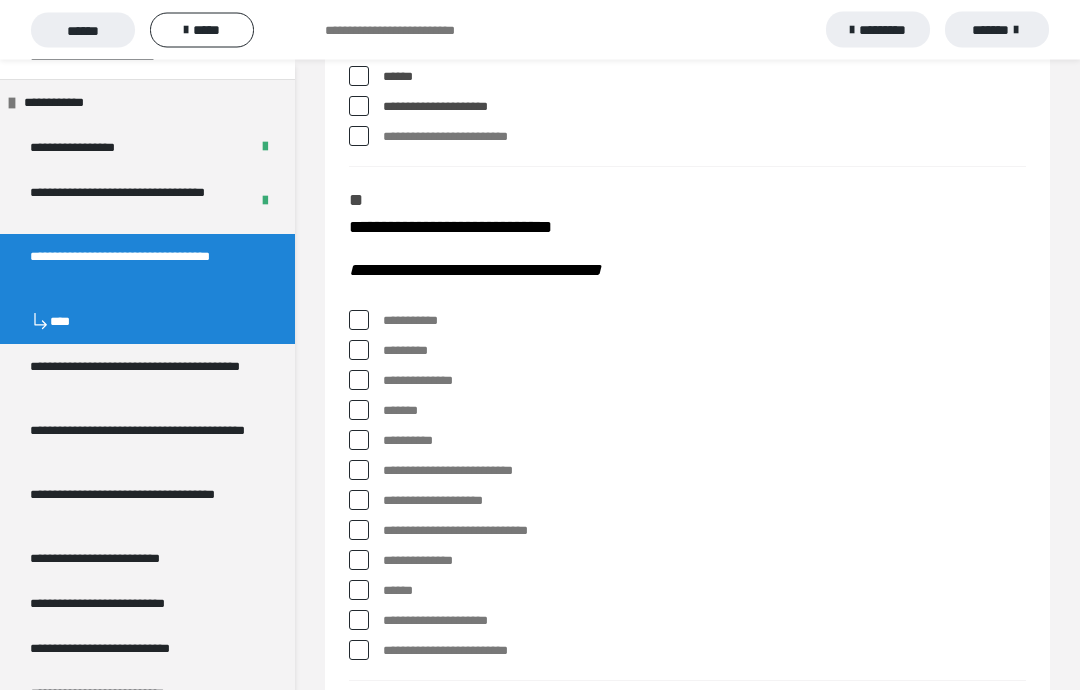scroll, scrollTop: 634, scrollLeft: 0, axis: vertical 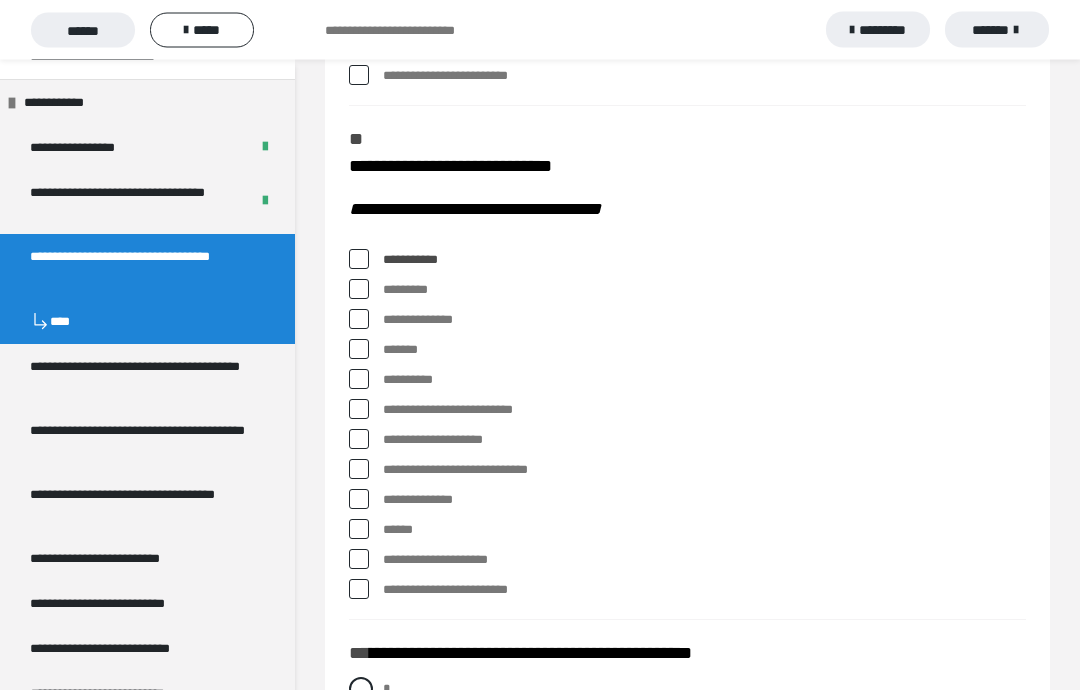 click at bounding box center [359, 320] 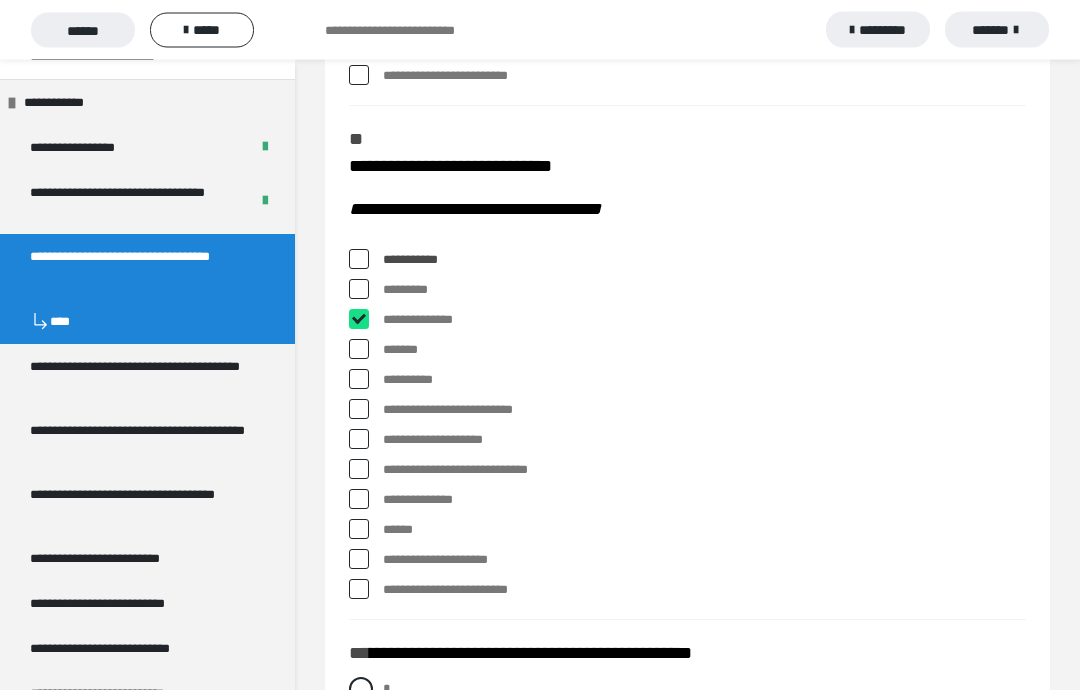 checkbox on "****" 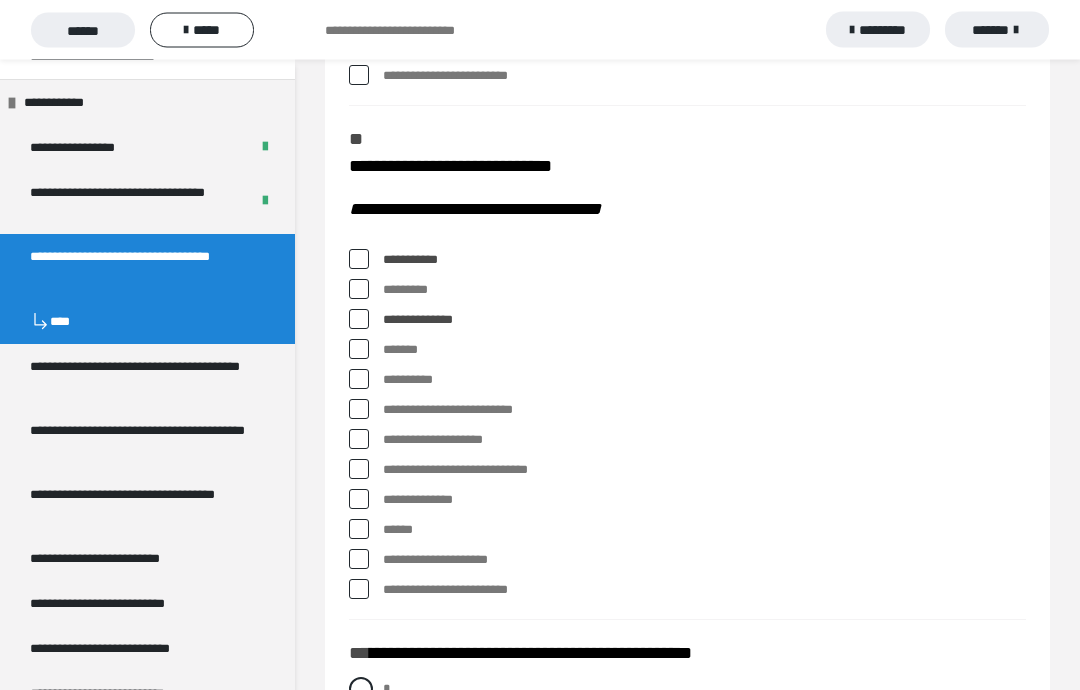 scroll, scrollTop: 695, scrollLeft: 0, axis: vertical 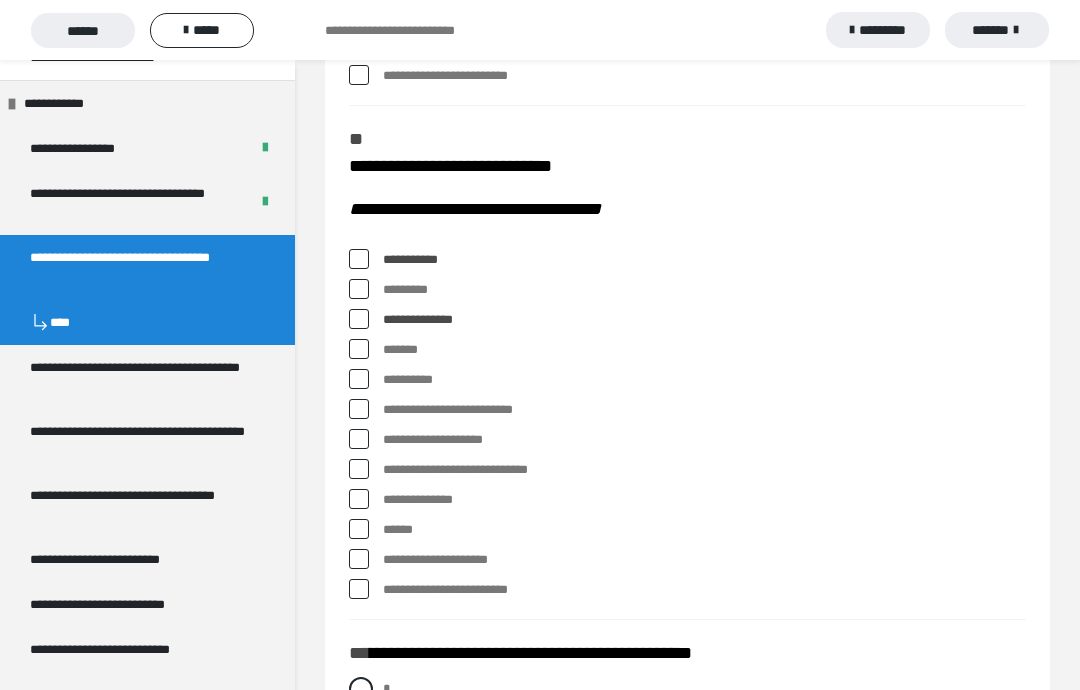 click at bounding box center [359, 349] 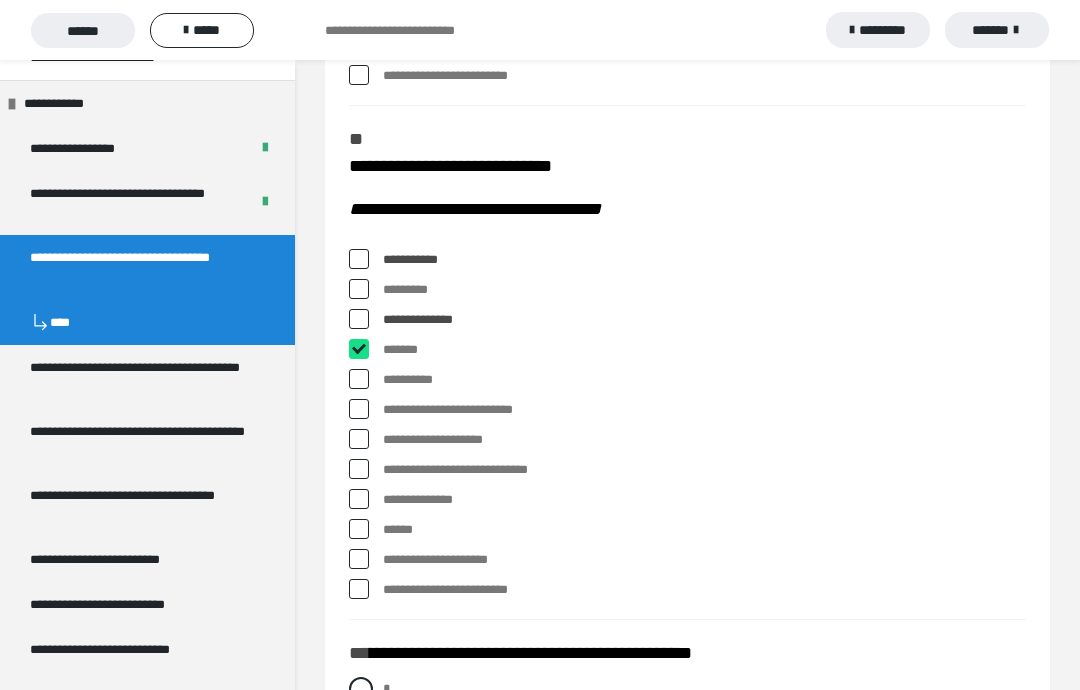 checkbox on "****" 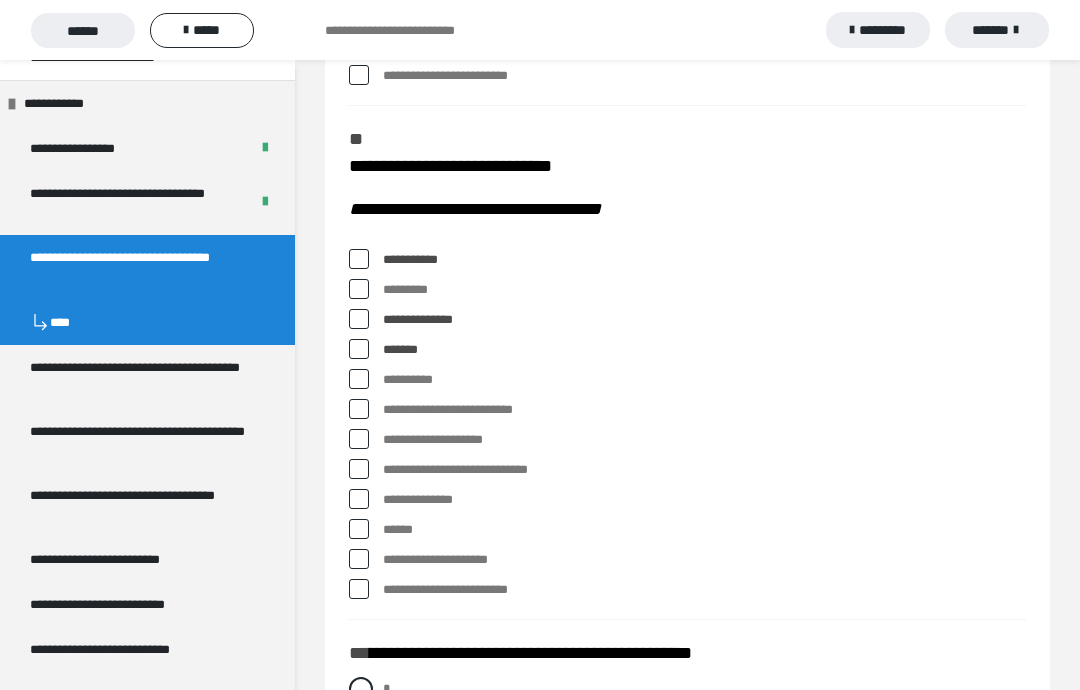 click at bounding box center (359, 409) 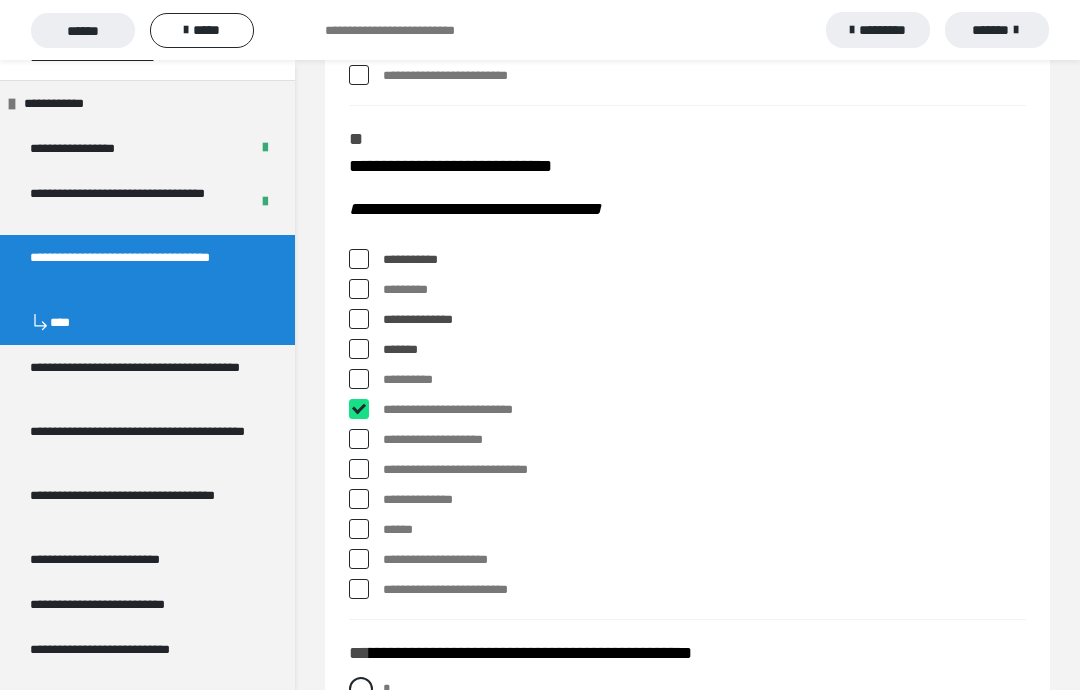checkbox on "****" 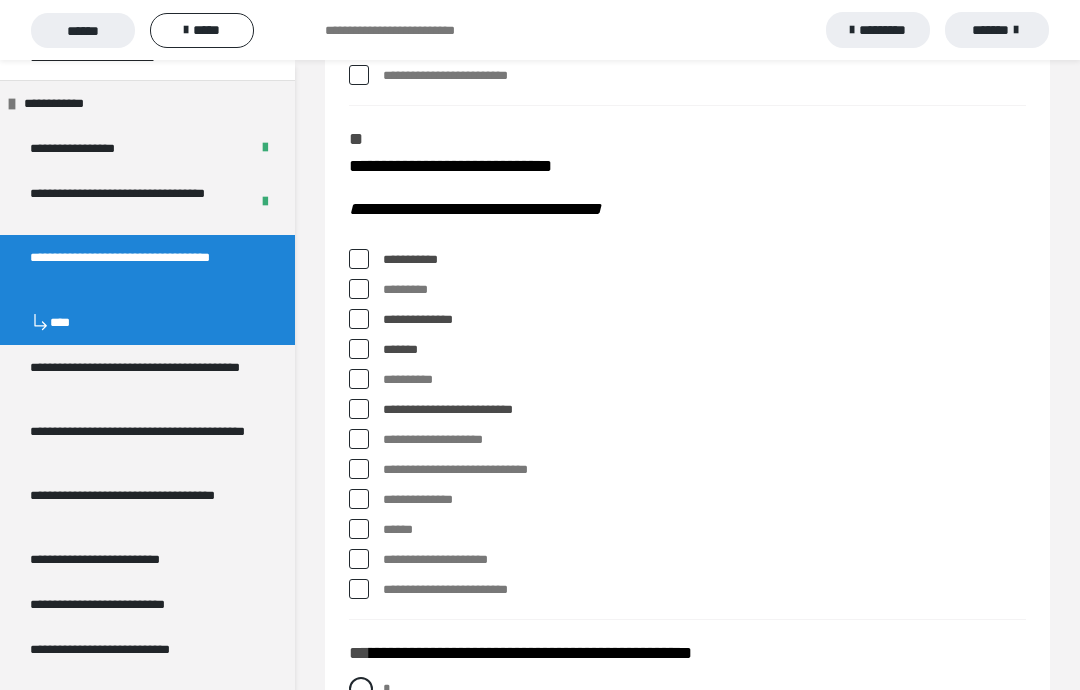 click at bounding box center (359, 439) 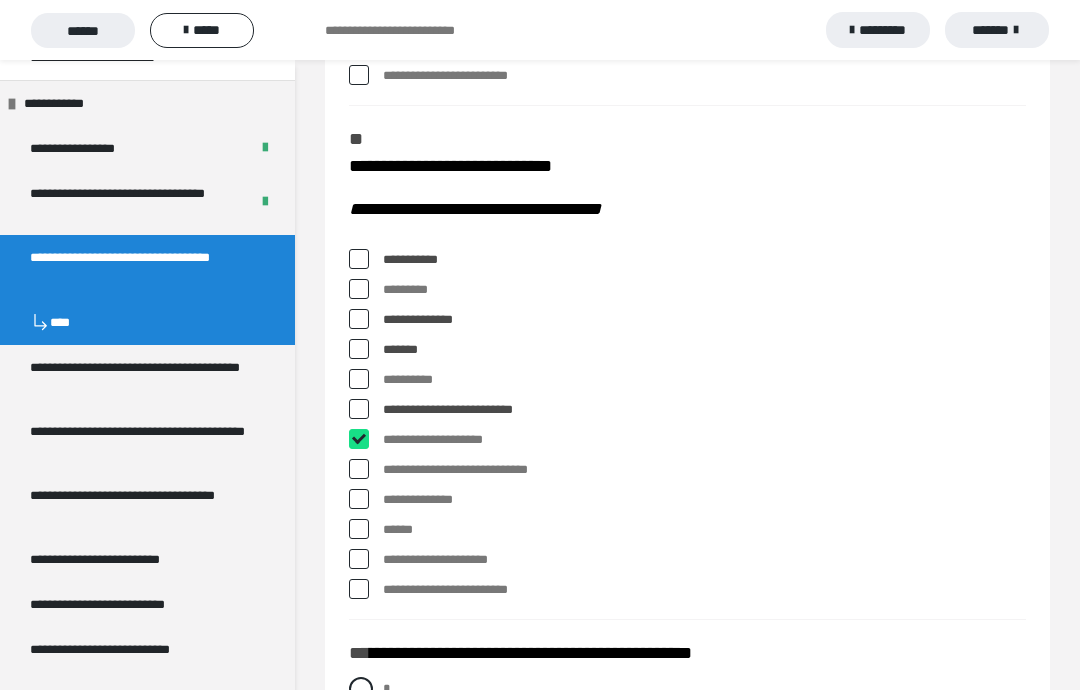 checkbox on "****" 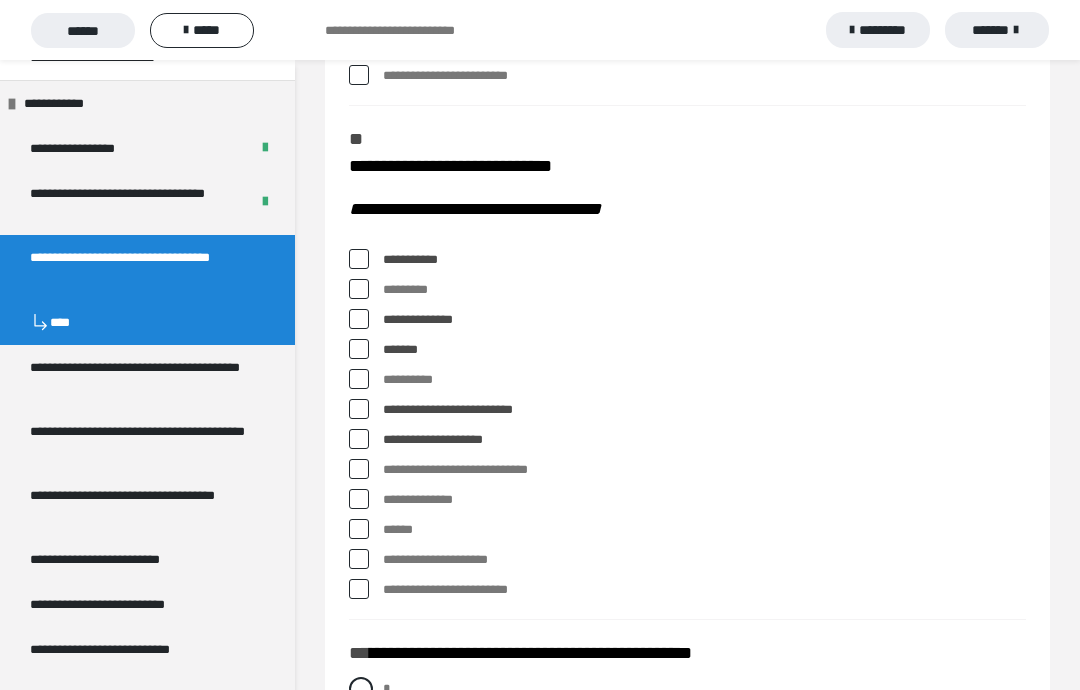 click at bounding box center [359, 469] 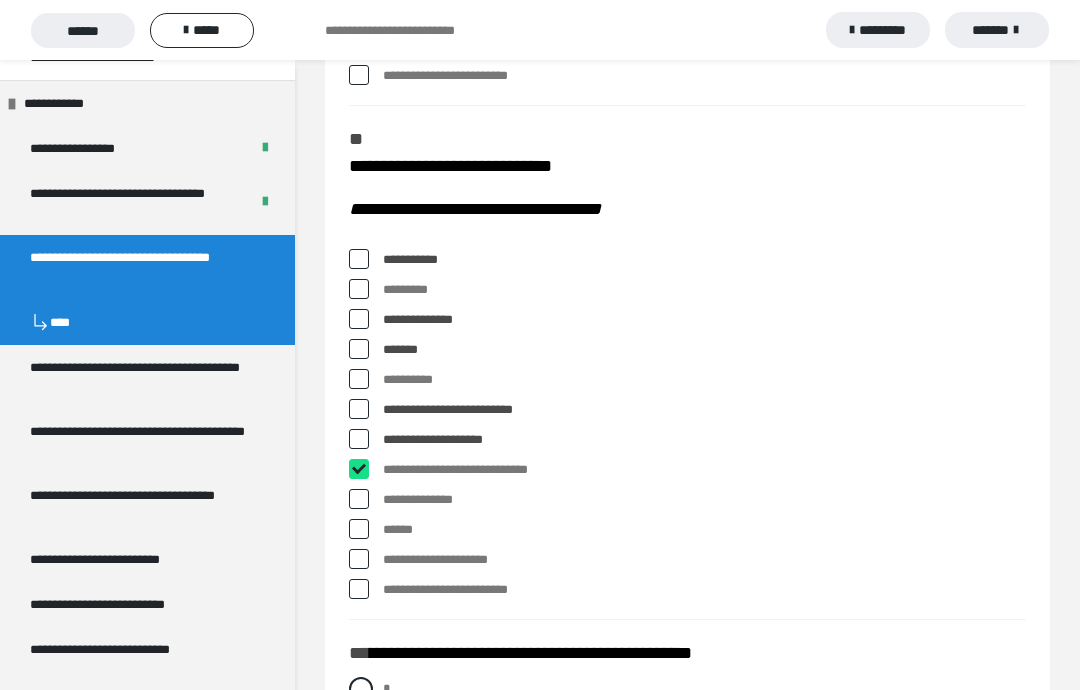 checkbox on "****" 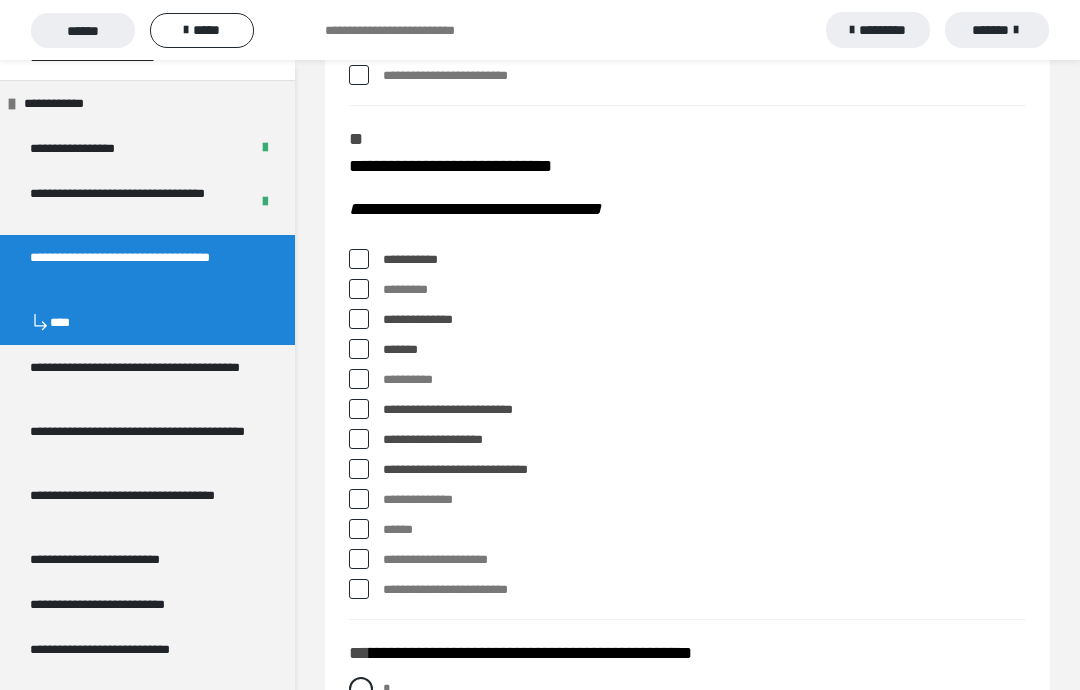 click at bounding box center [359, 589] 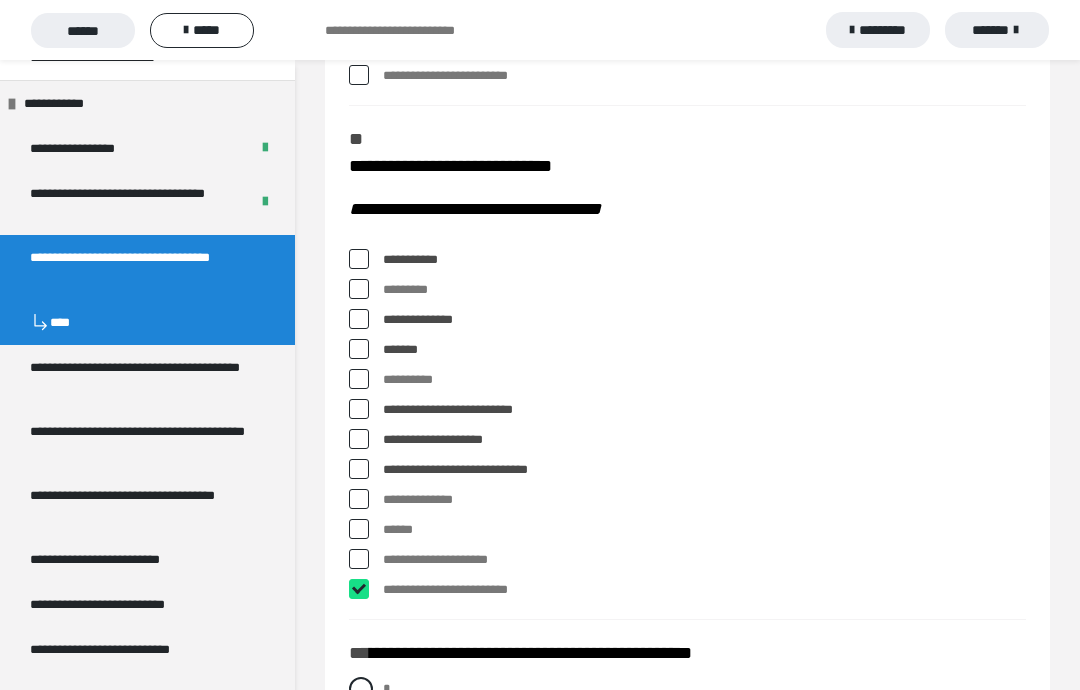 checkbox on "****" 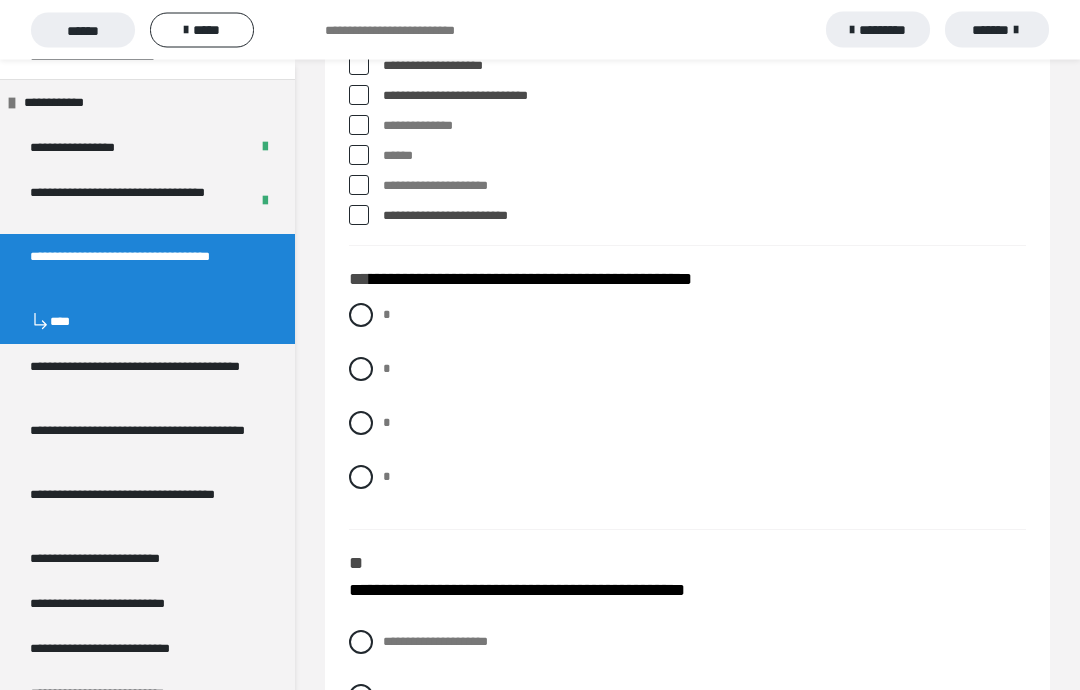 scroll, scrollTop: 1083, scrollLeft: 0, axis: vertical 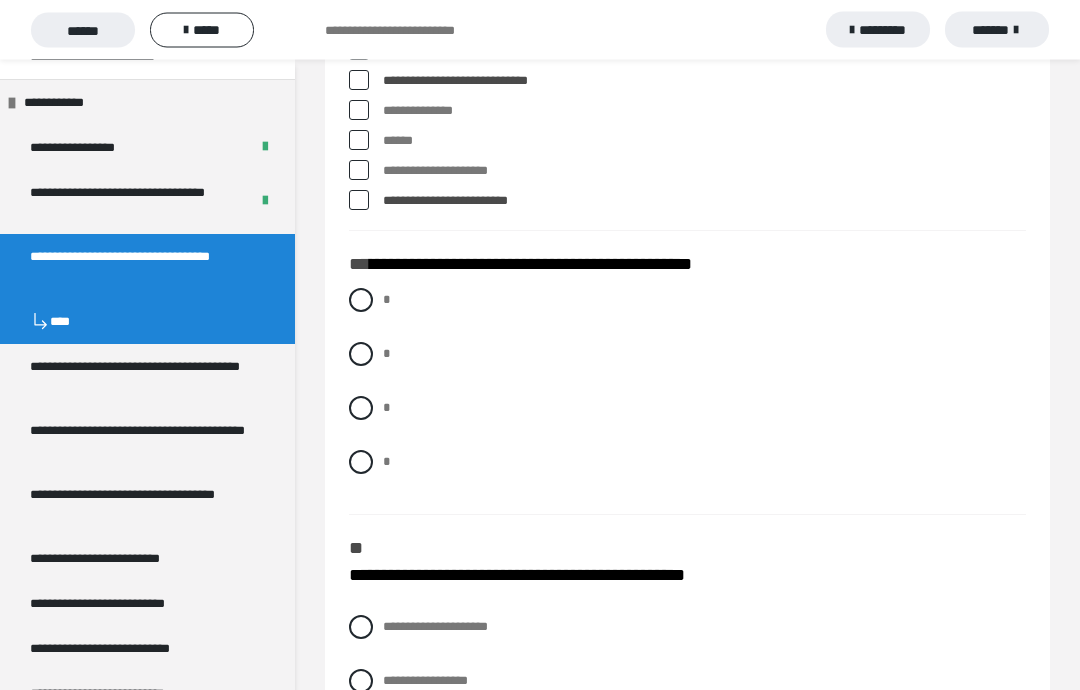 click at bounding box center (361, 409) 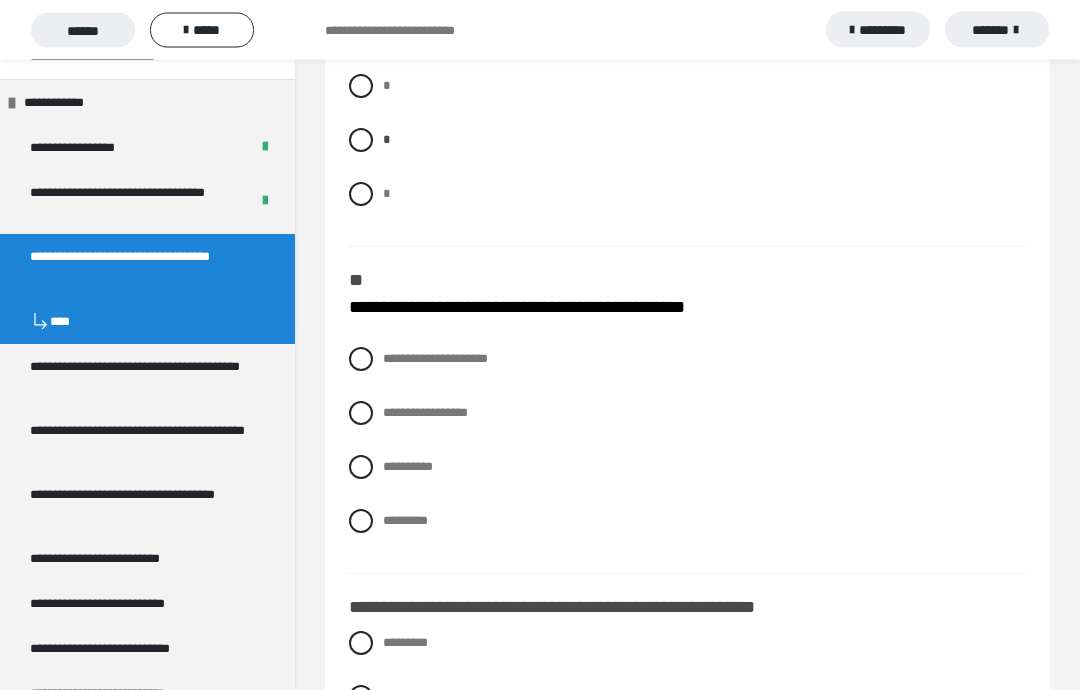 scroll, scrollTop: 1352, scrollLeft: 0, axis: vertical 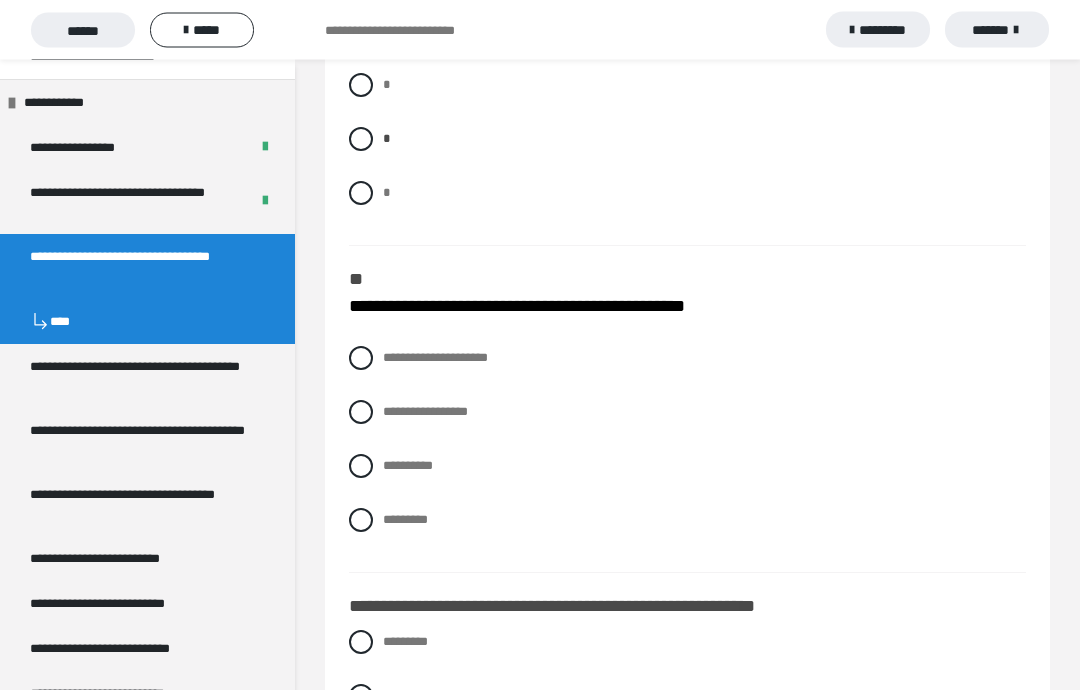 click on "*********" at bounding box center [687, 521] 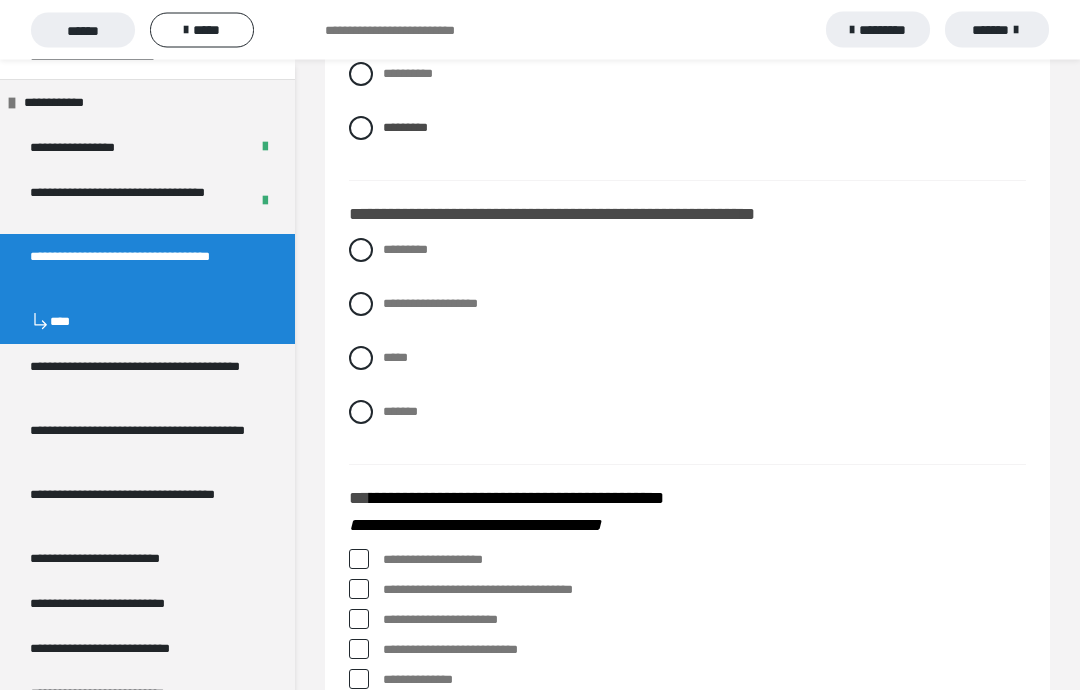 scroll, scrollTop: 1745, scrollLeft: 0, axis: vertical 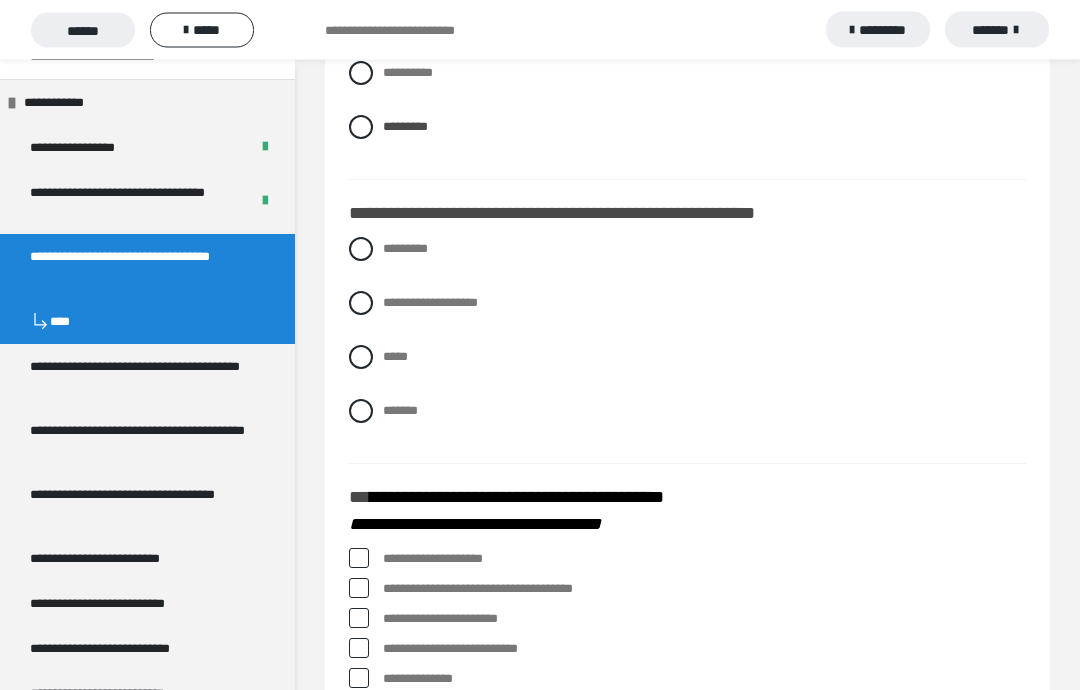 click on "*********" at bounding box center (687, 250) 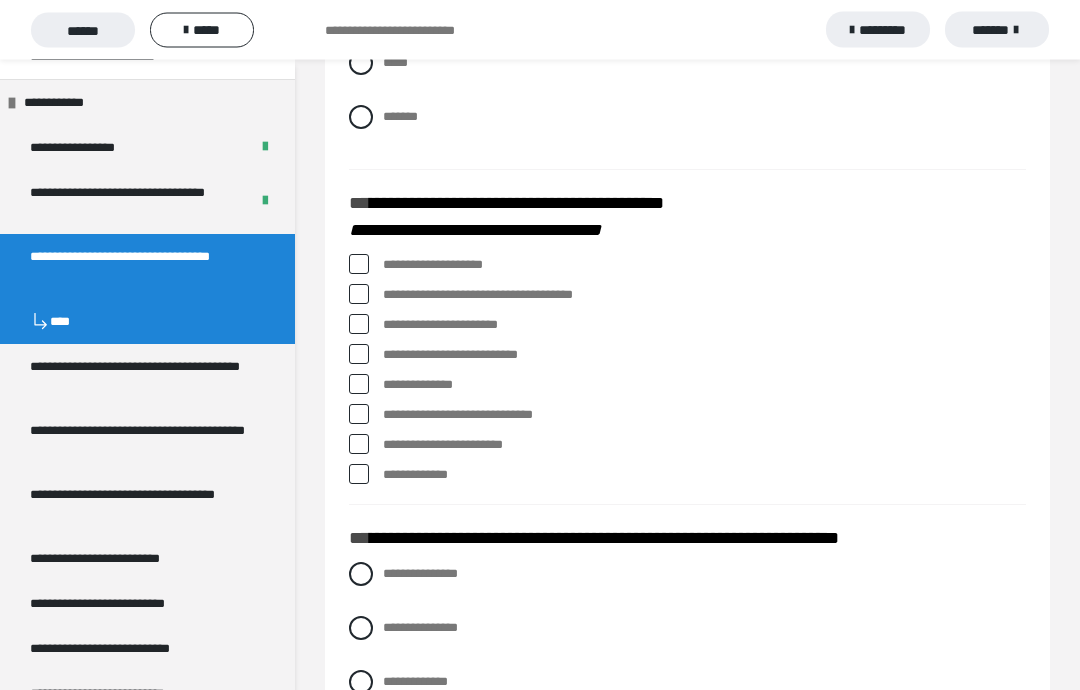 scroll, scrollTop: 2045, scrollLeft: 0, axis: vertical 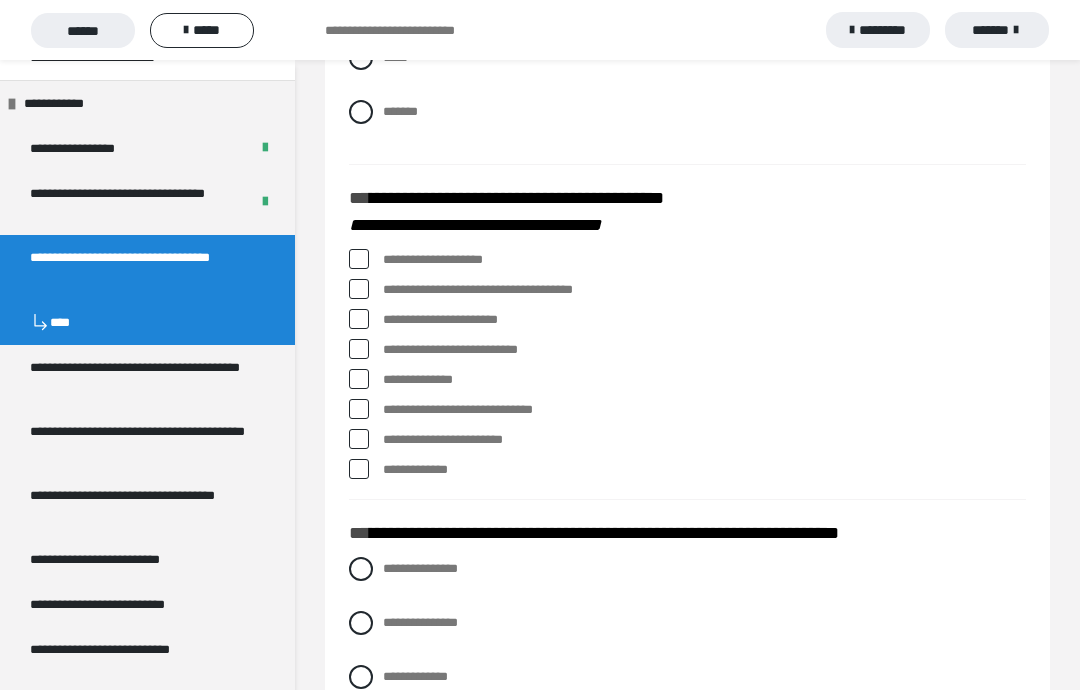 click at bounding box center [359, 289] 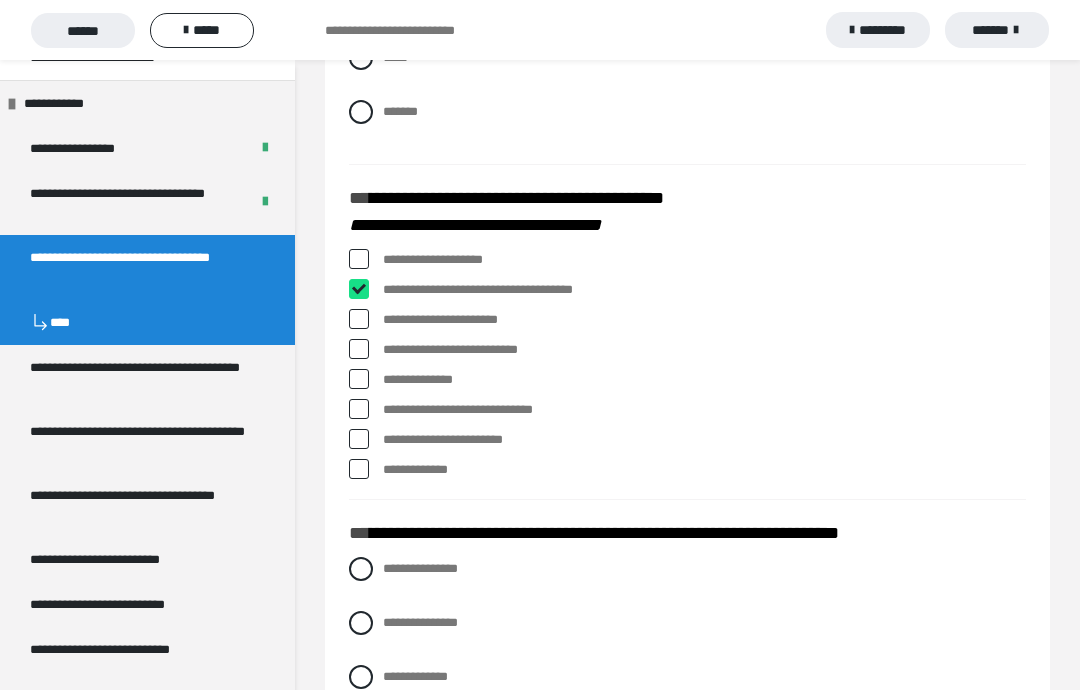checkbox on "****" 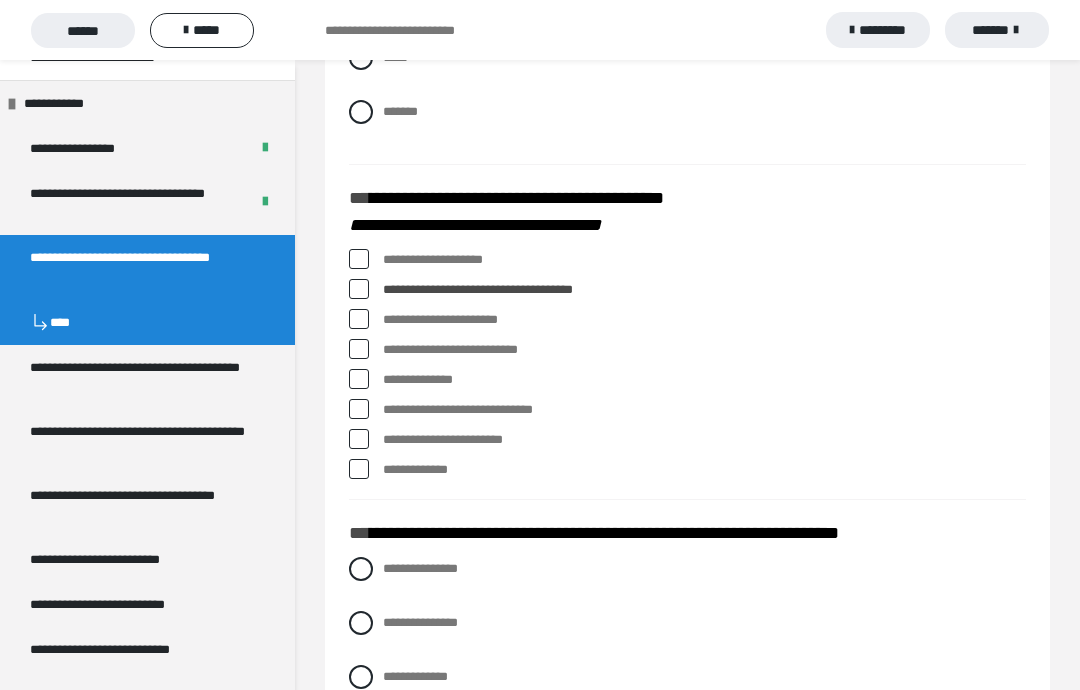 click at bounding box center [359, 319] 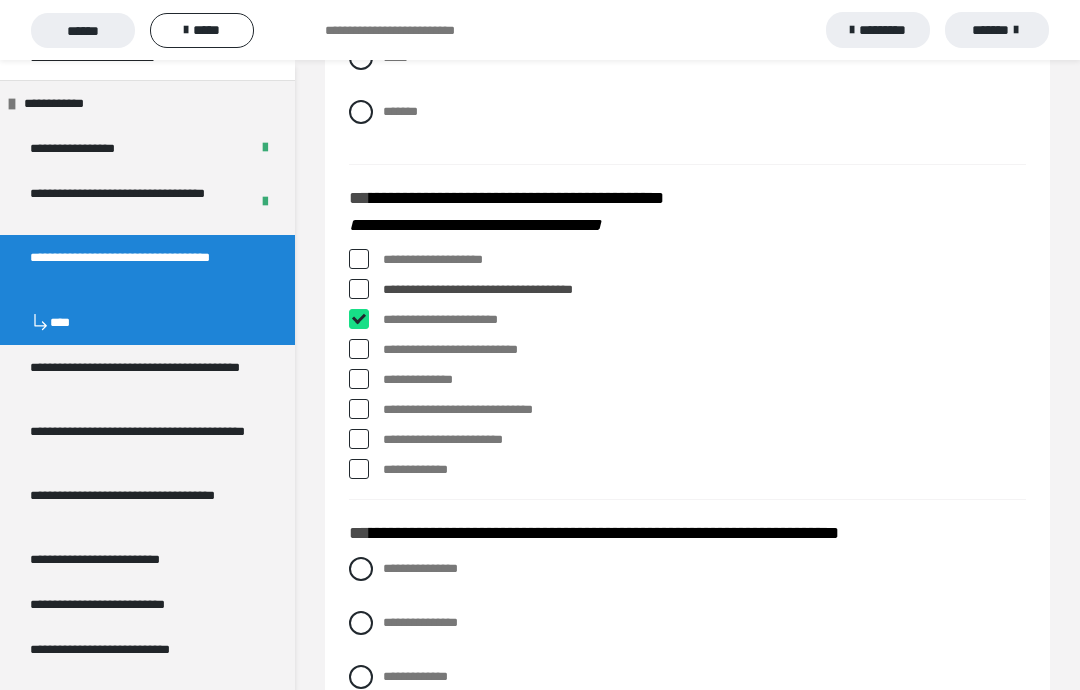 checkbox on "****" 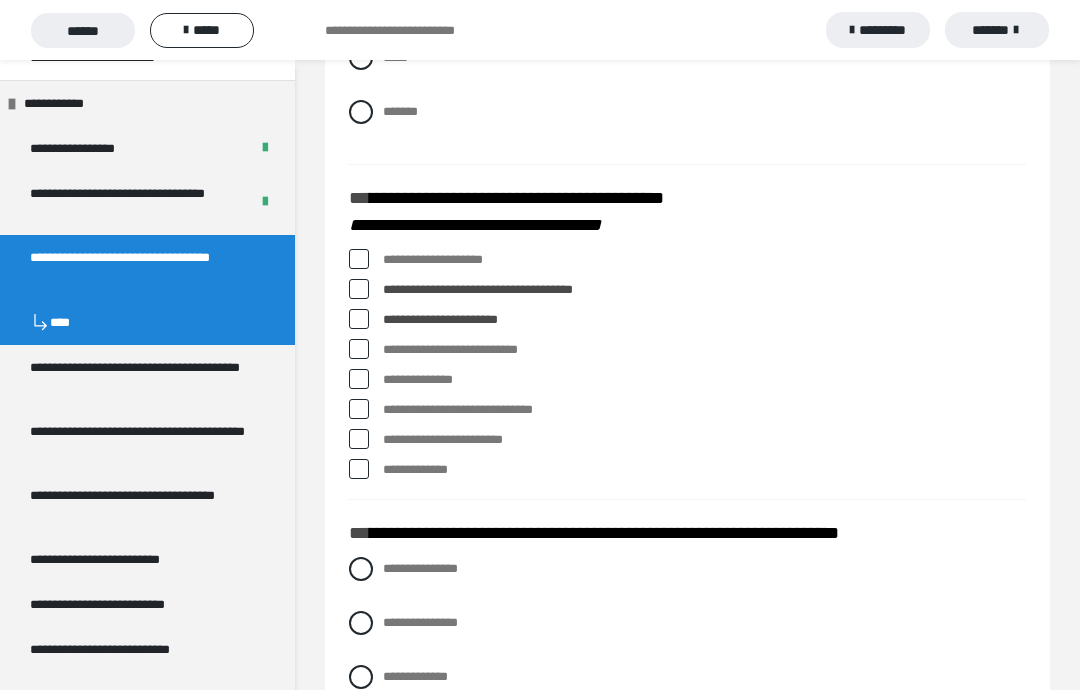 click at bounding box center (359, 349) 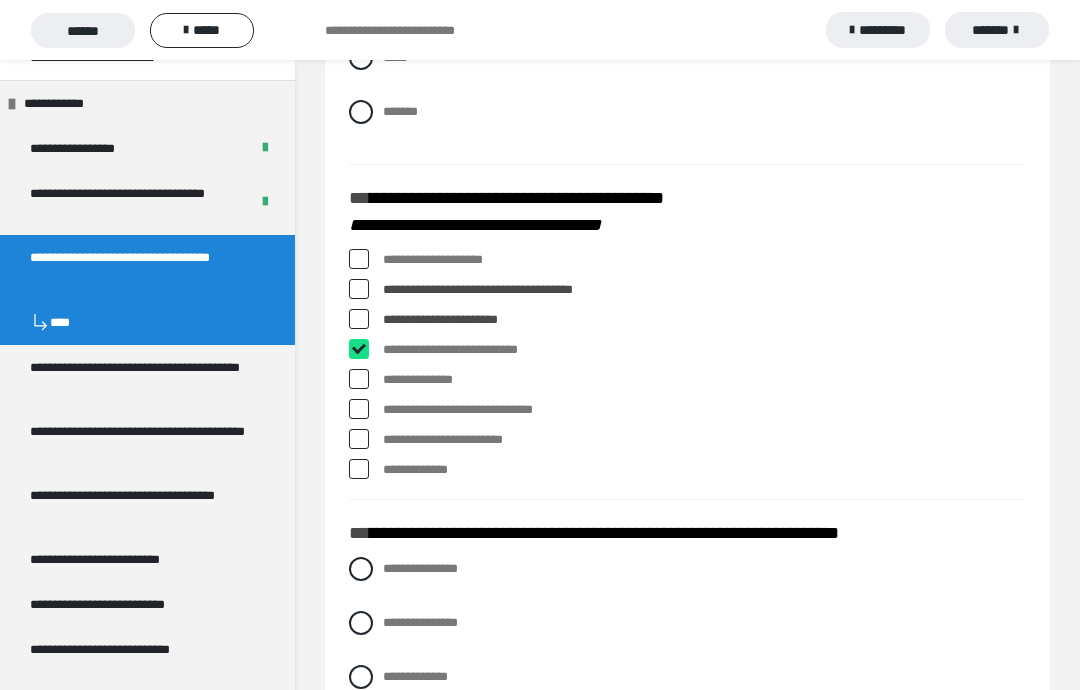 checkbox on "****" 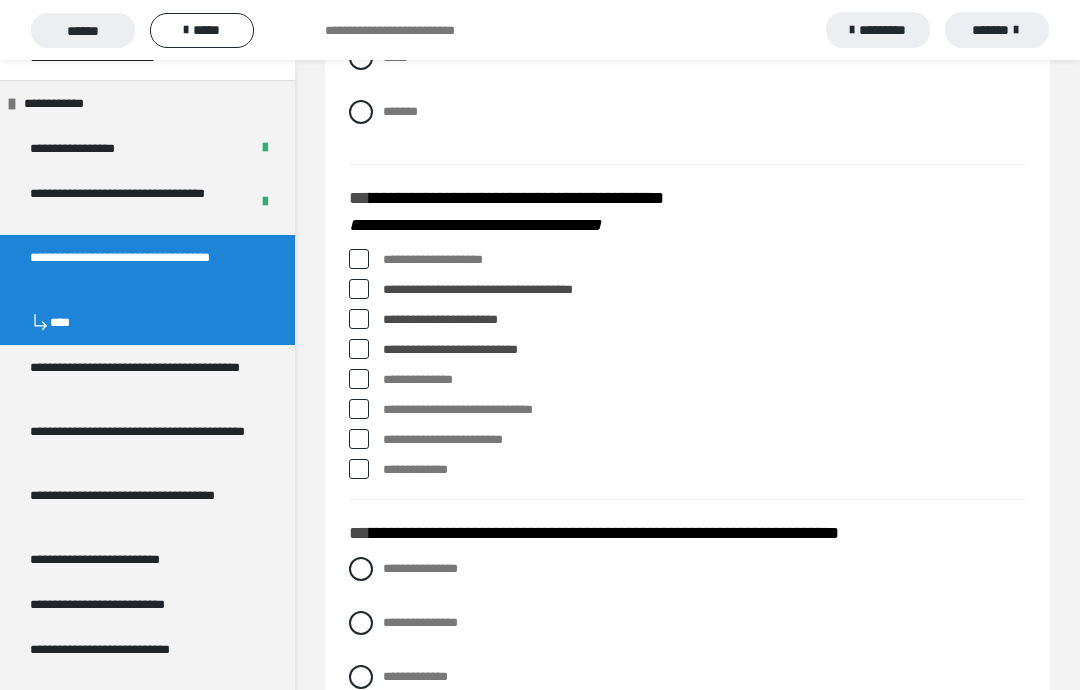 click at bounding box center [359, 439] 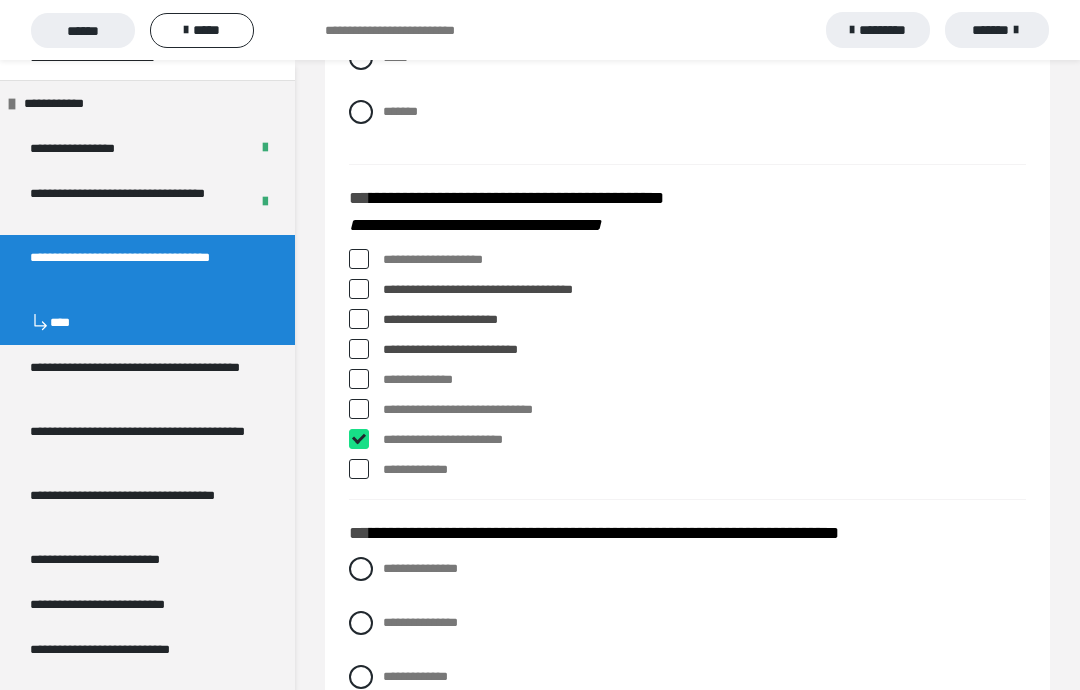 checkbox on "****" 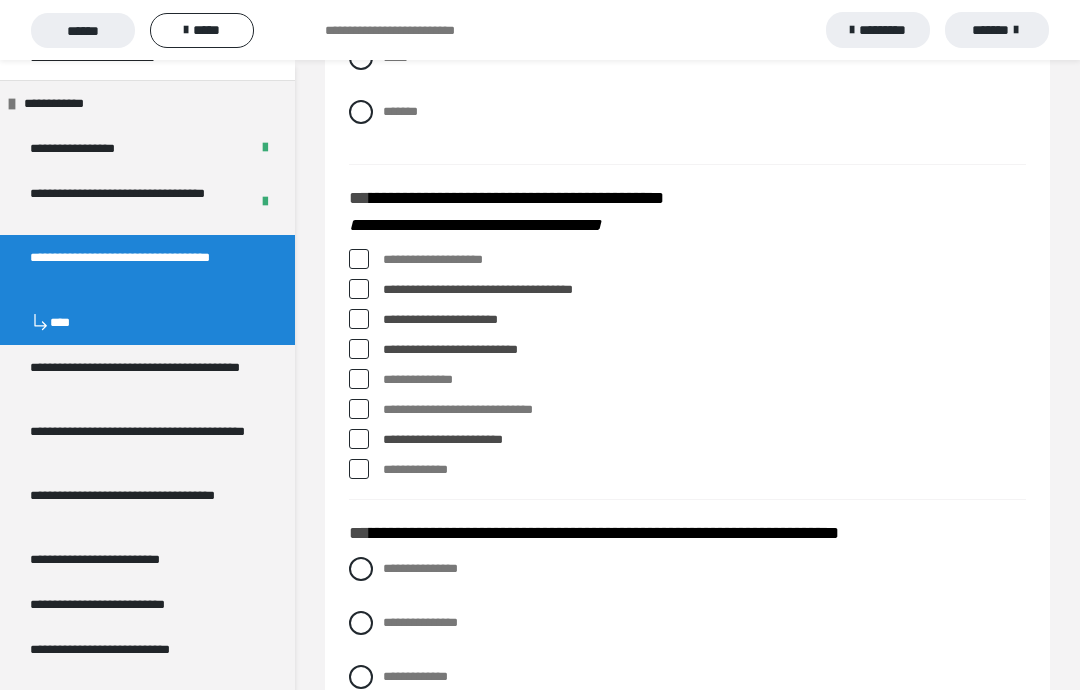 click on "**********" at bounding box center (687, 260) 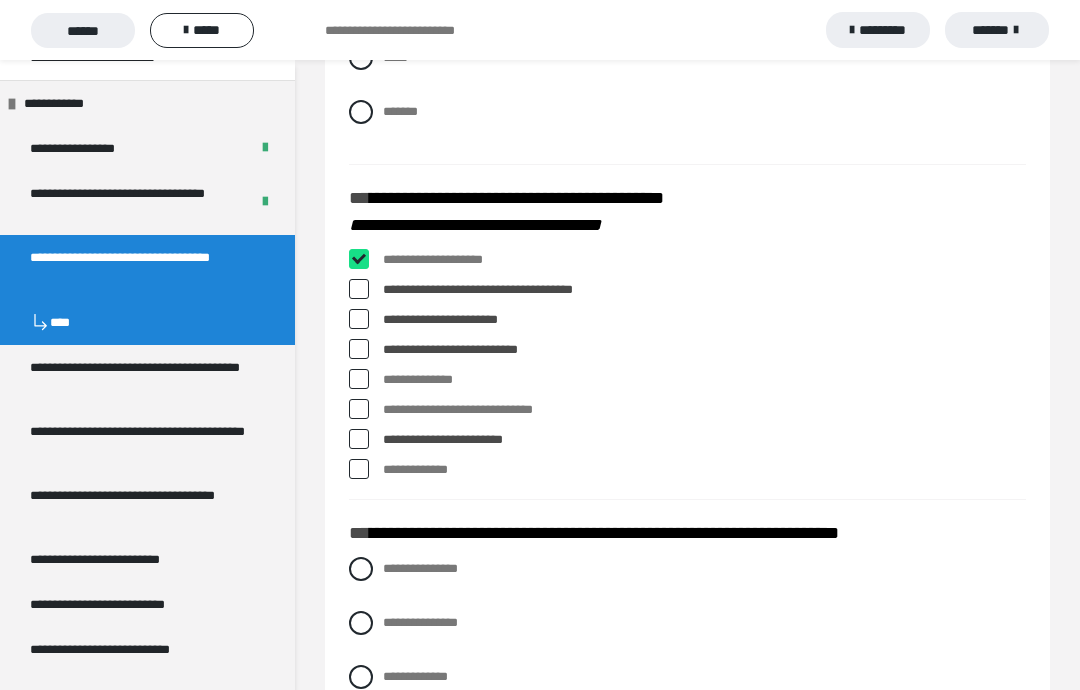 checkbox on "****" 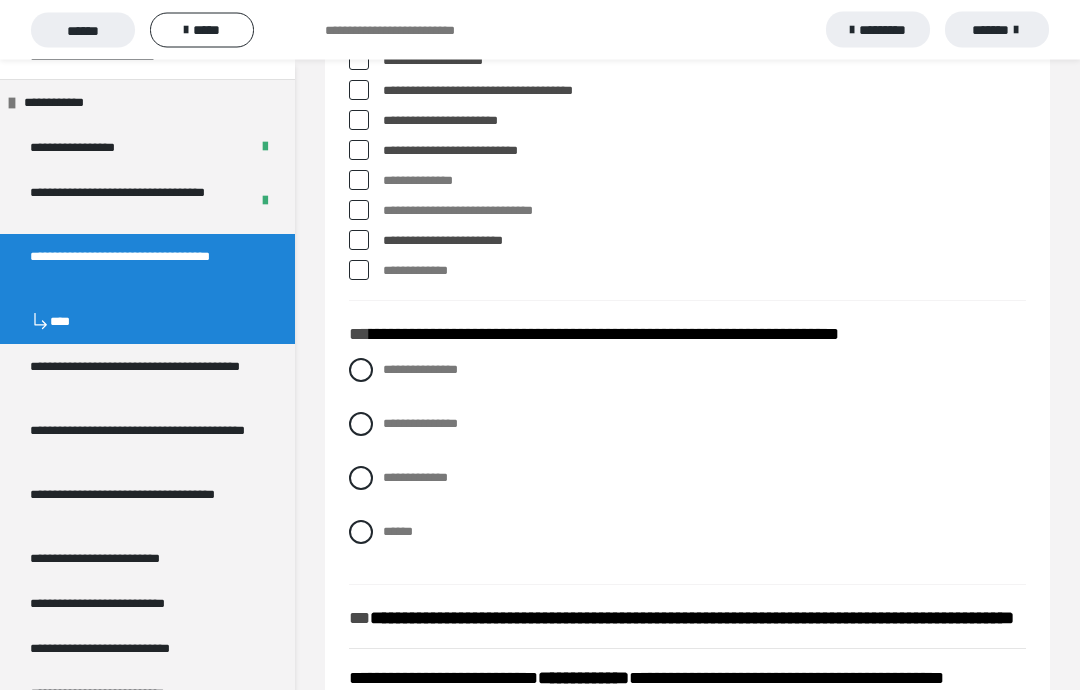 scroll, scrollTop: 2244, scrollLeft: 0, axis: vertical 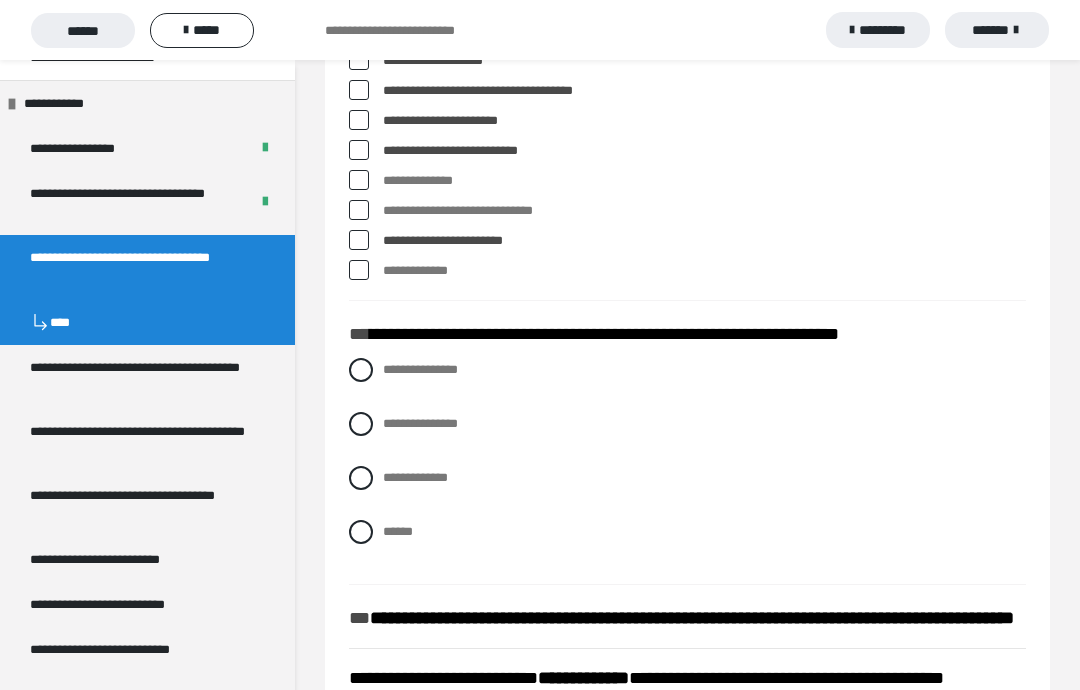 click at bounding box center (361, 424) 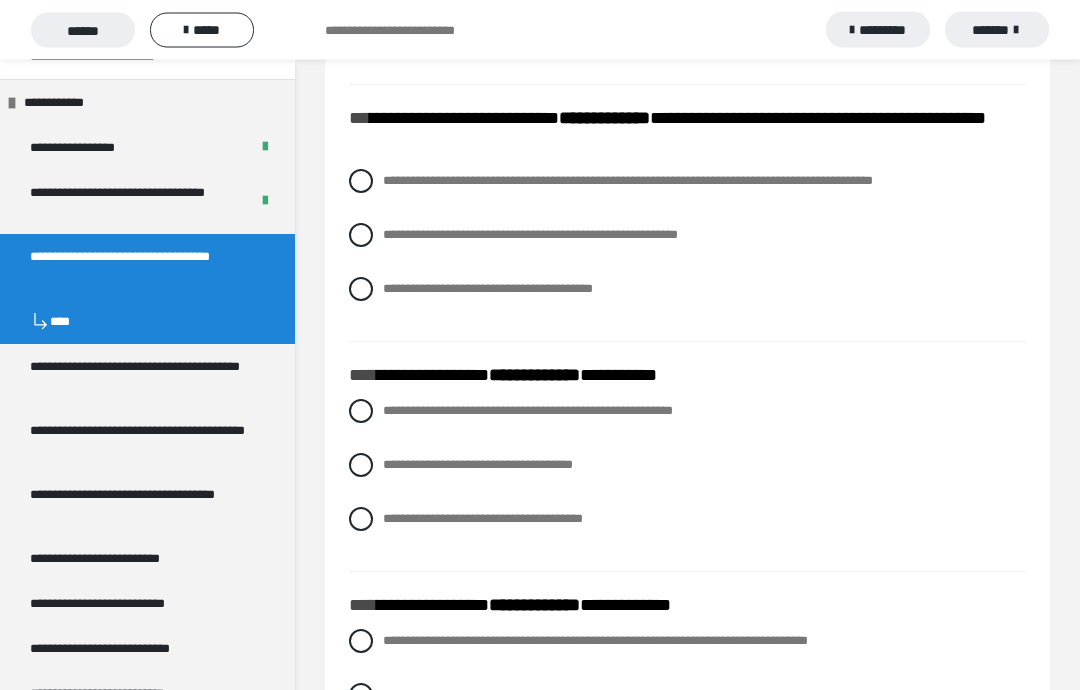 scroll, scrollTop: 3088, scrollLeft: 0, axis: vertical 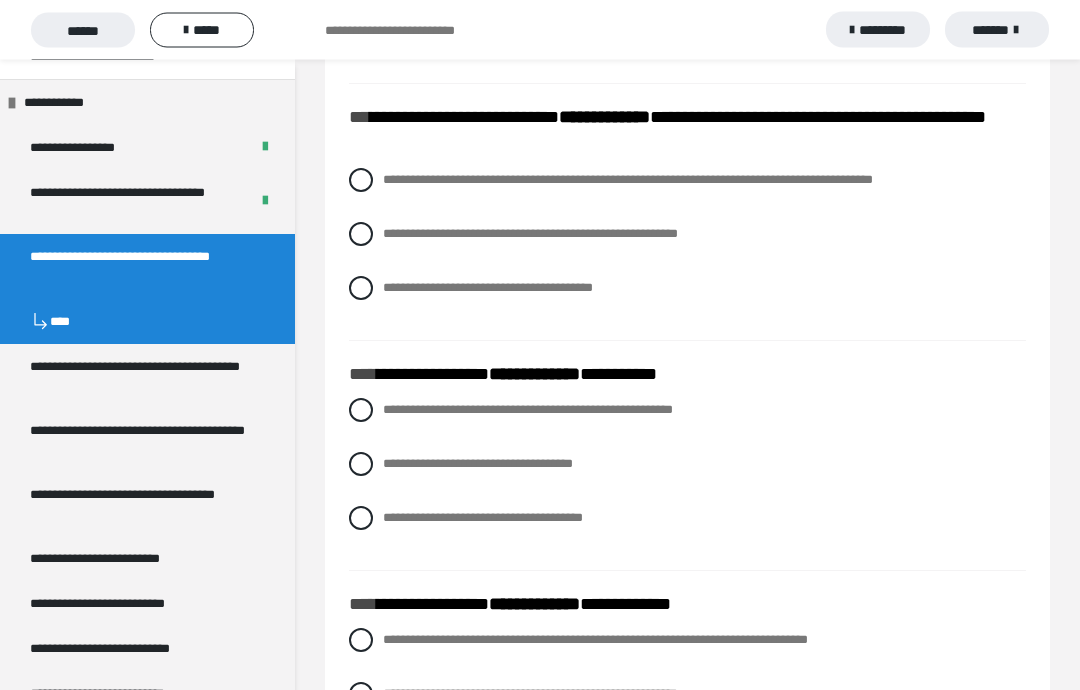 click at bounding box center [361, 181] 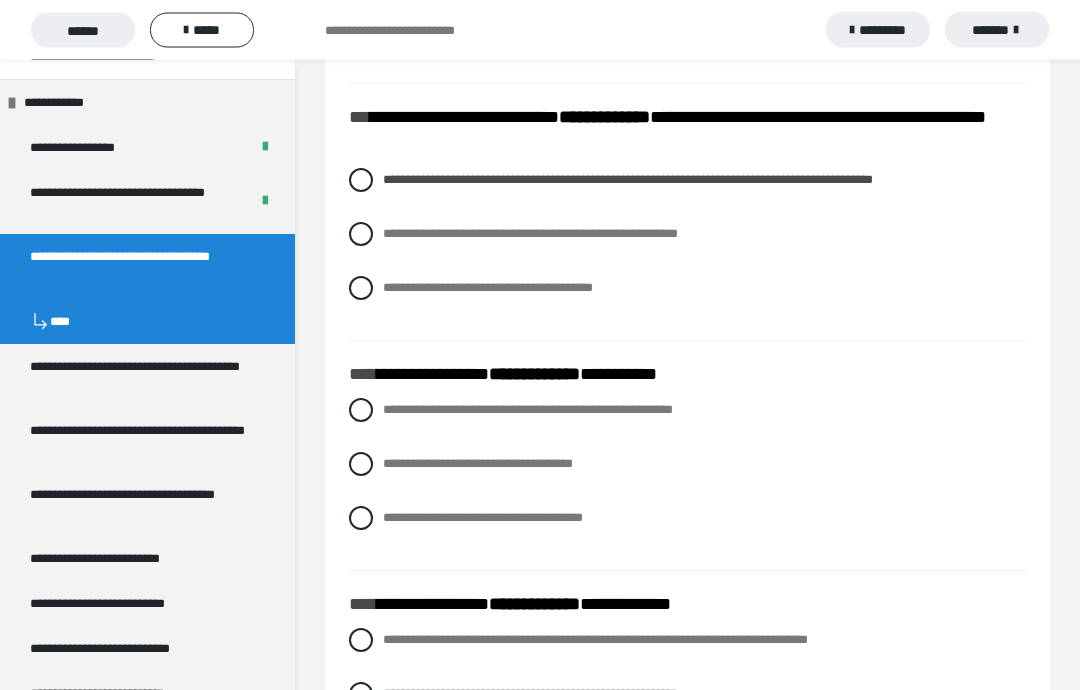 scroll, scrollTop: 3089, scrollLeft: 0, axis: vertical 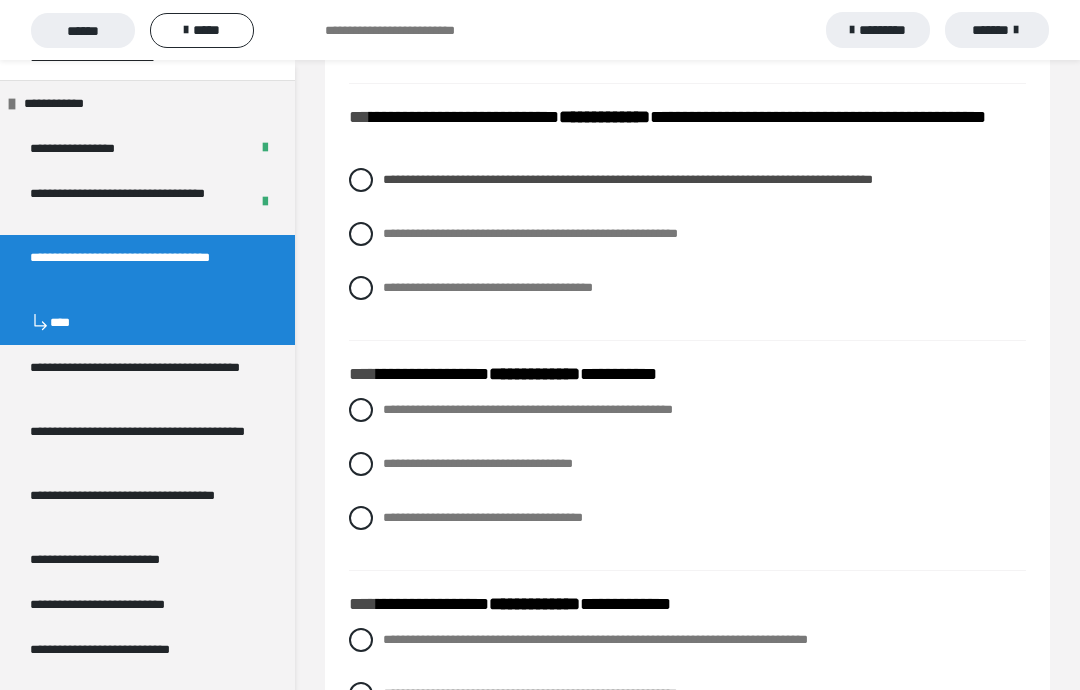 click on "**********" at bounding box center (687, 479) 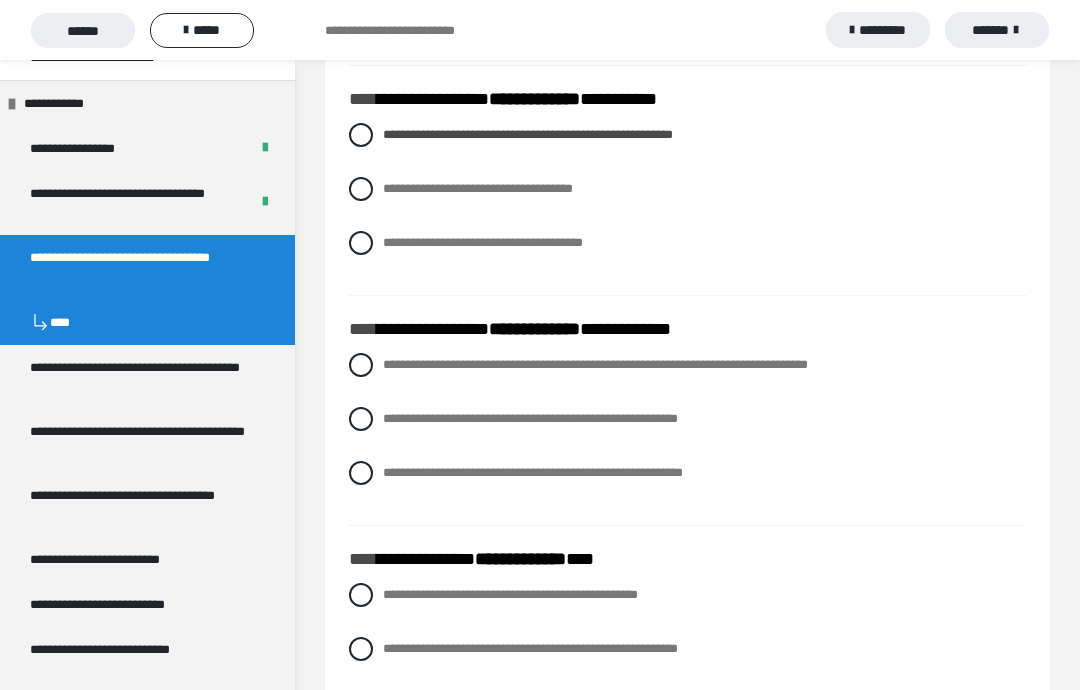 scroll, scrollTop: 3365, scrollLeft: 0, axis: vertical 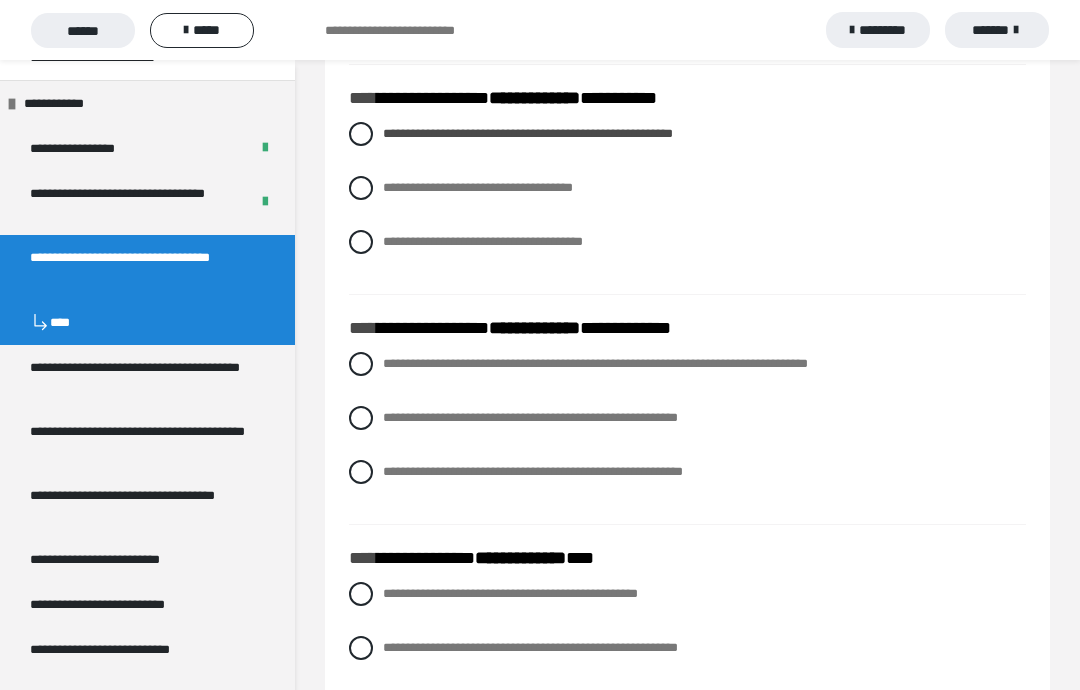 click at bounding box center [361, 364] 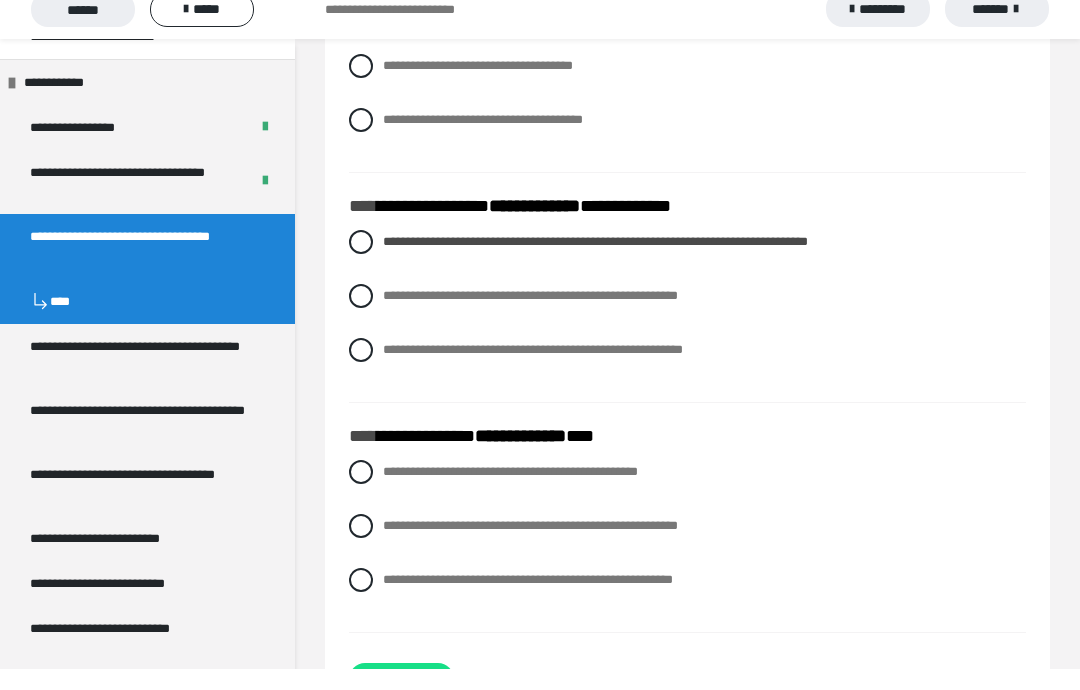 scroll, scrollTop: 3466, scrollLeft: 0, axis: vertical 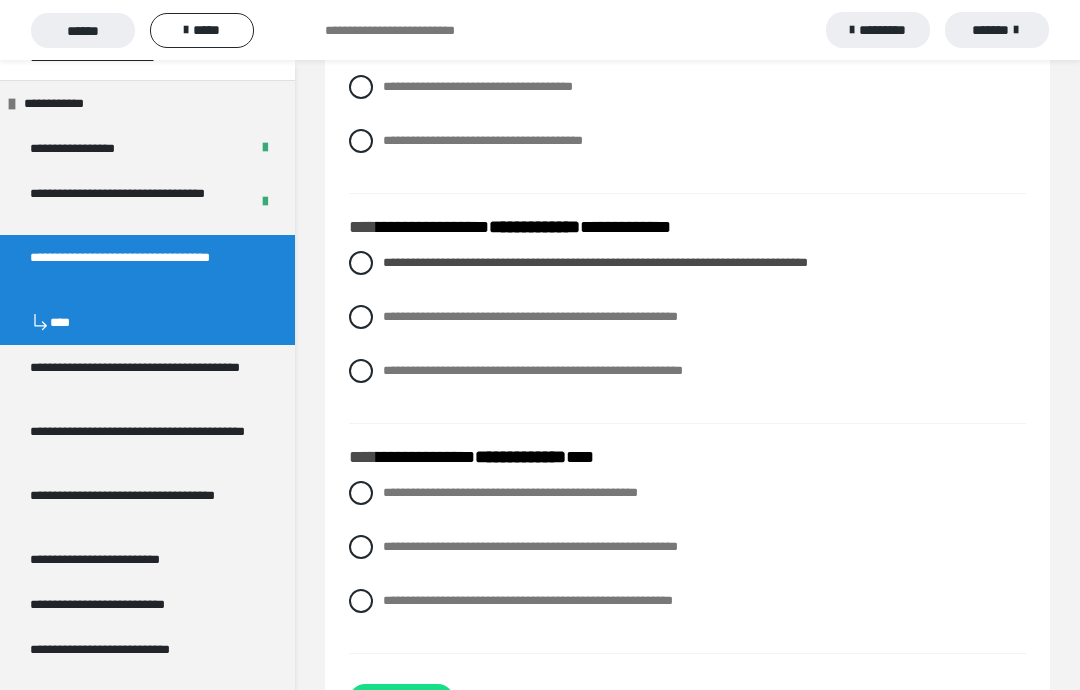 click on "**********" at bounding box center [687, 493] 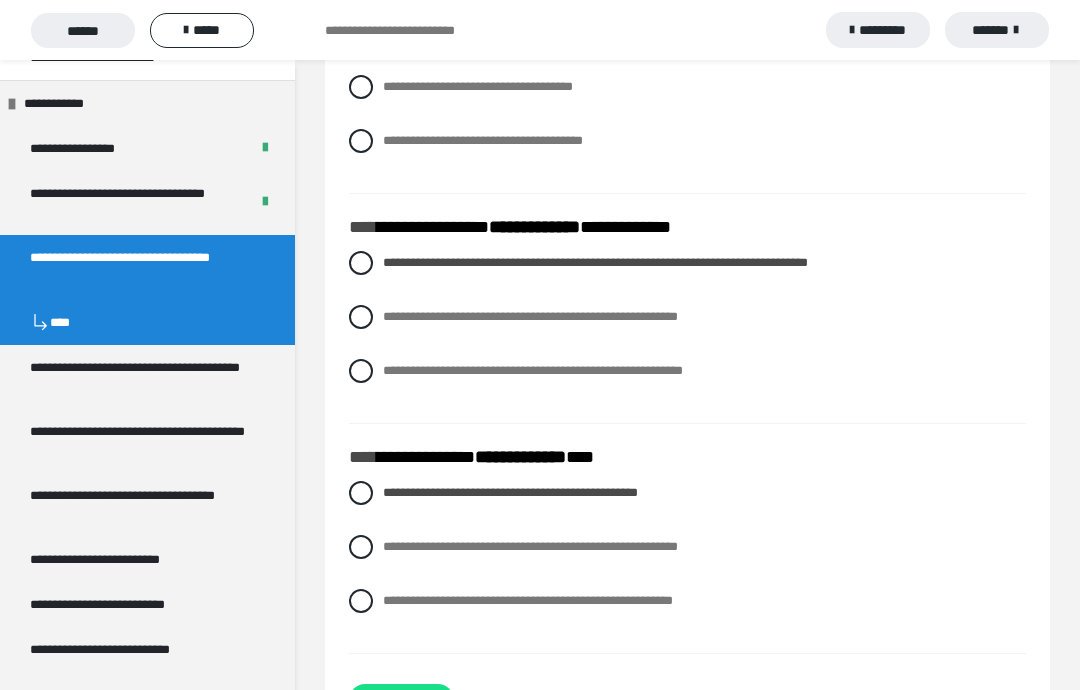 click on "**********" at bounding box center (401, 700) 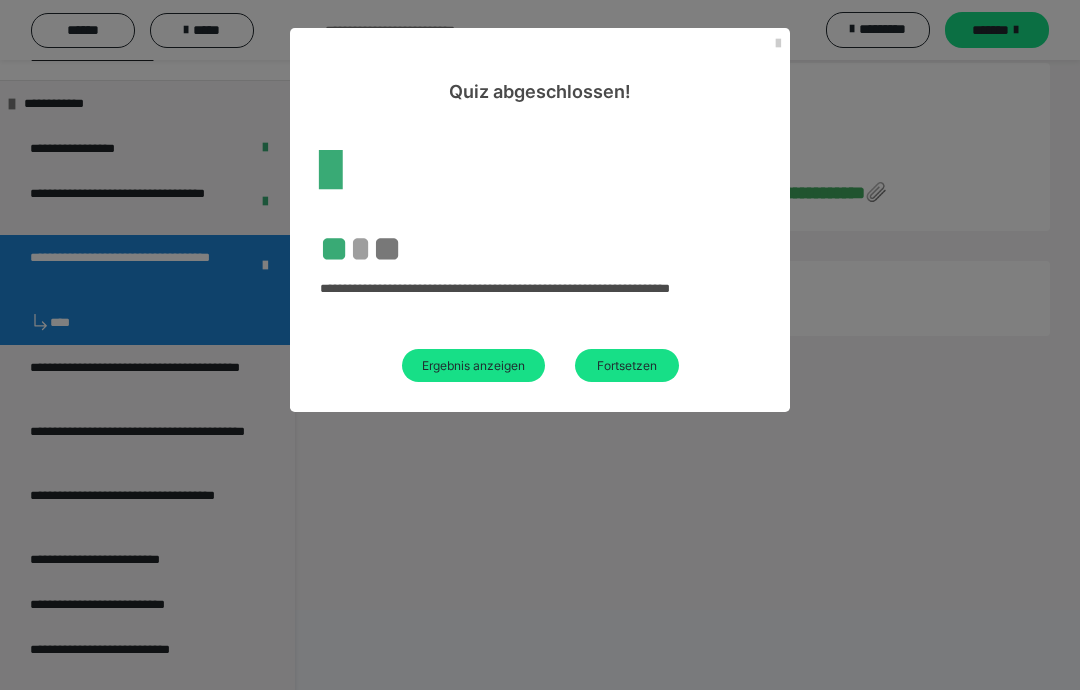 scroll, scrollTop: 60, scrollLeft: 0, axis: vertical 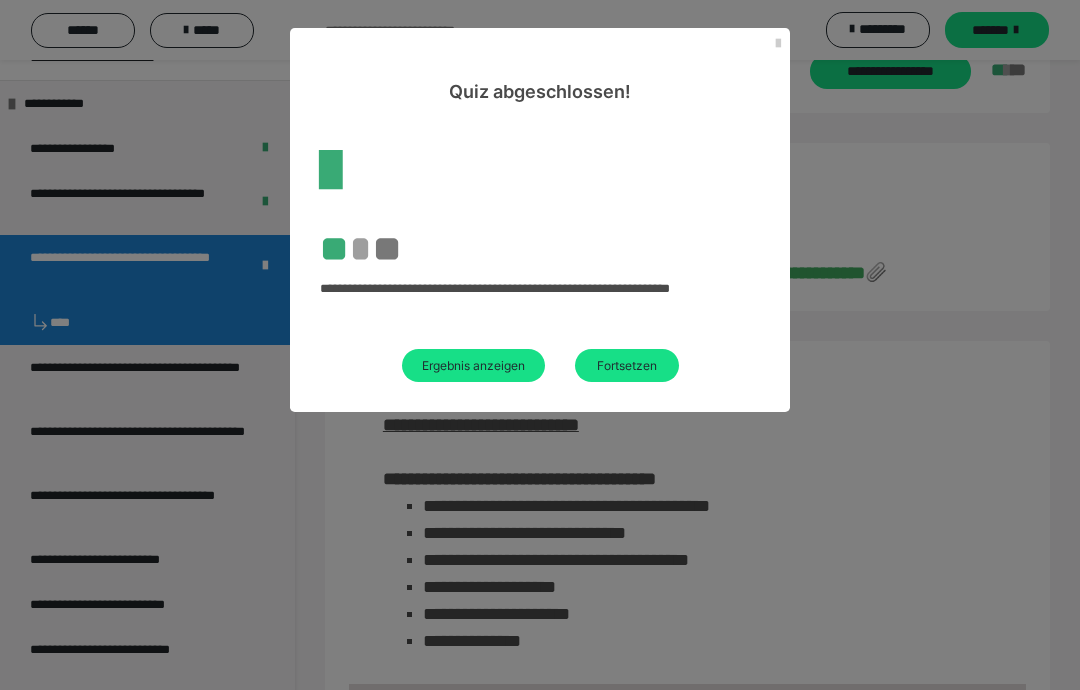 click on "Ergebnis anzeigen" at bounding box center (473, 365) 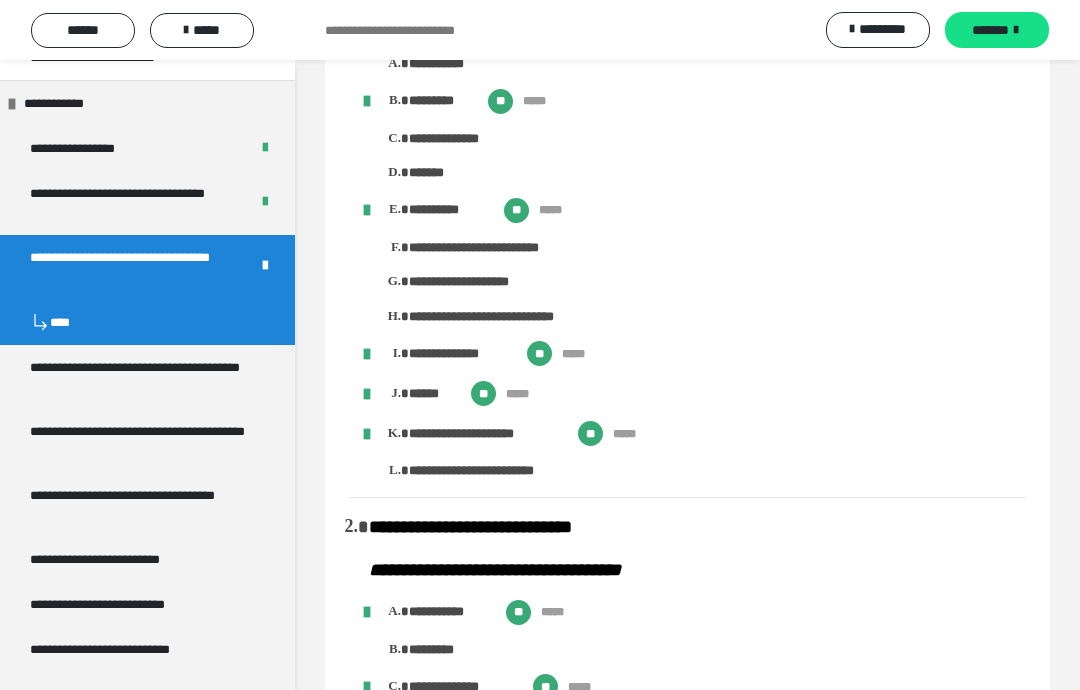 scroll, scrollTop: 0, scrollLeft: 0, axis: both 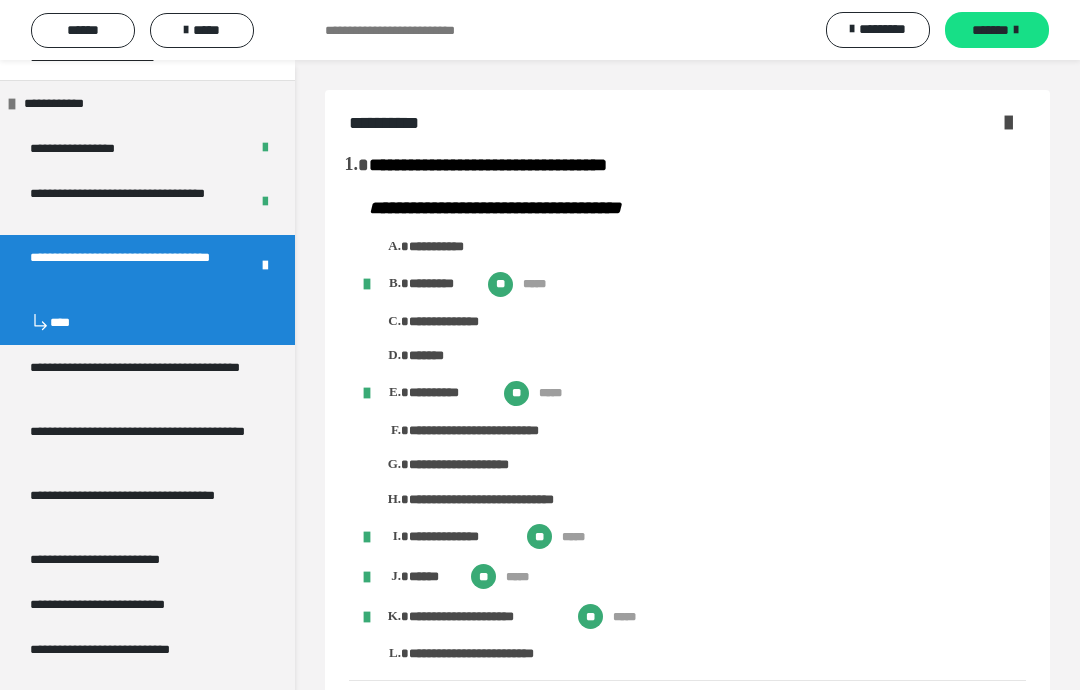 click at bounding box center [1008, 122] 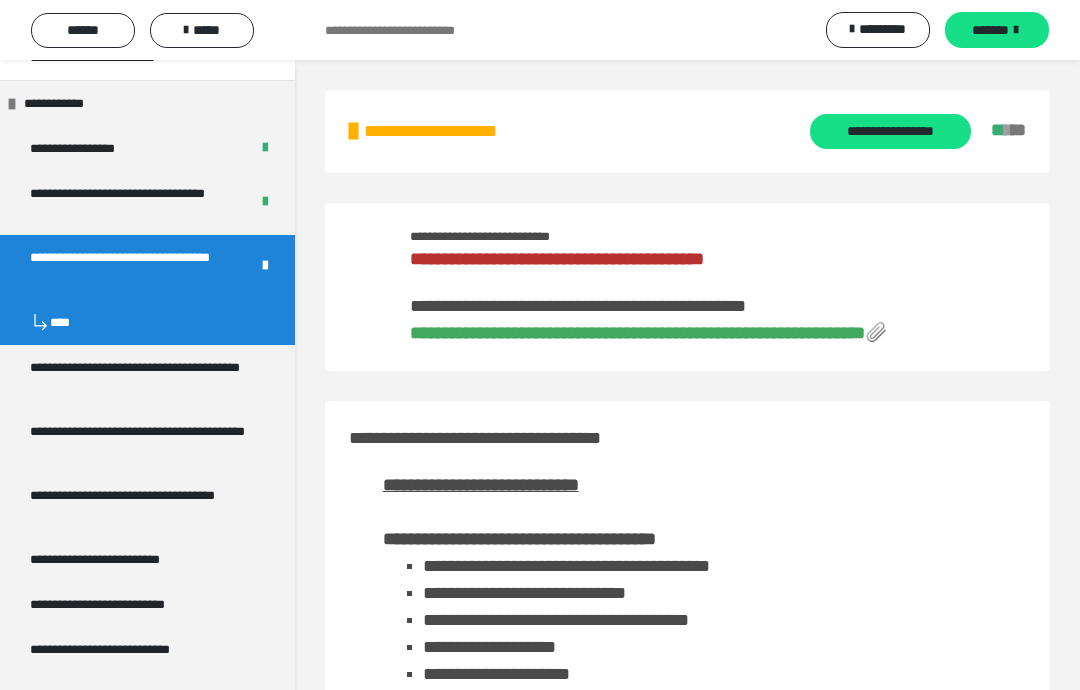 click on "*******" at bounding box center [990, 30] 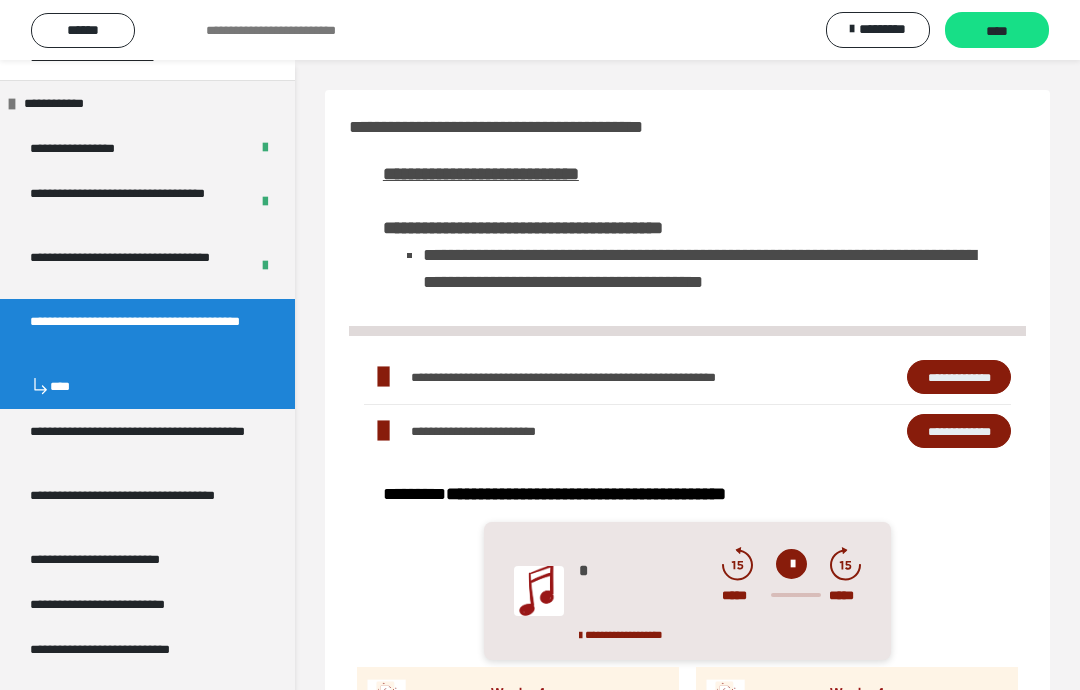 click on "****" at bounding box center [997, 31] 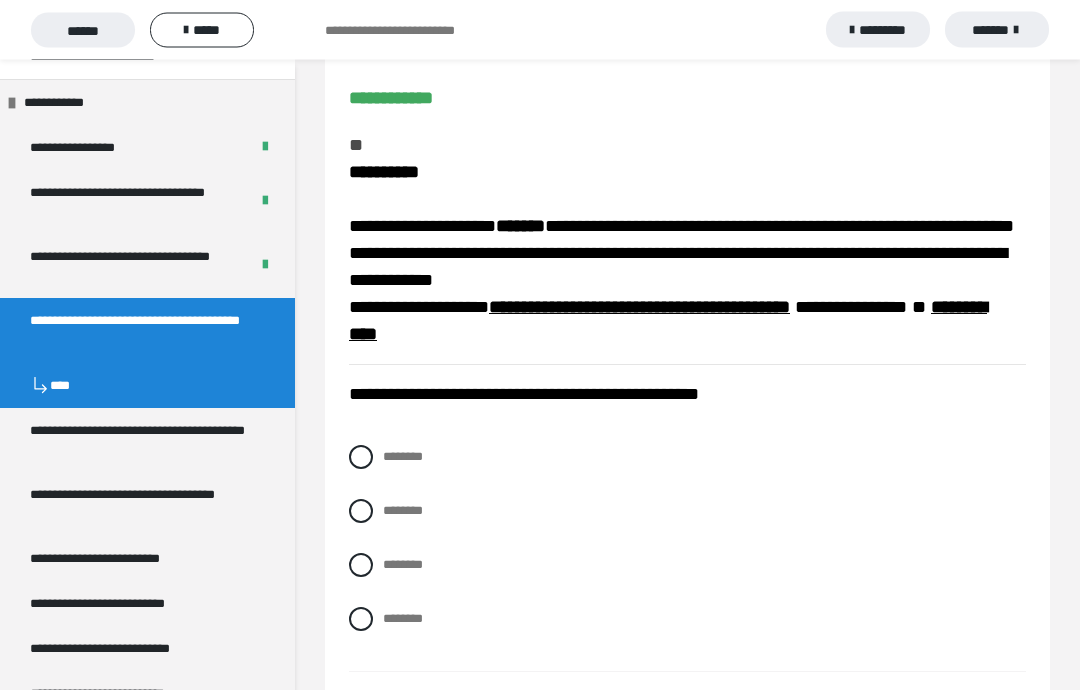 scroll, scrollTop: 193, scrollLeft: 0, axis: vertical 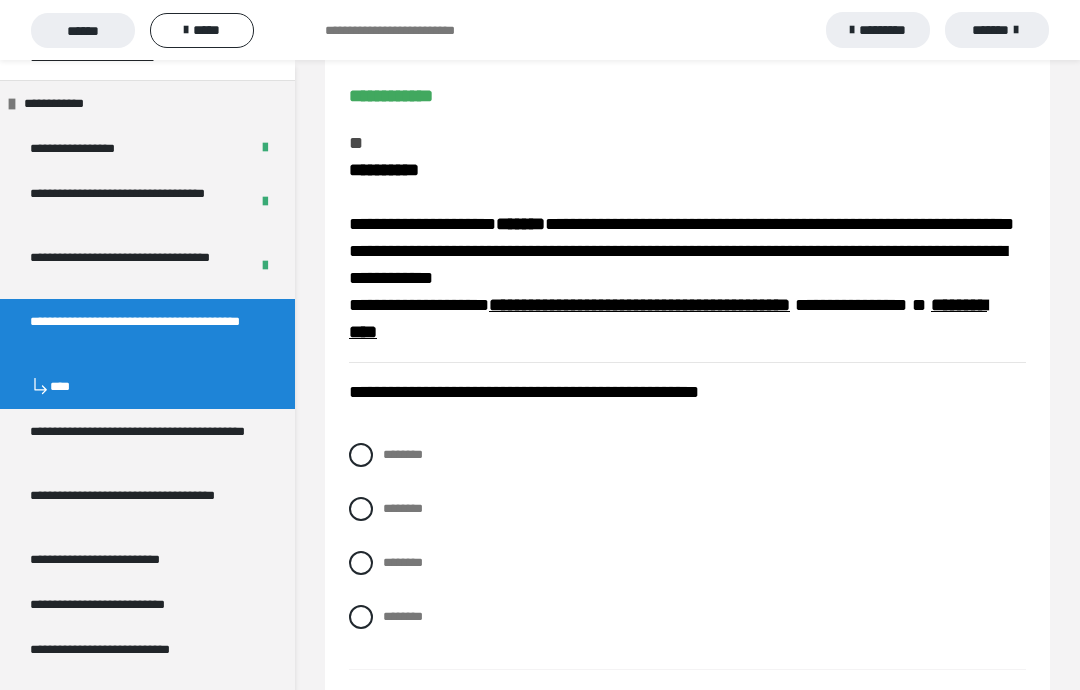 click on "********" at bounding box center (687, 509) 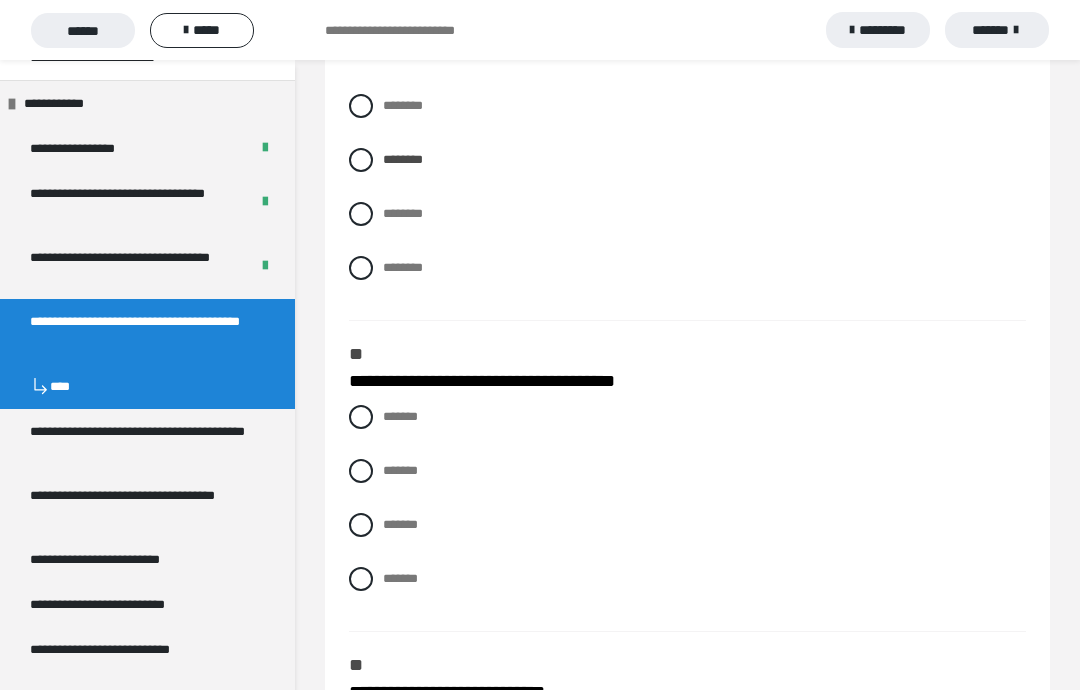 scroll, scrollTop: 539, scrollLeft: 0, axis: vertical 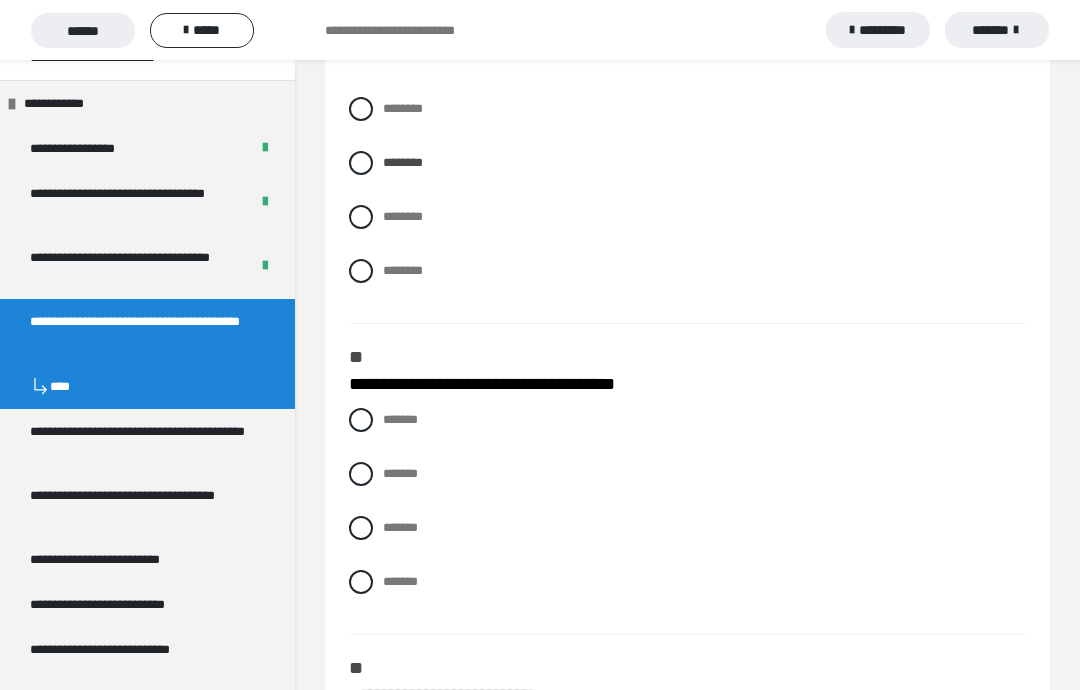 click at bounding box center (361, 528) 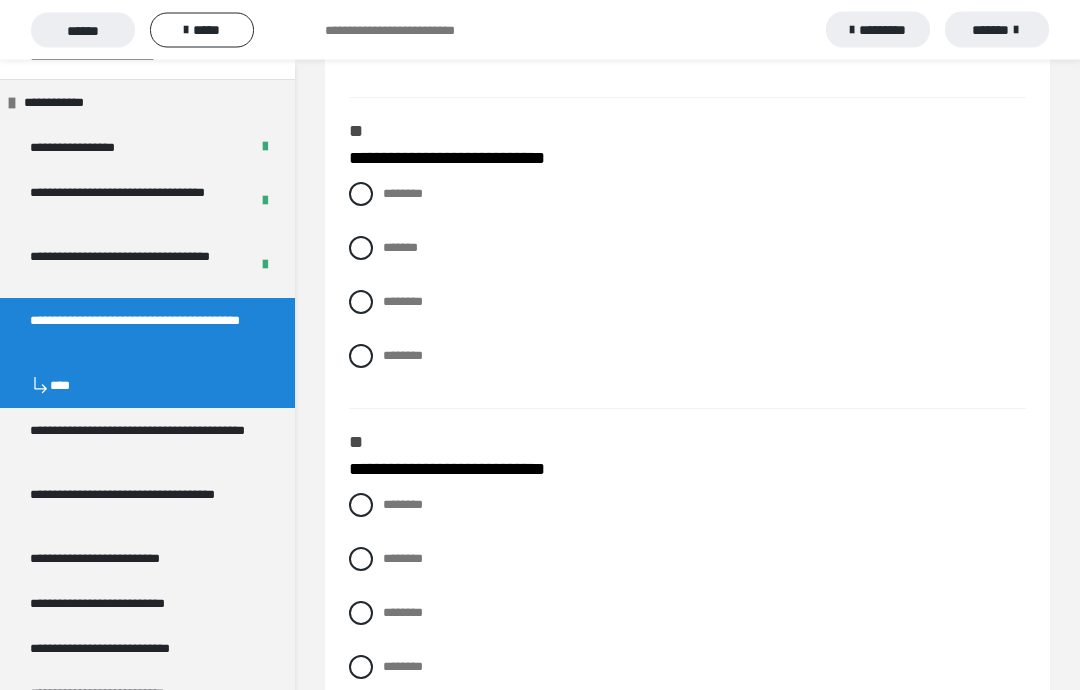 scroll, scrollTop: 1094, scrollLeft: 0, axis: vertical 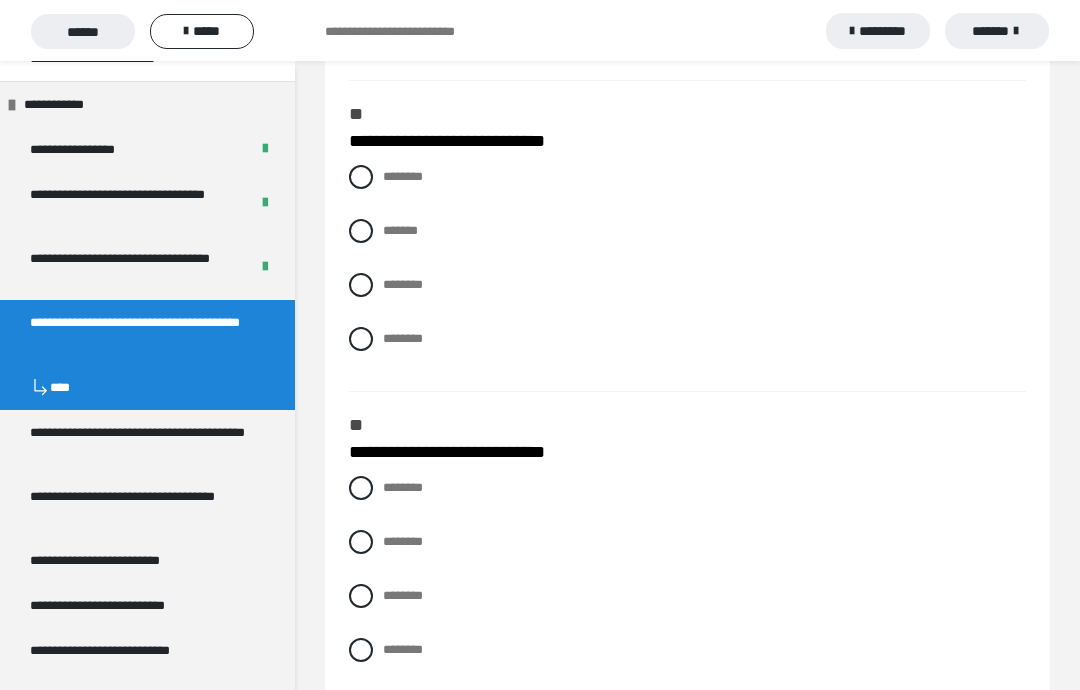 click at bounding box center [361, 595] 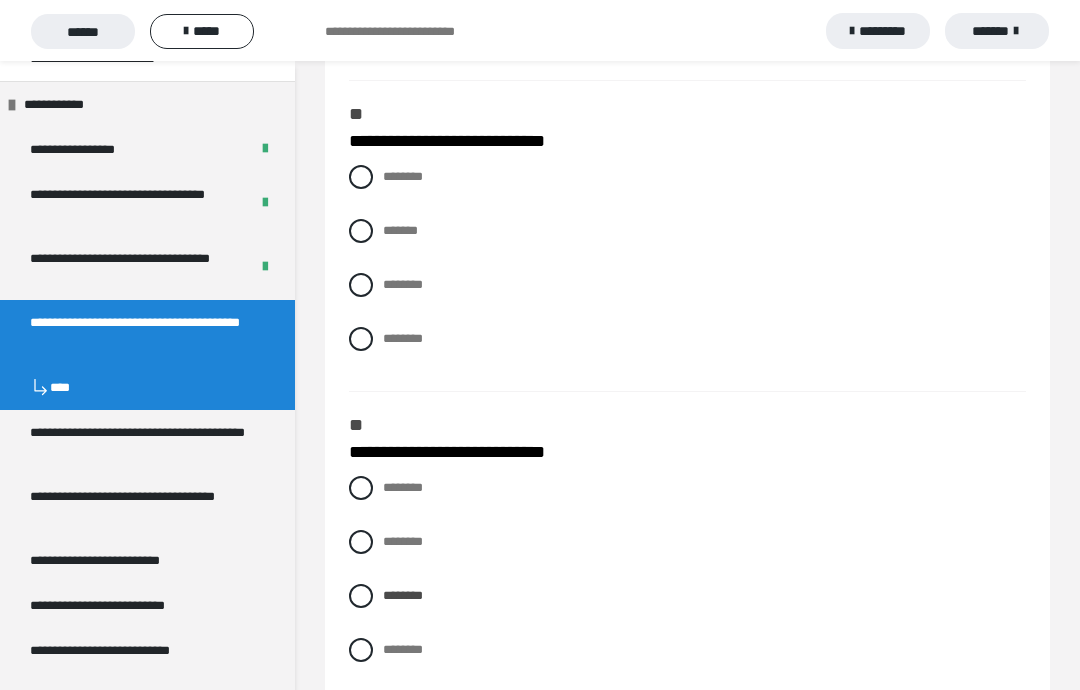 scroll, scrollTop: 1093, scrollLeft: 0, axis: vertical 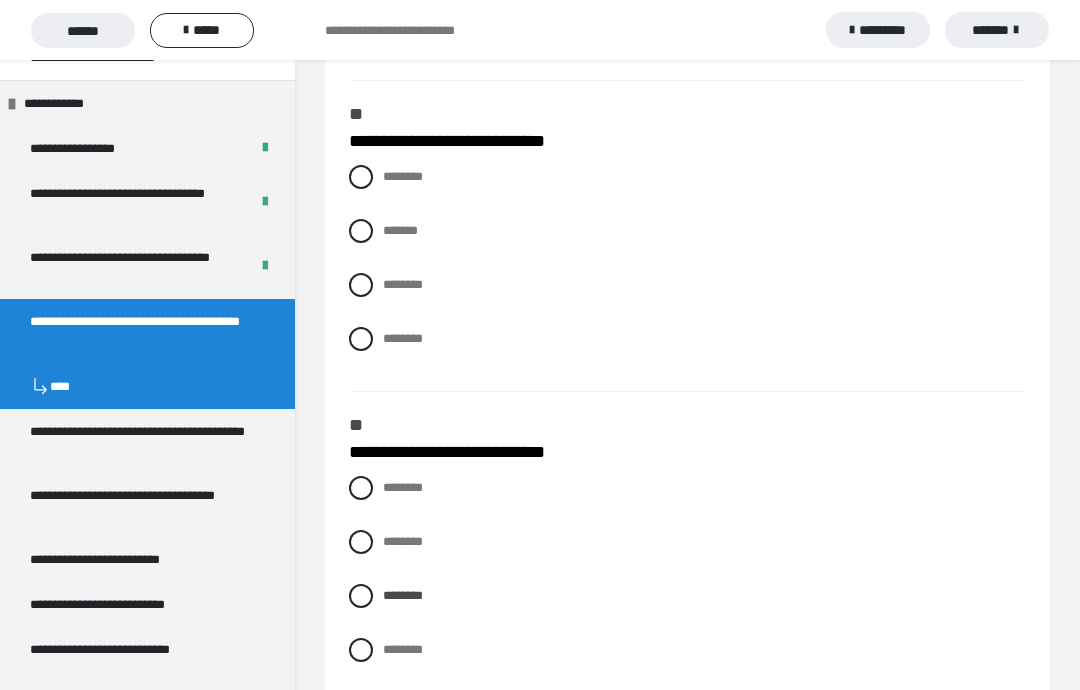 click on "********" at bounding box center [687, 177] 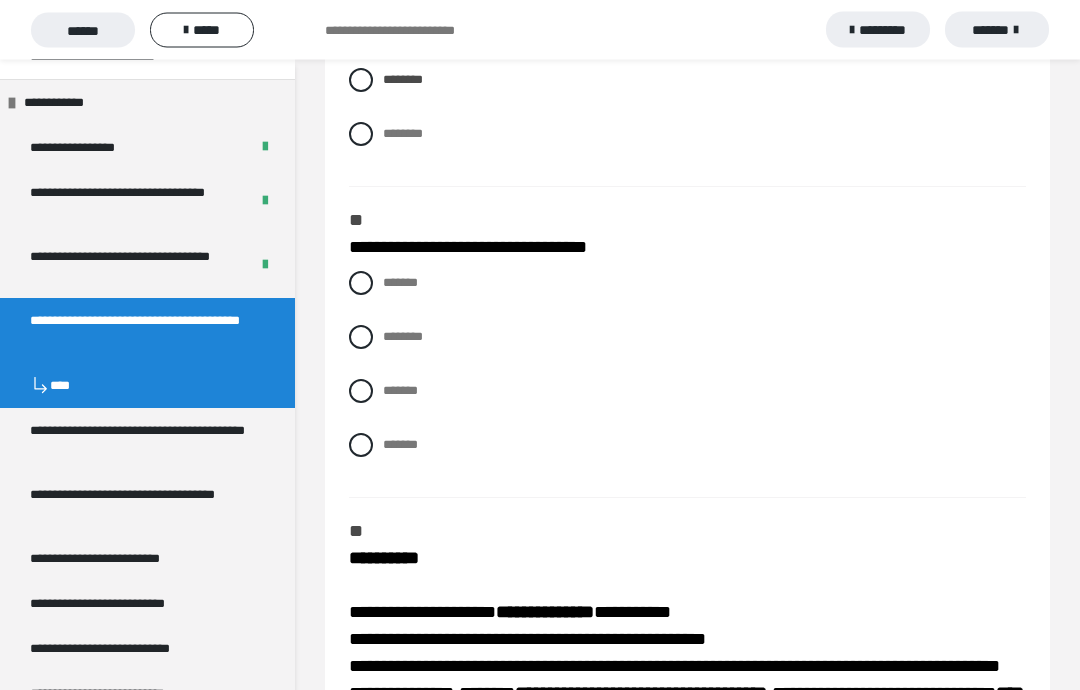 scroll, scrollTop: 1613, scrollLeft: 0, axis: vertical 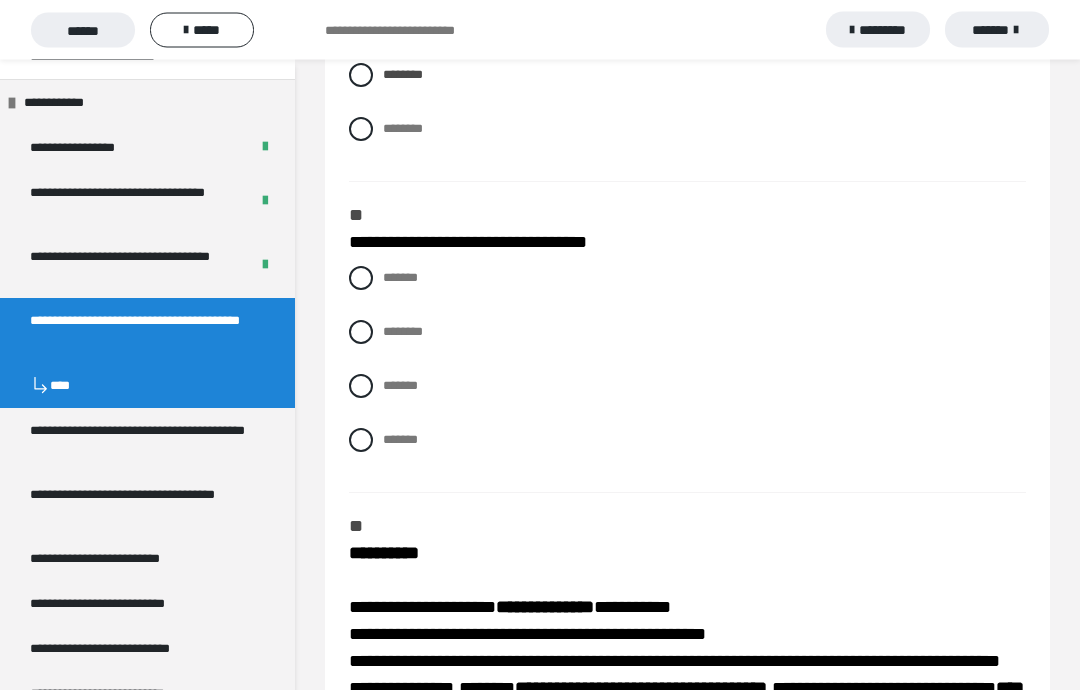 click at bounding box center (361, 387) 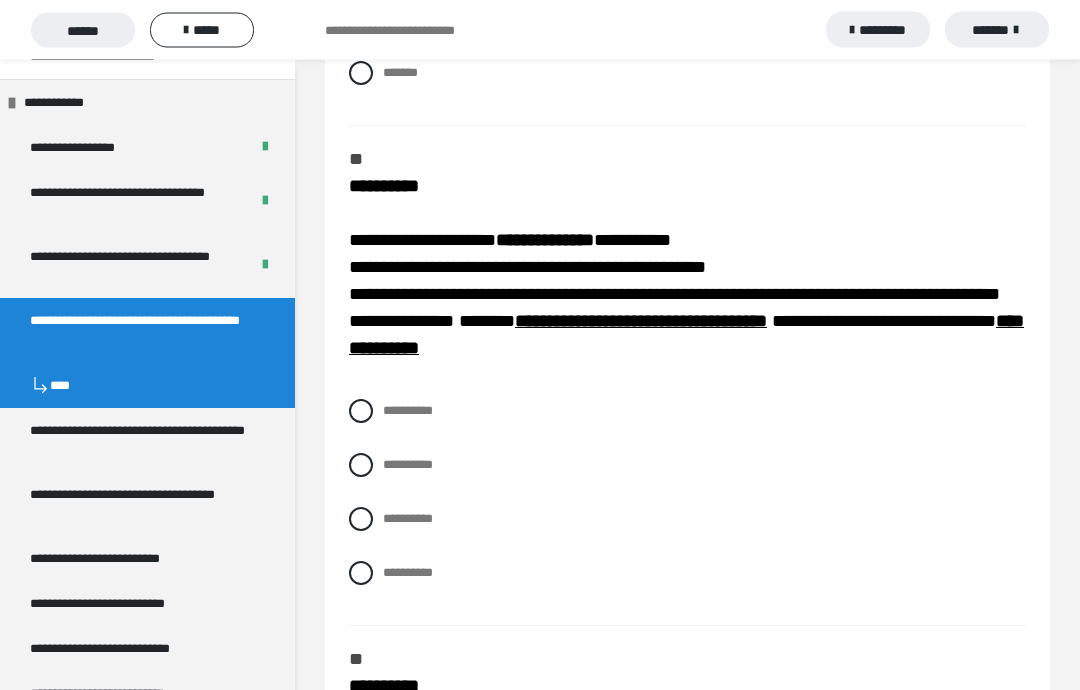 scroll, scrollTop: 1982, scrollLeft: 0, axis: vertical 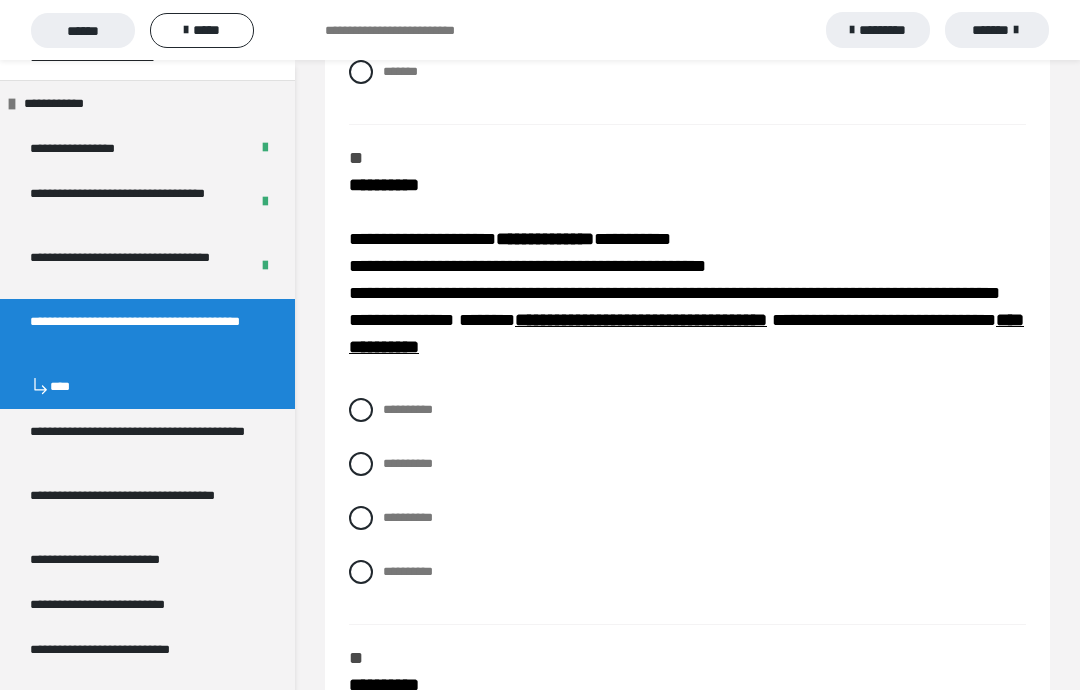 click on "**********" at bounding box center (687, 572) 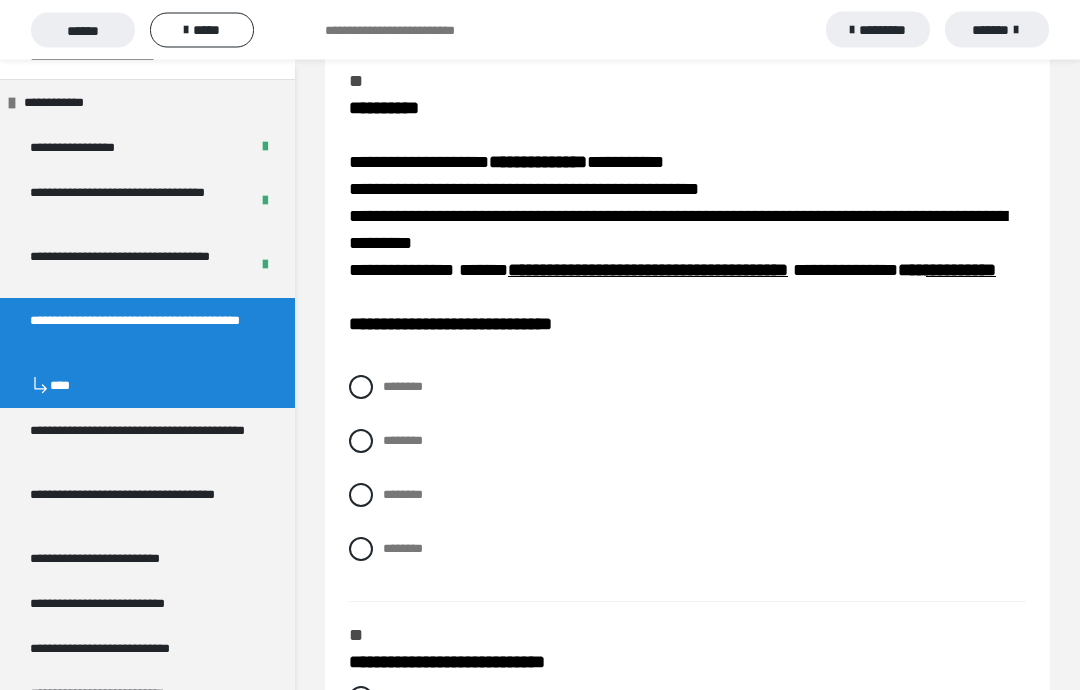scroll, scrollTop: 2564, scrollLeft: 0, axis: vertical 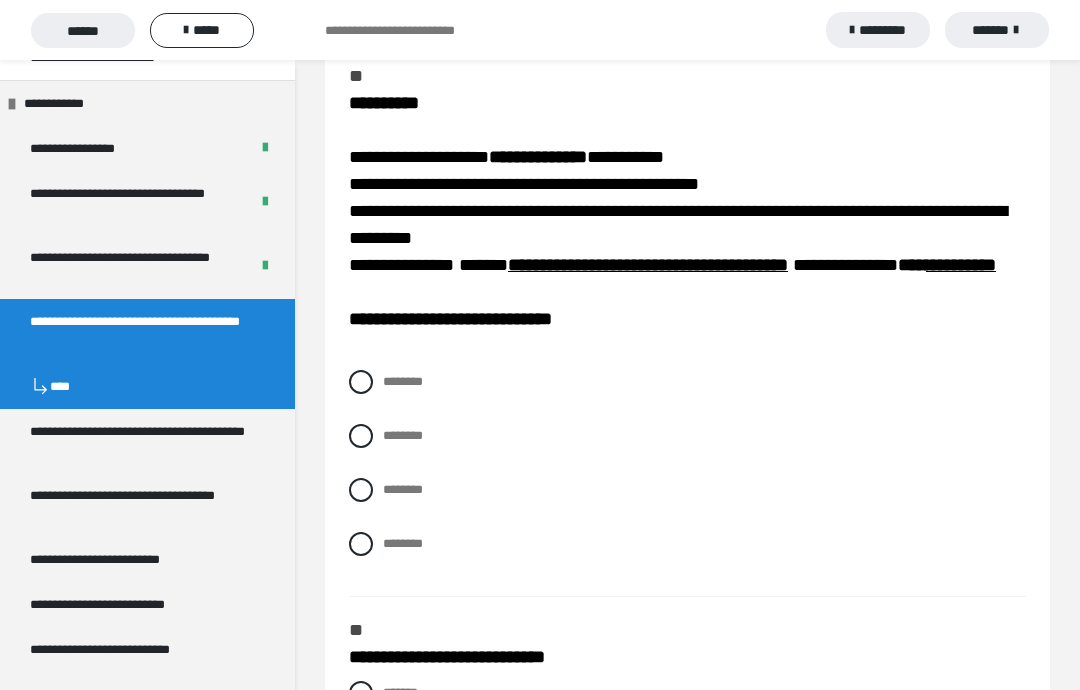 click at bounding box center (361, 490) 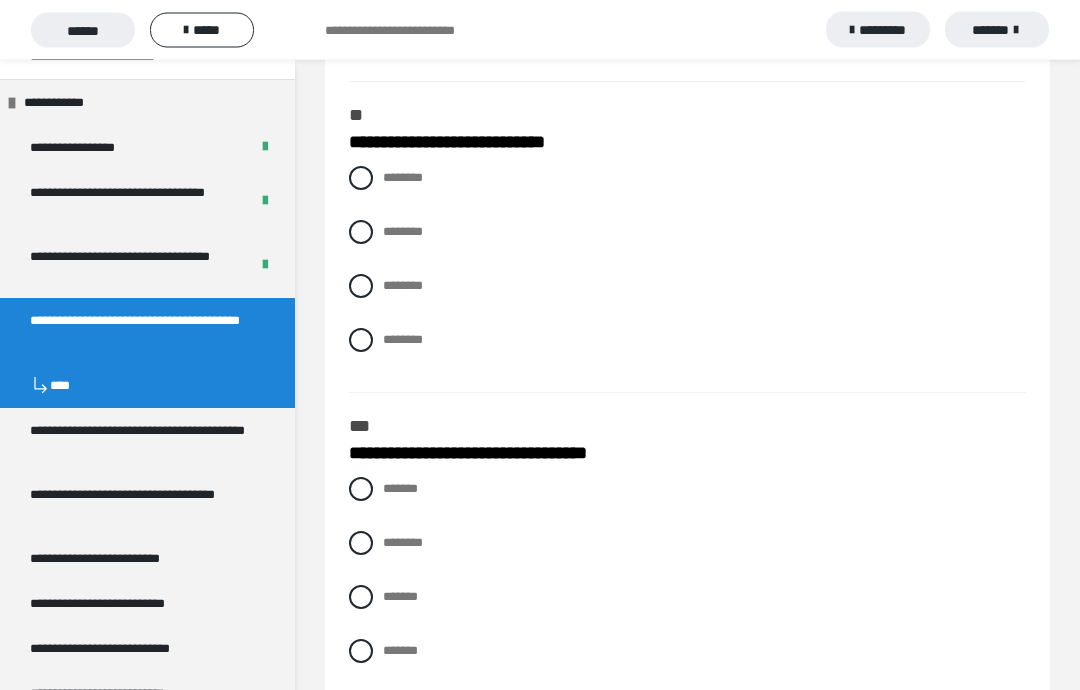 scroll, scrollTop: 3402, scrollLeft: 0, axis: vertical 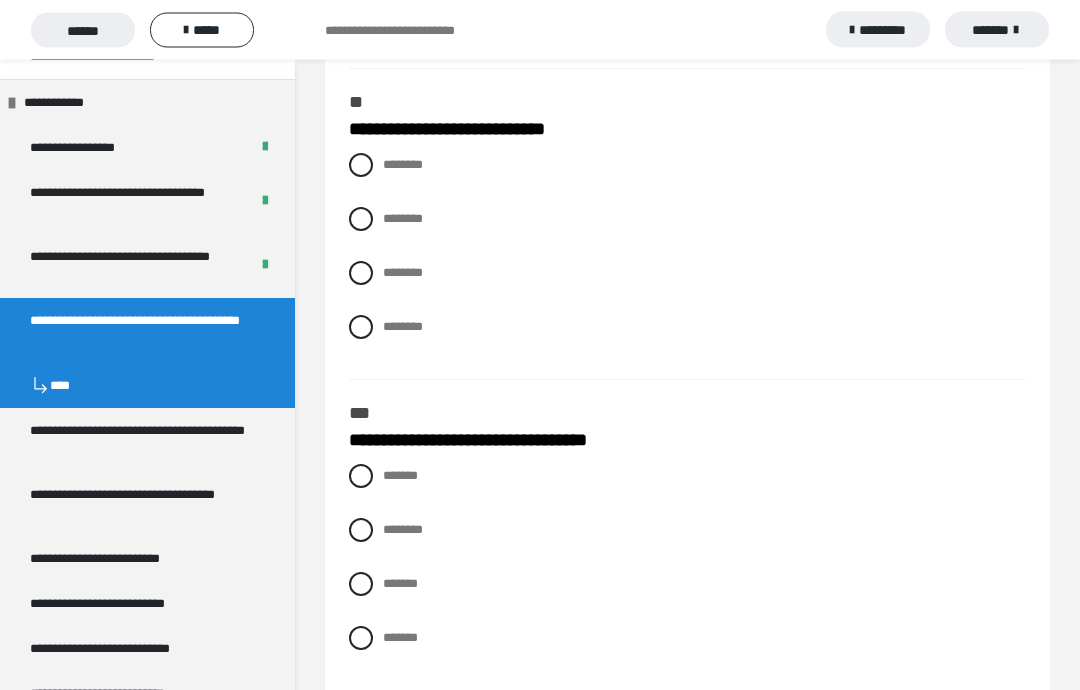 click on "********" at bounding box center [687, 274] 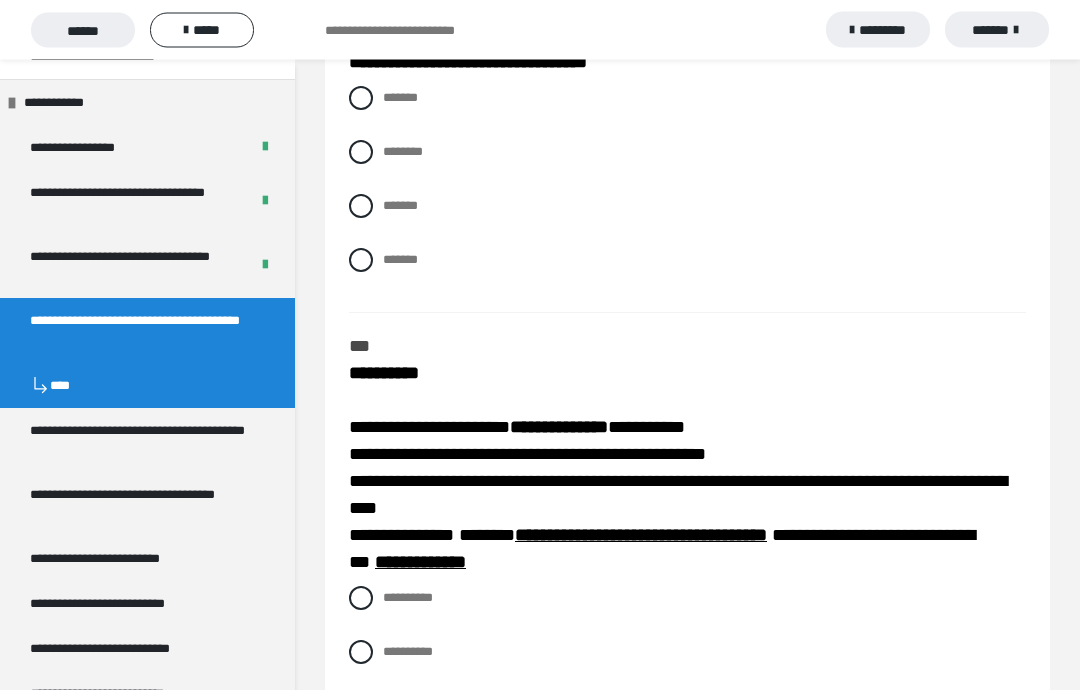 scroll, scrollTop: 3781, scrollLeft: 0, axis: vertical 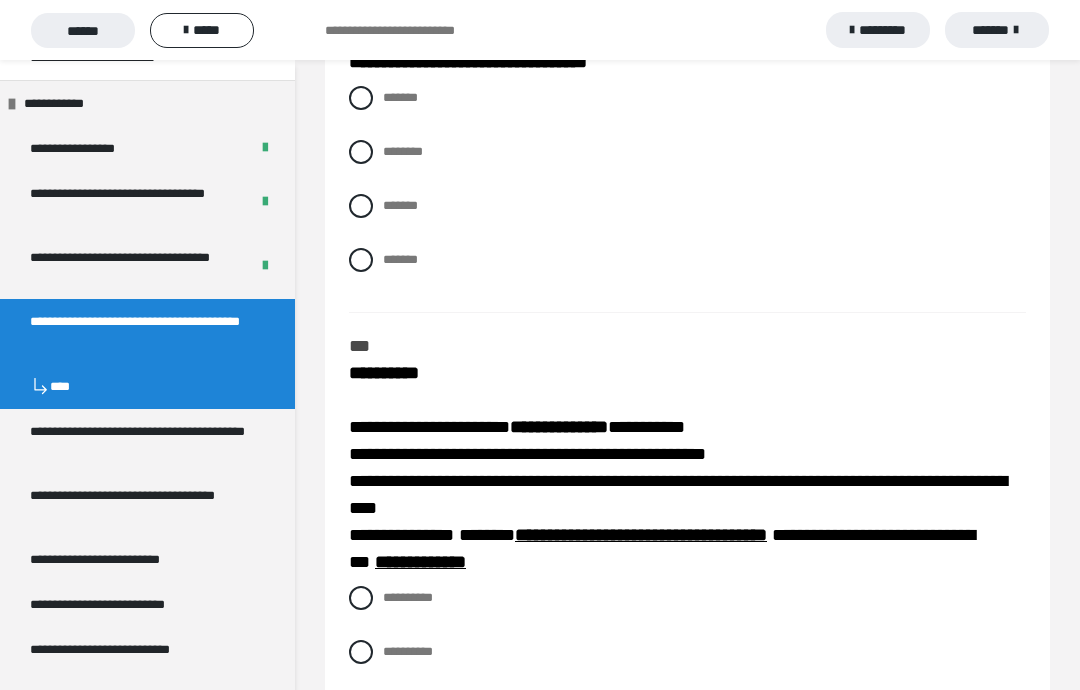 click on "*******" at bounding box center [687, 206] 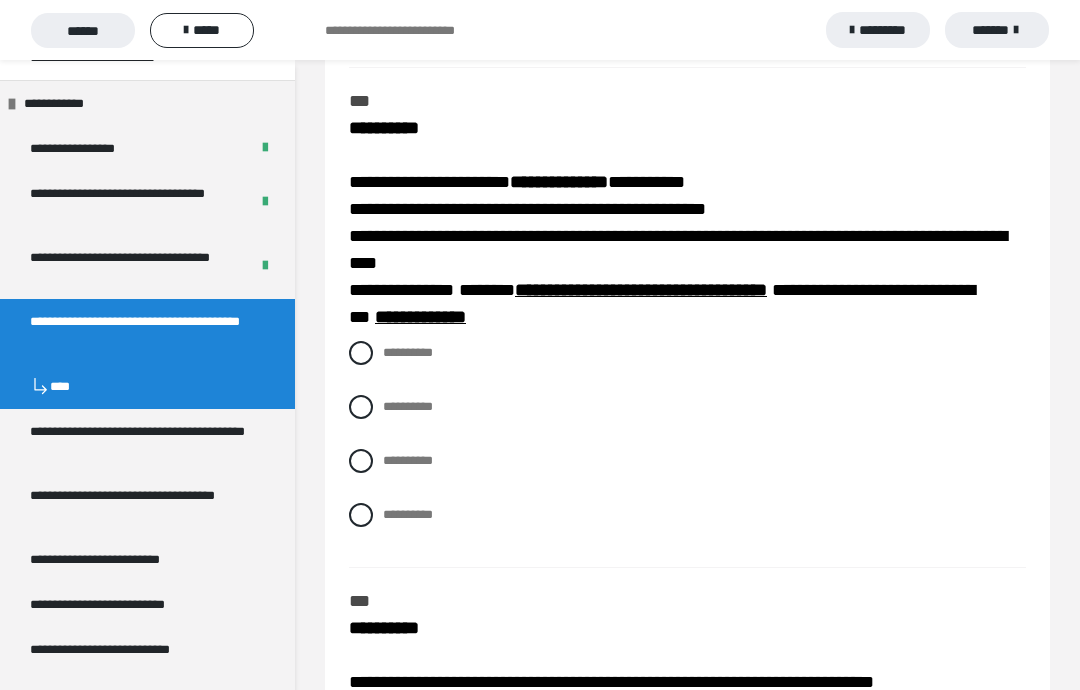 scroll, scrollTop: 4038, scrollLeft: 0, axis: vertical 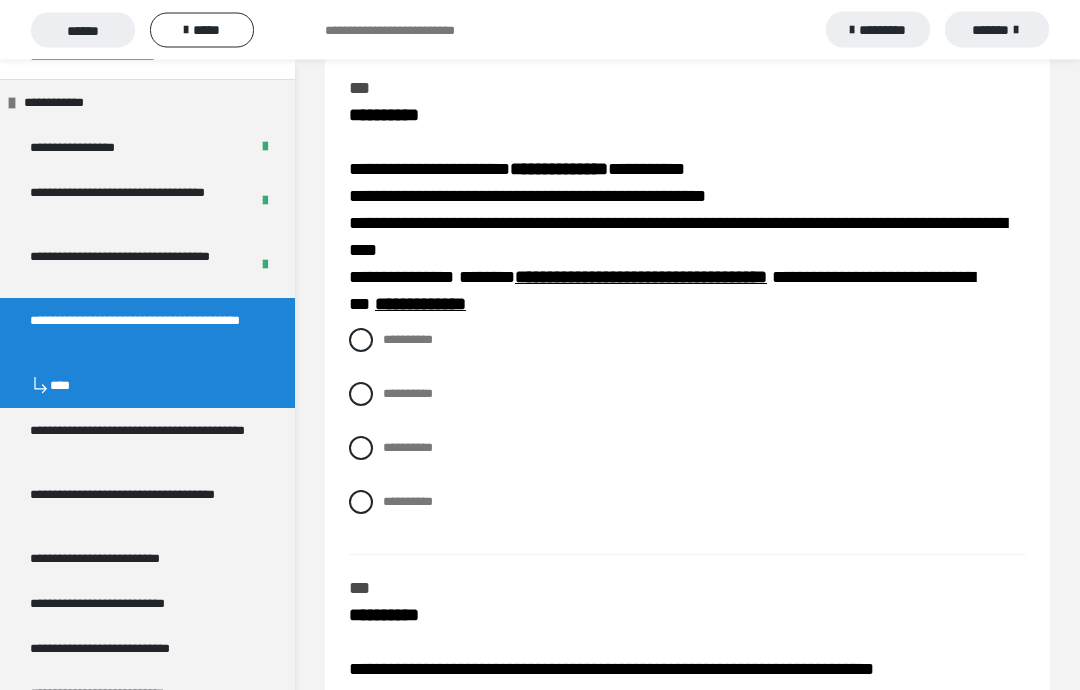 click on "**********" at bounding box center [687, 503] 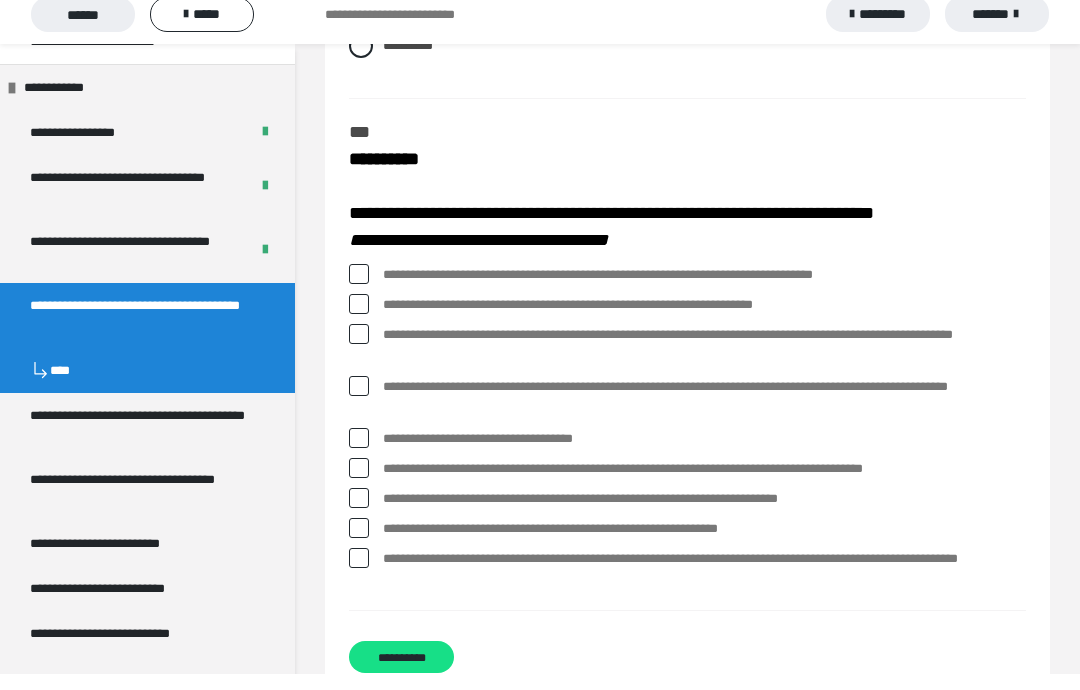 scroll, scrollTop: 4559, scrollLeft: 0, axis: vertical 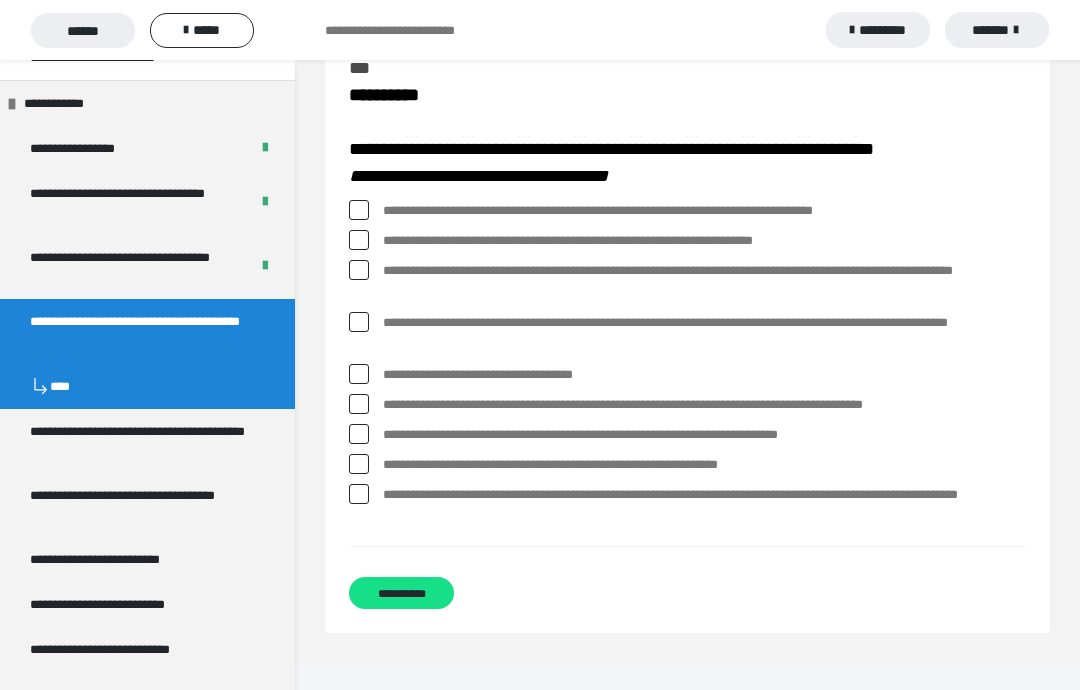 click at bounding box center [359, 210] 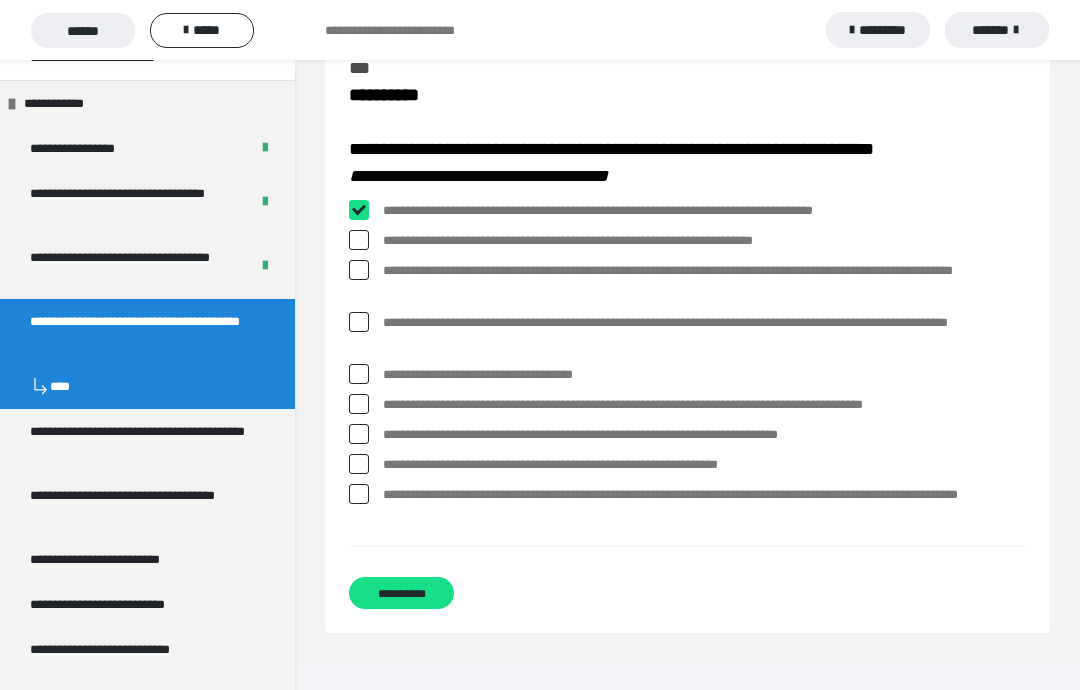 checkbox on "****" 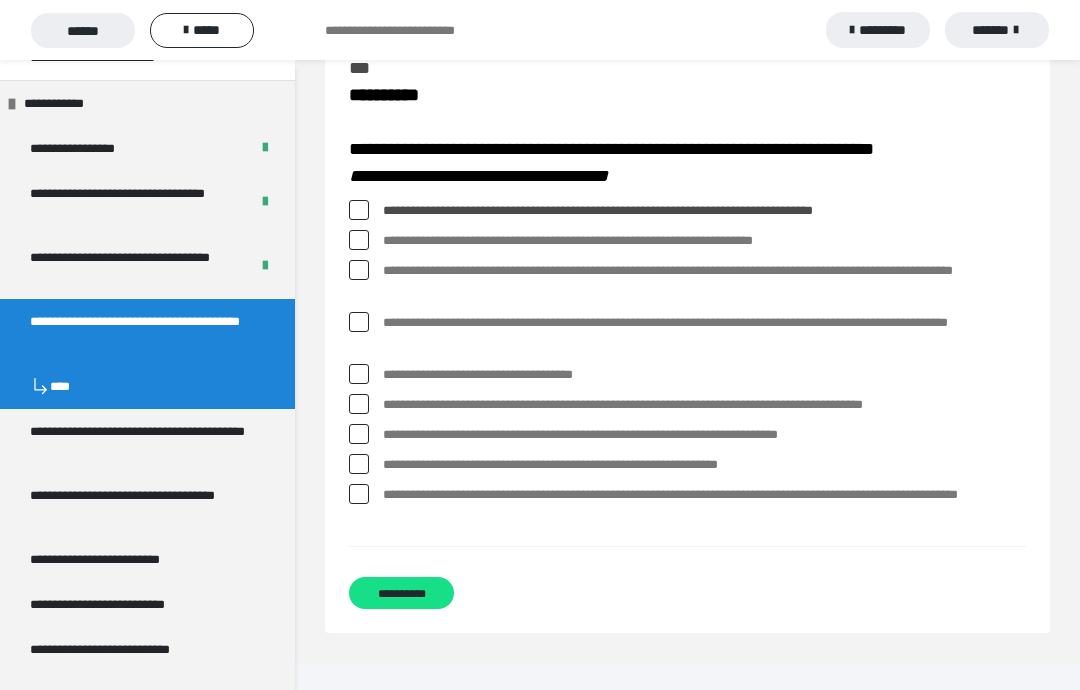 click at bounding box center (359, 240) 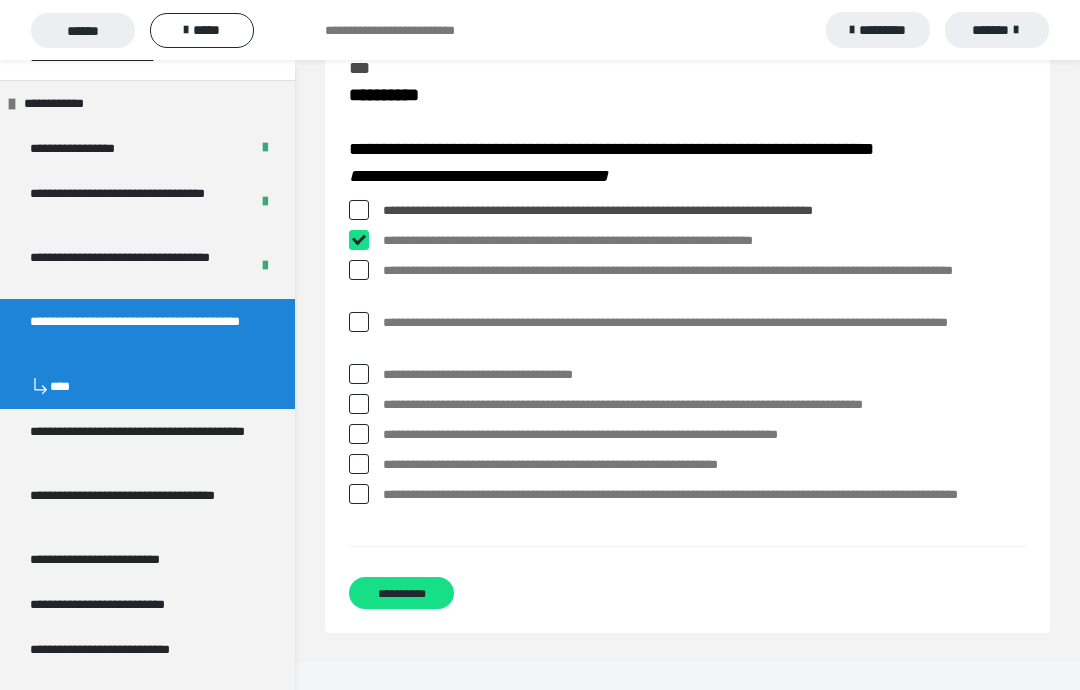 checkbox on "****" 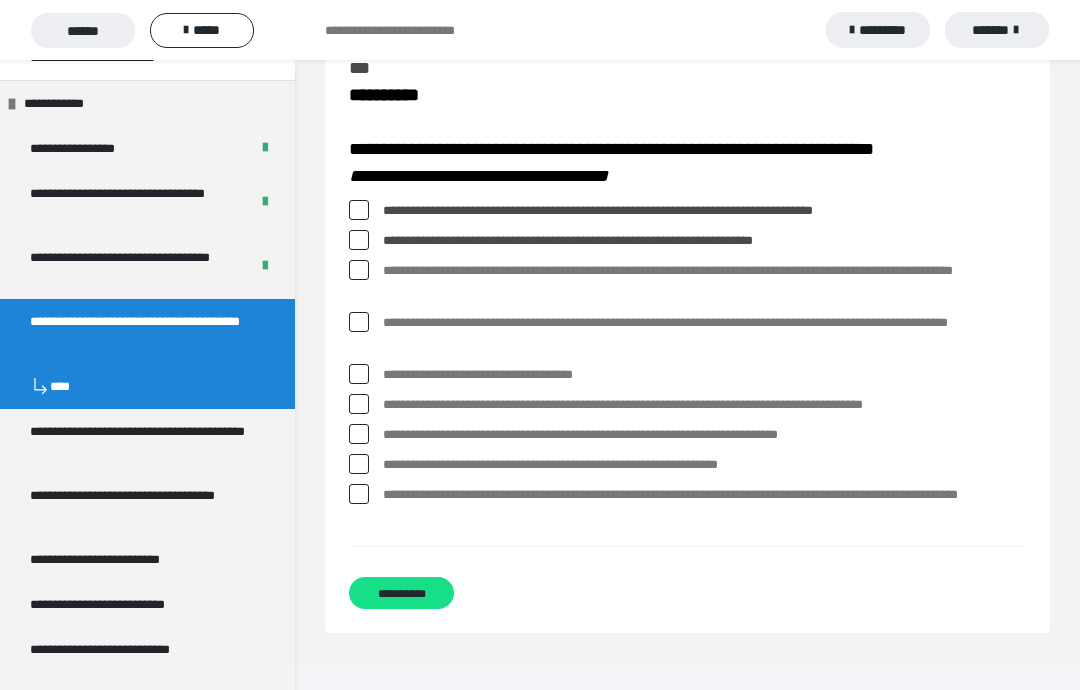 click at bounding box center [359, 270] 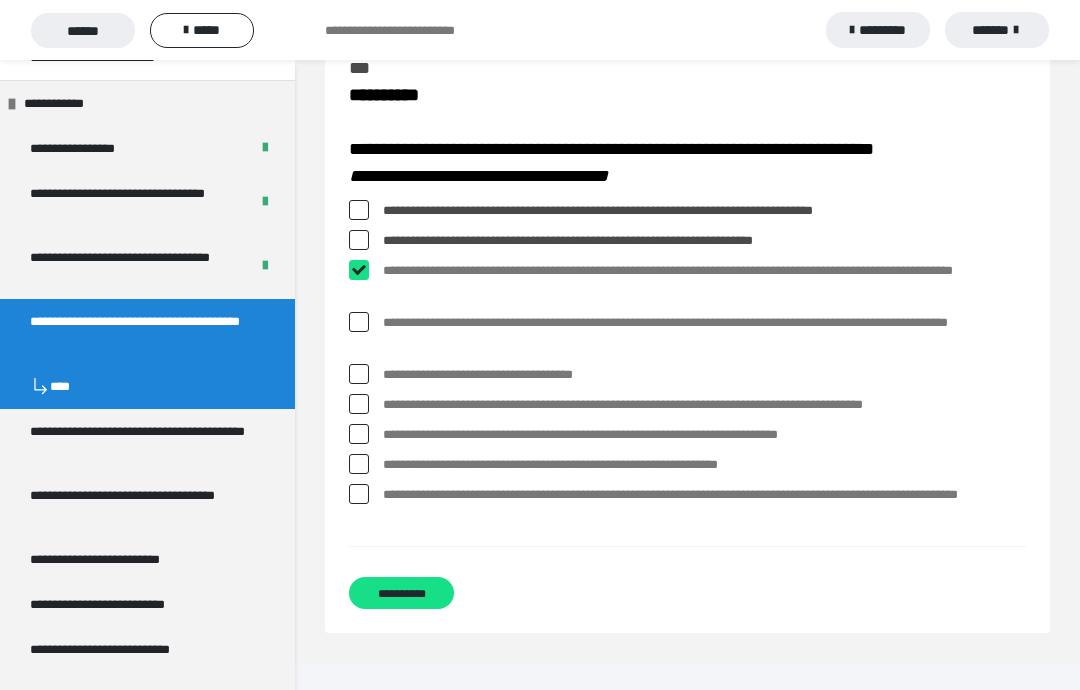 checkbox on "****" 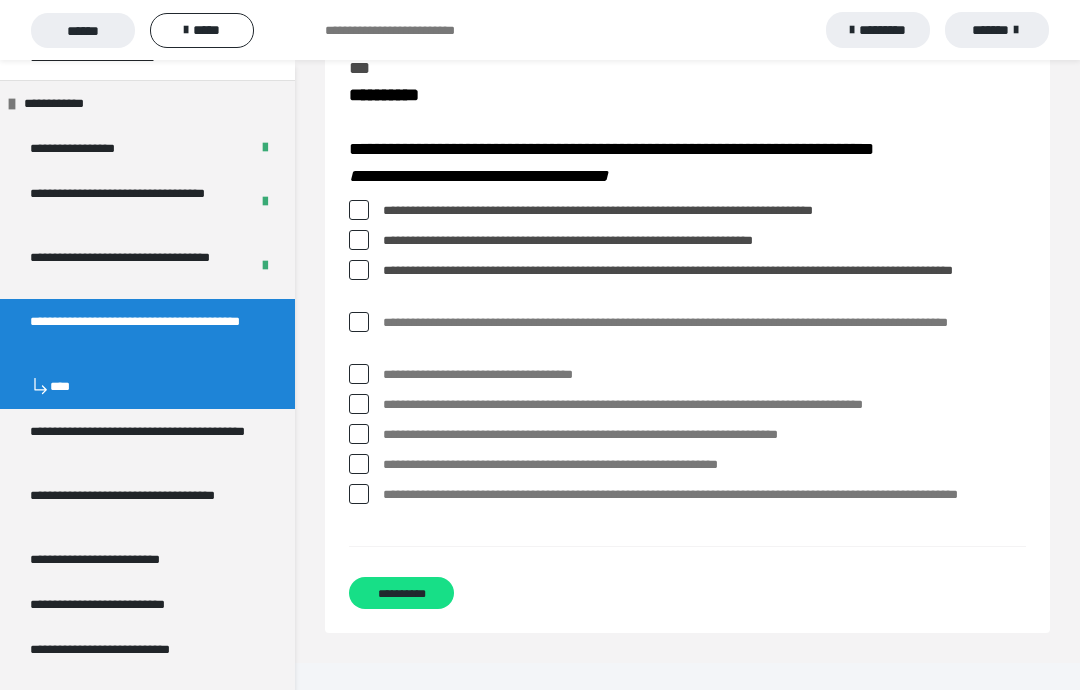 click on "**********" at bounding box center [687, 435] 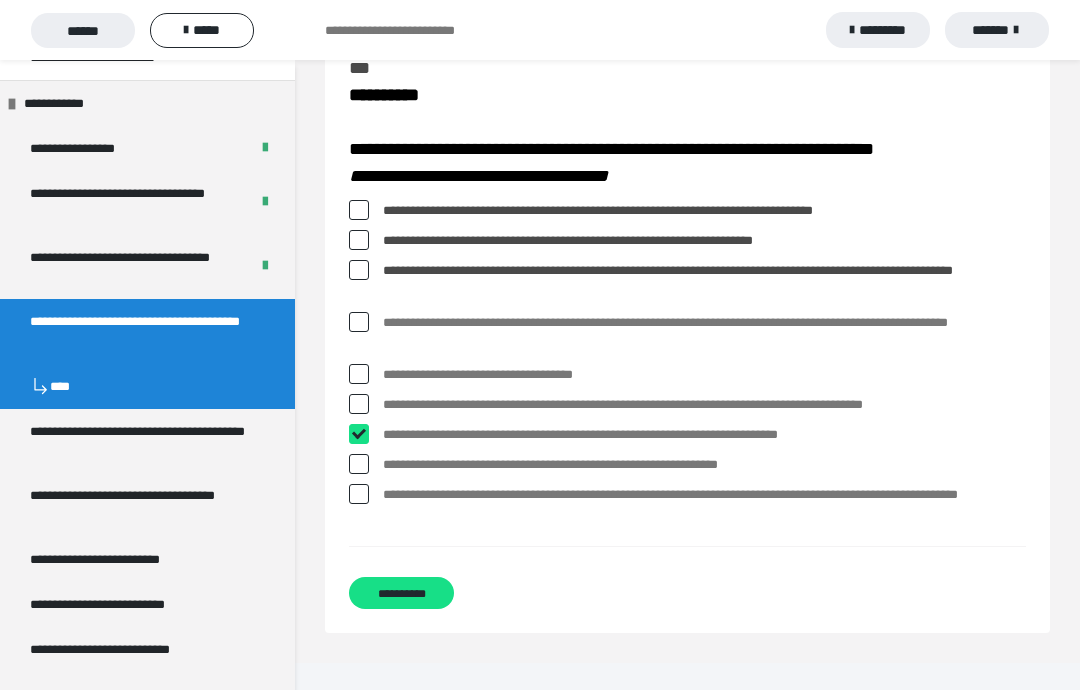 checkbox on "****" 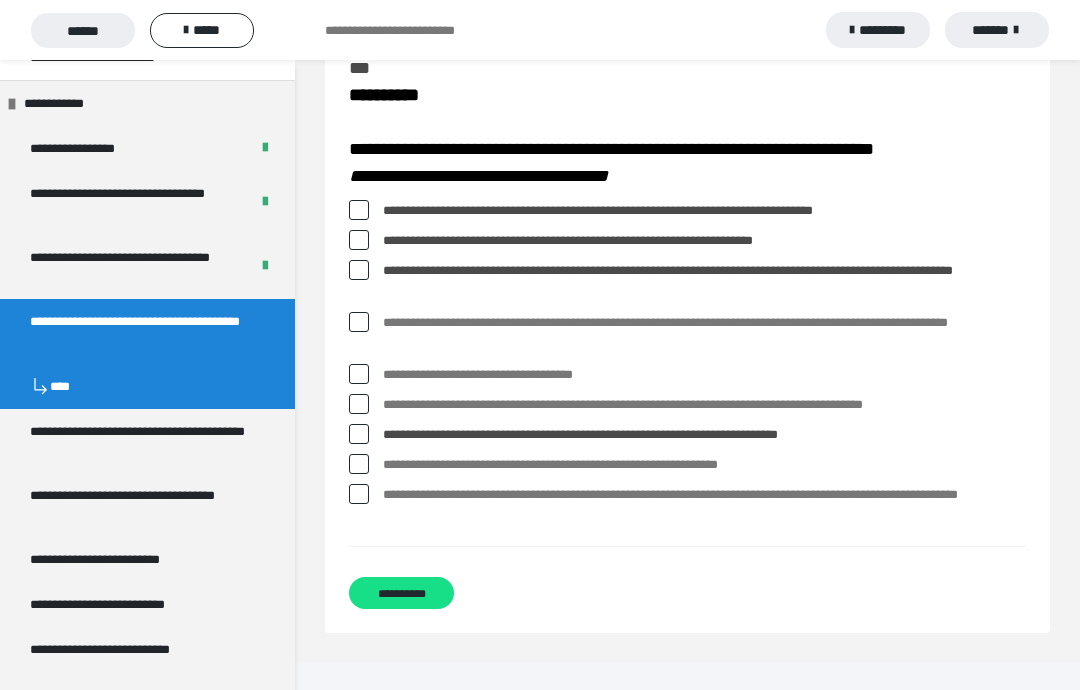 click on "**********" at bounding box center (687, 282) 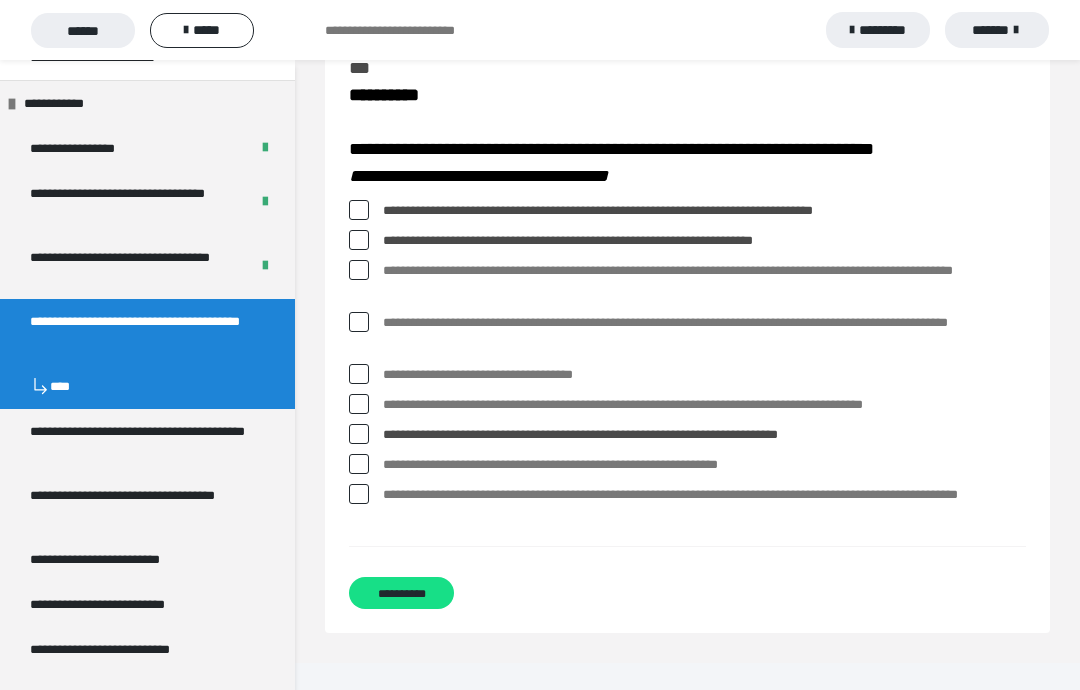 click on "**********" at bounding box center (687, 465) 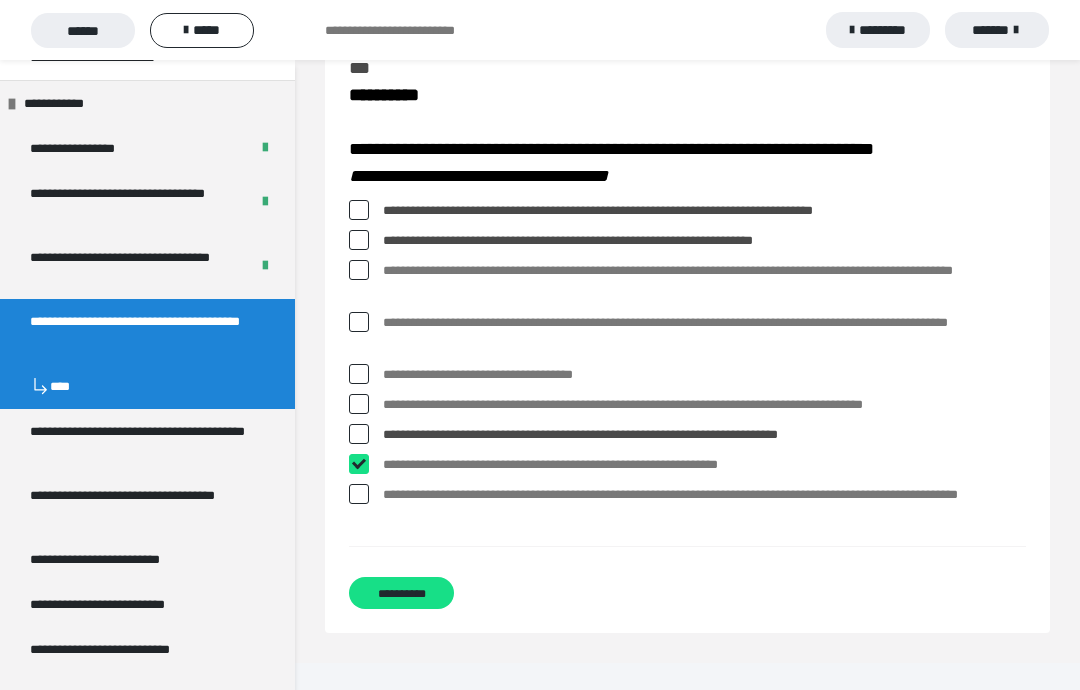 checkbox on "****" 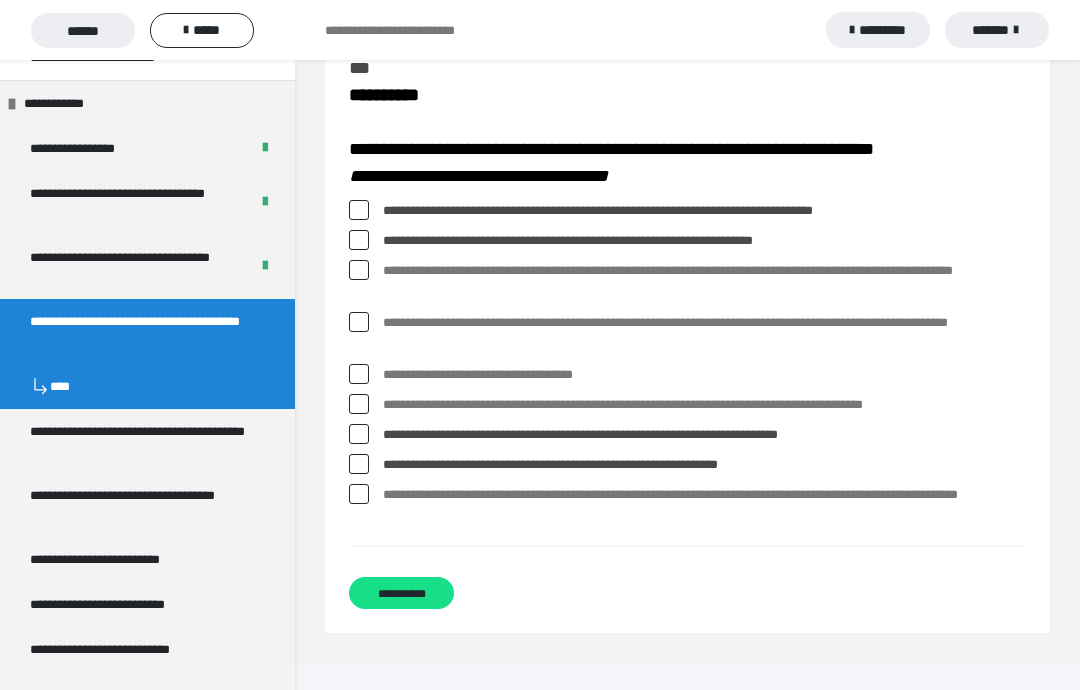click on "**********" at bounding box center (401, 593) 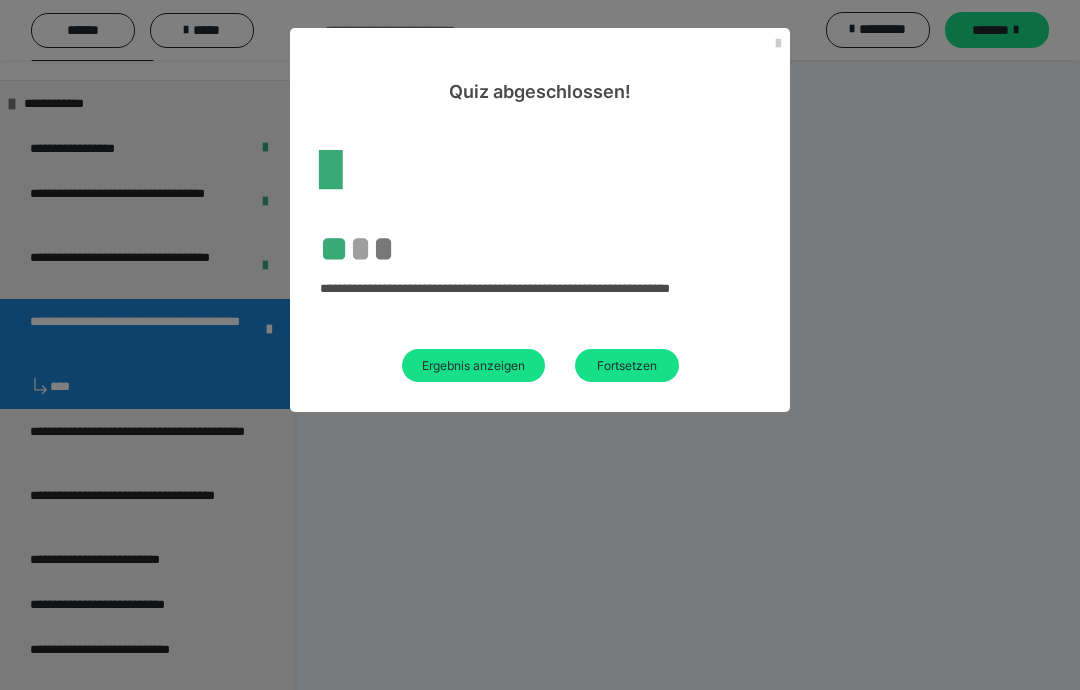 scroll, scrollTop: 140, scrollLeft: 0, axis: vertical 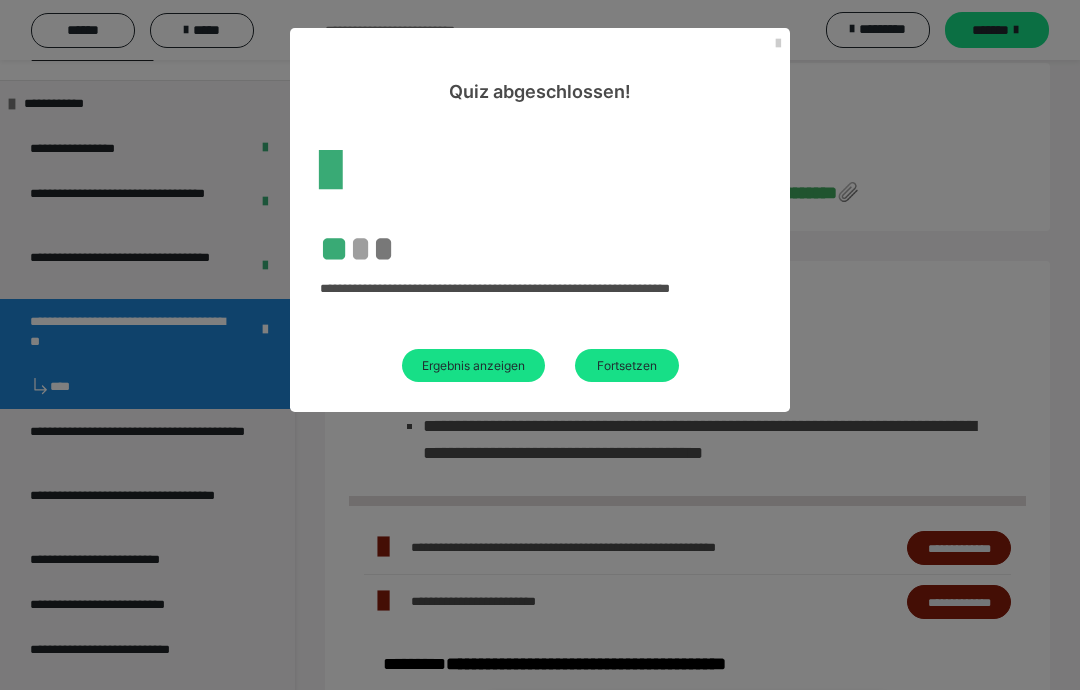 click on "Ergebnis anzeigen" at bounding box center [473, 365] 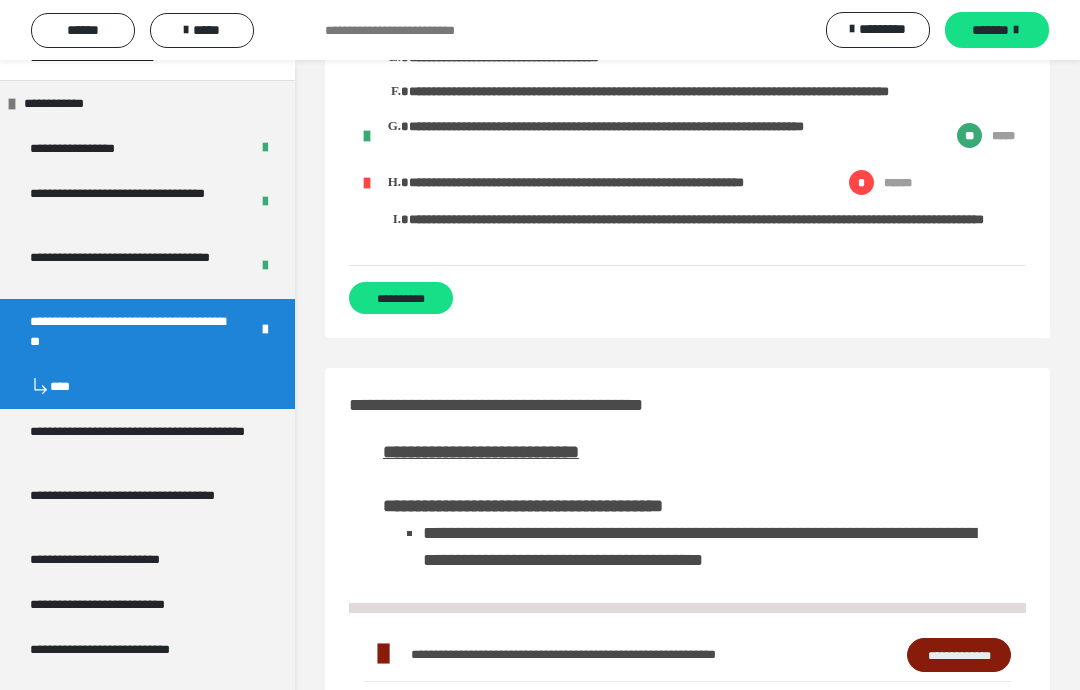 scroll, scrollTop: 3826, scrollLeft: 0, axis: vertical 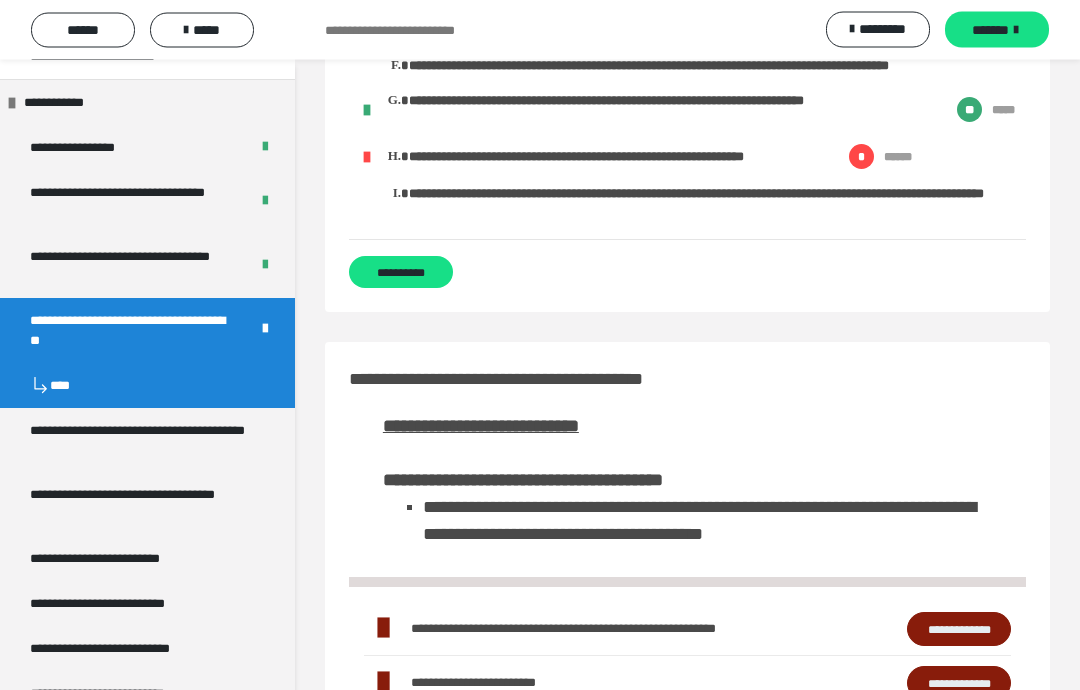 click on "**********" at bounding box center (401, 273) 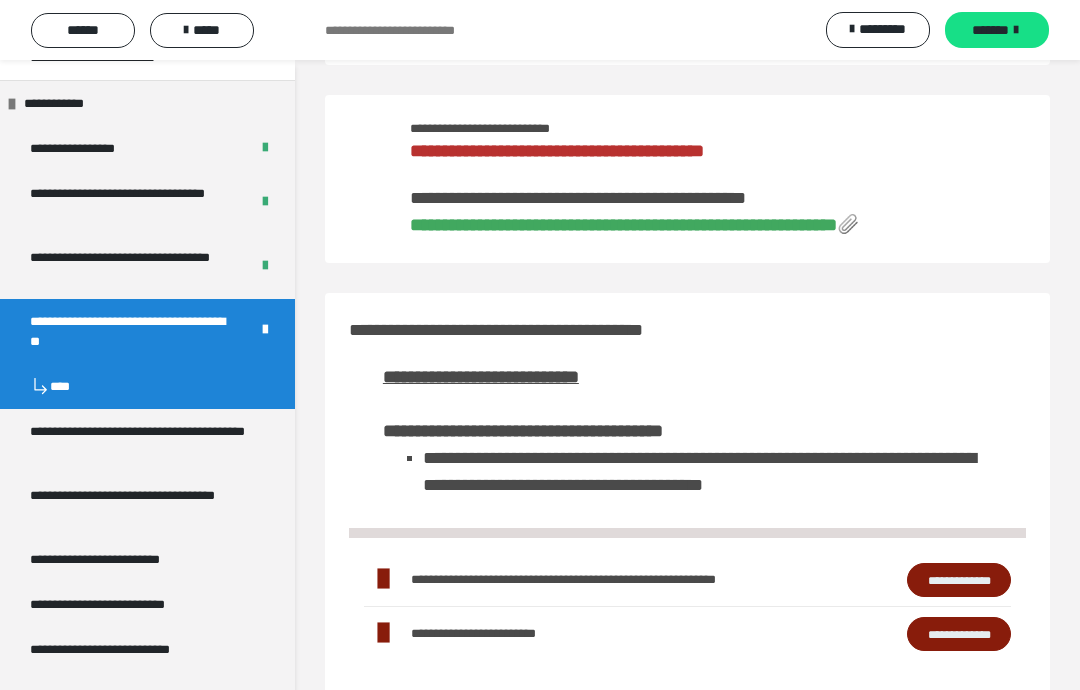 scroll, scrollTop: 0, scrollLeft: 0, axis: both 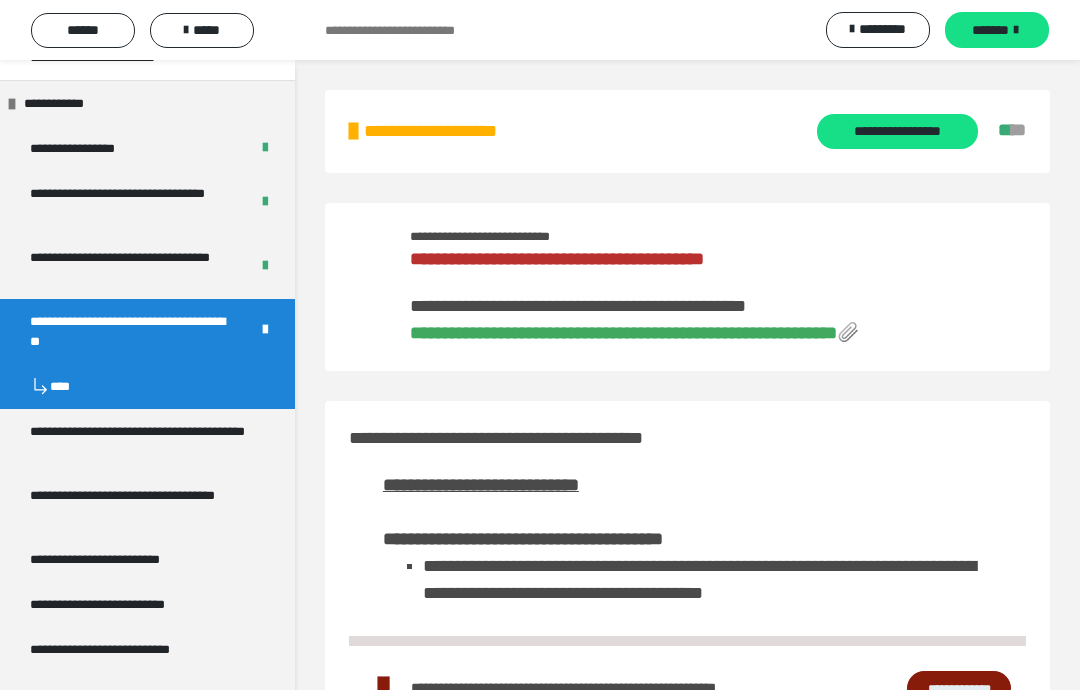 click on "**********" at bounding box center [623, 333] 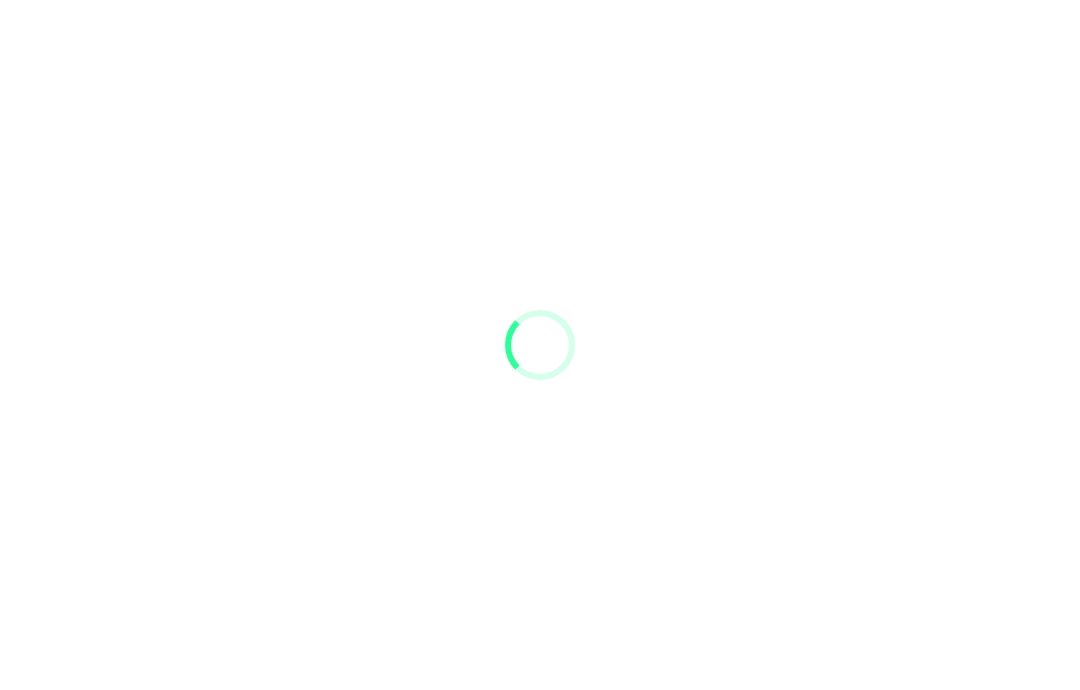 scroll, scrollTop: 0, scrollLeft: 0, axis: both 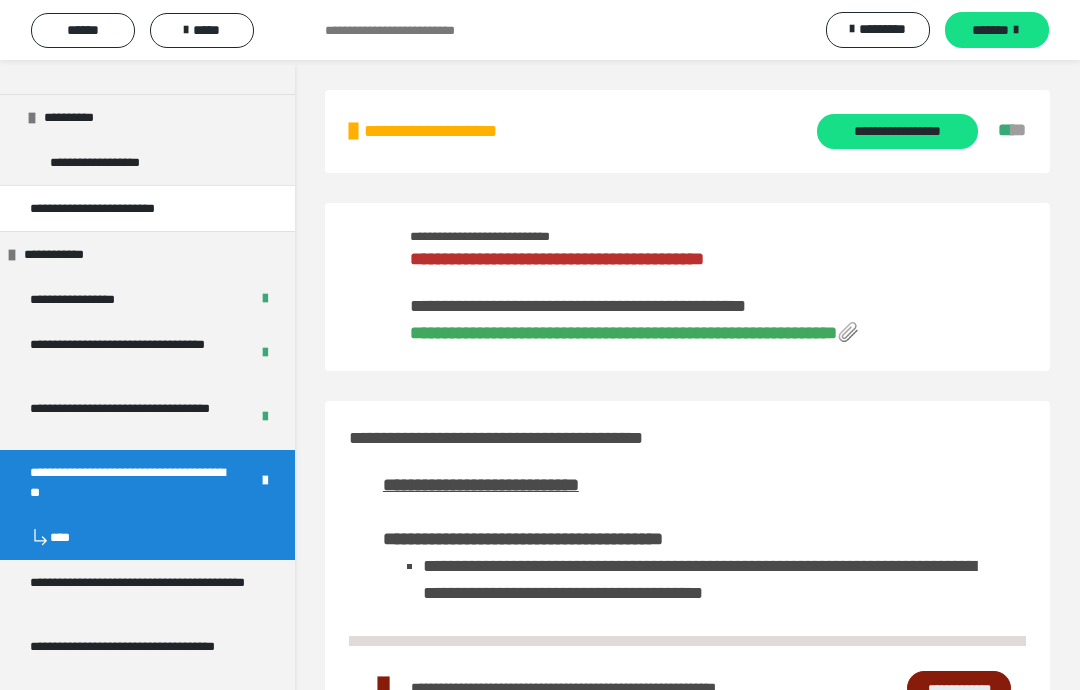 click on "**********" at bounding box center [131, 418] 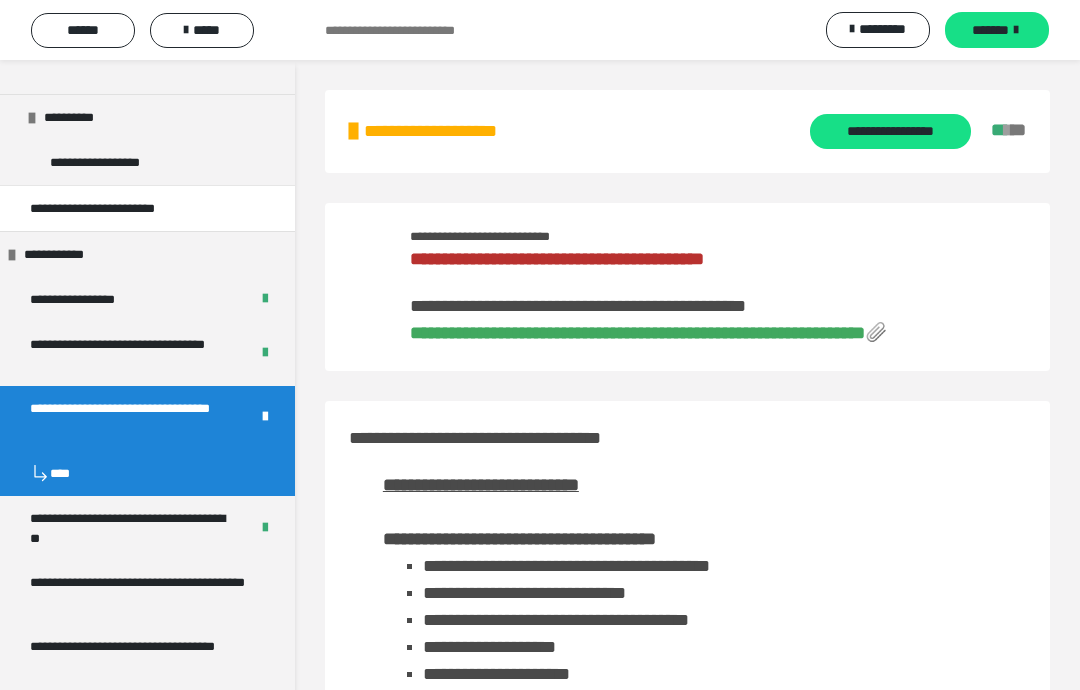 click on "**********" at bounding box center [637, 333] 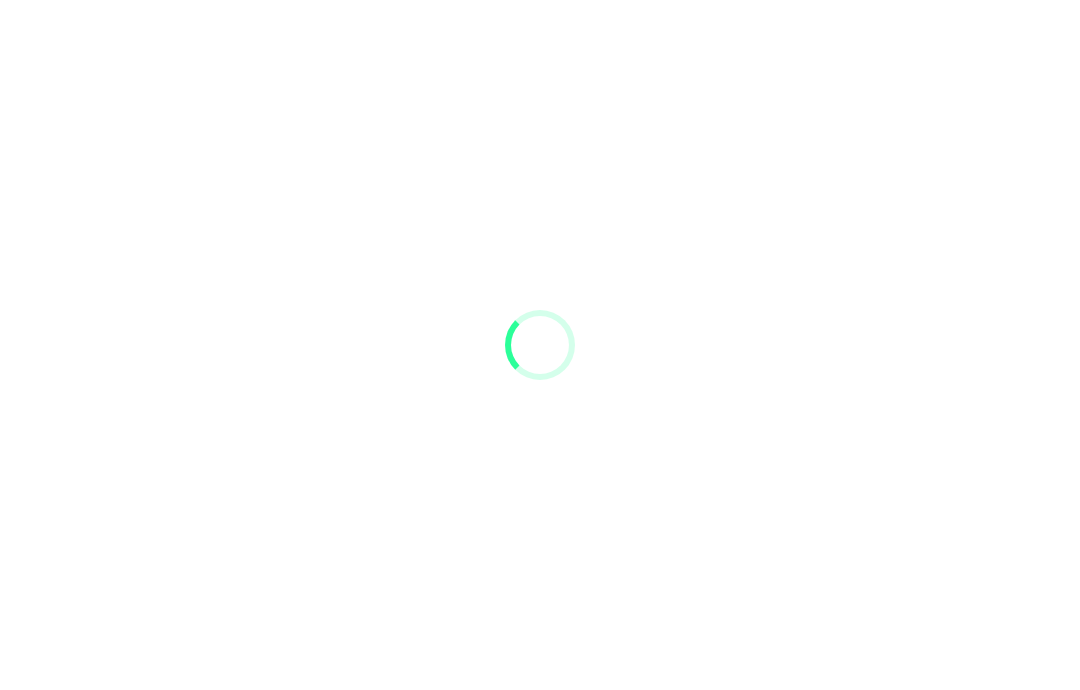 scroll, scrollTop: 0, scrollLeft: 0, axis: both 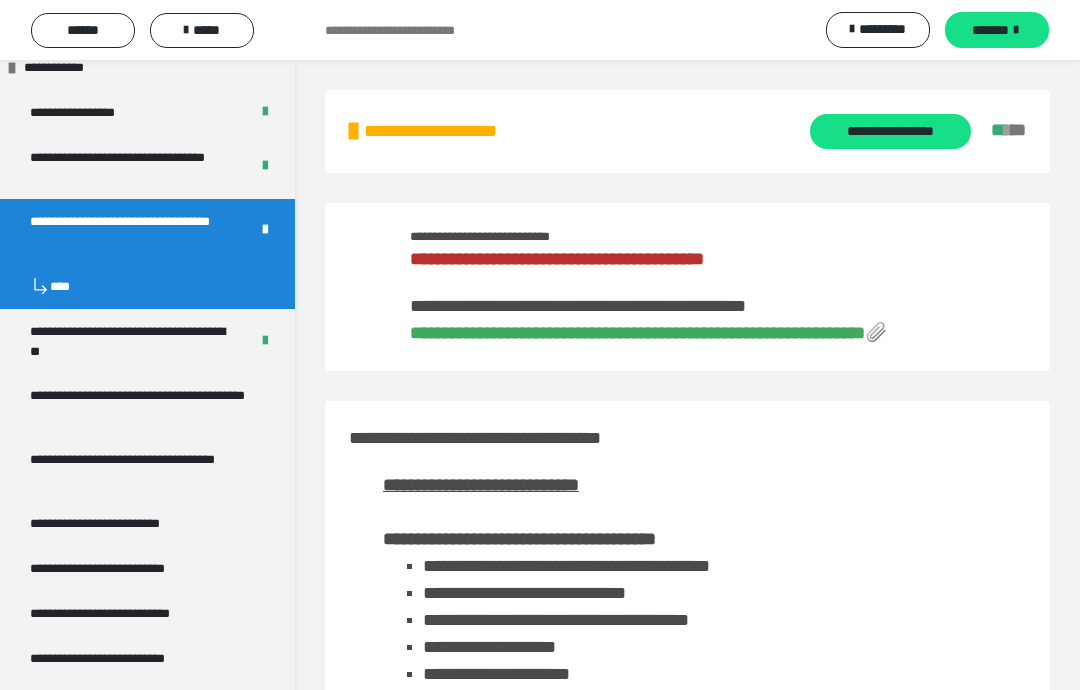 click on "**********" at bounding box center (139, 405) 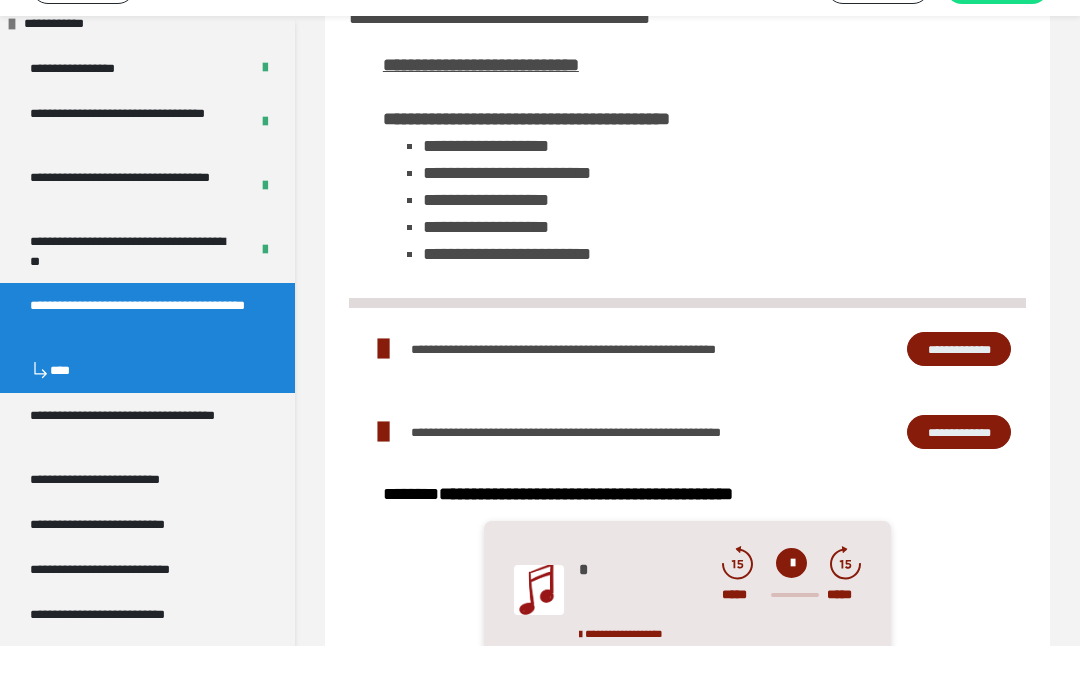 scroll, scrollTop: 0, scrollLeft: 0, axis: both 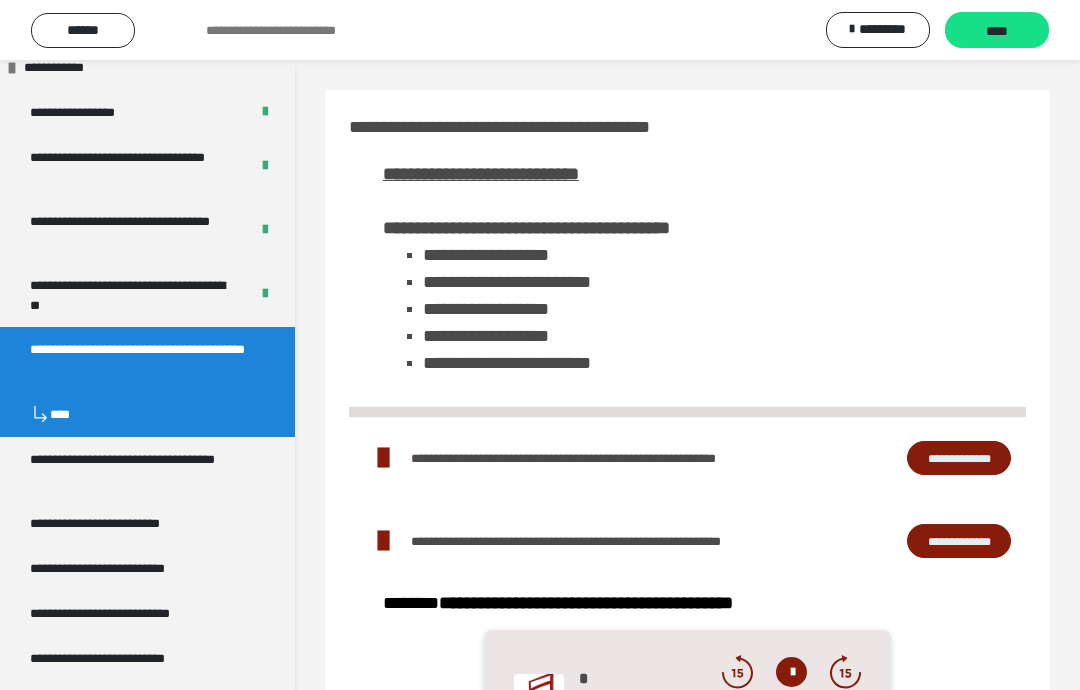 click on "****" at bounding box center (997, 30) 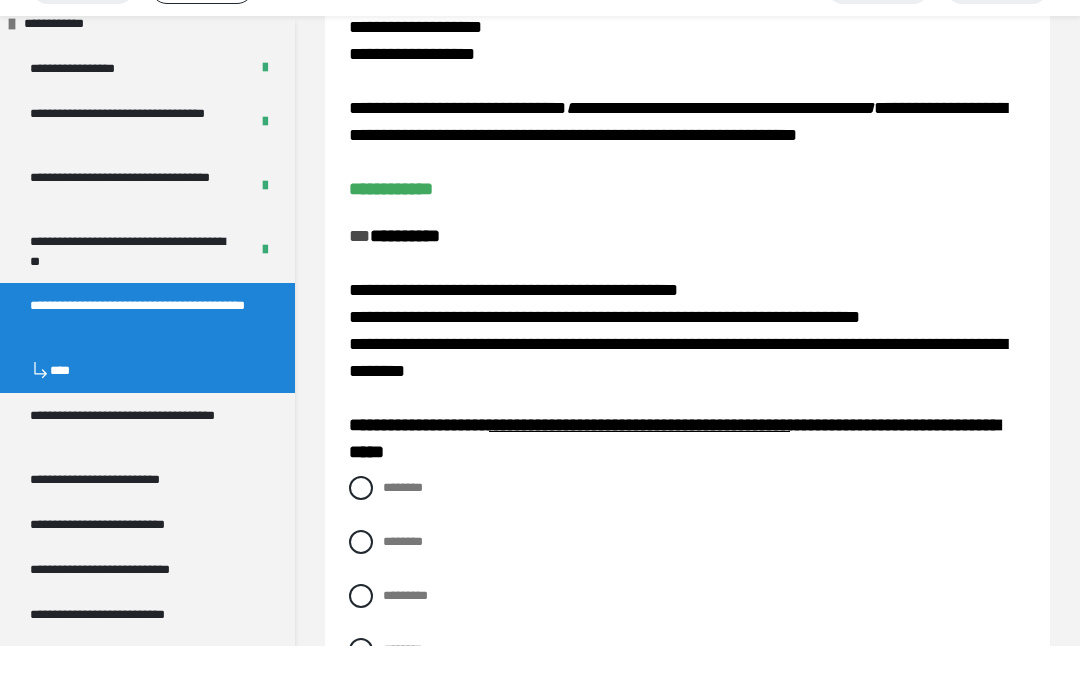 scroll, scrollTop: 57, scrollLeft: 0, axis: vertical 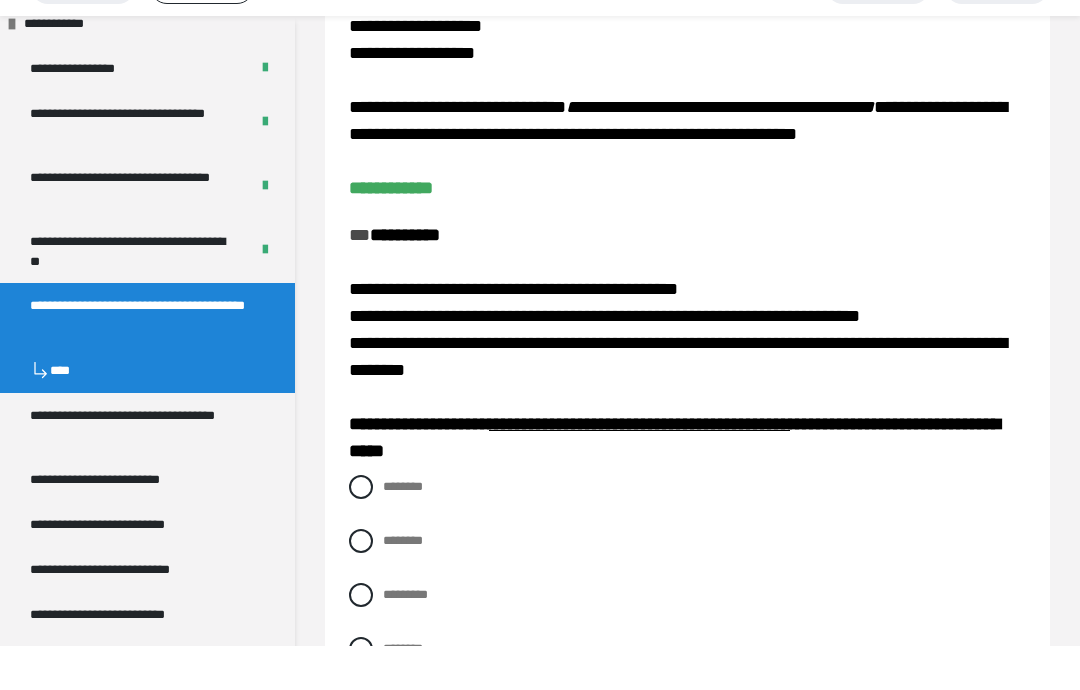 click on "********" at bounding box center [389, 525] 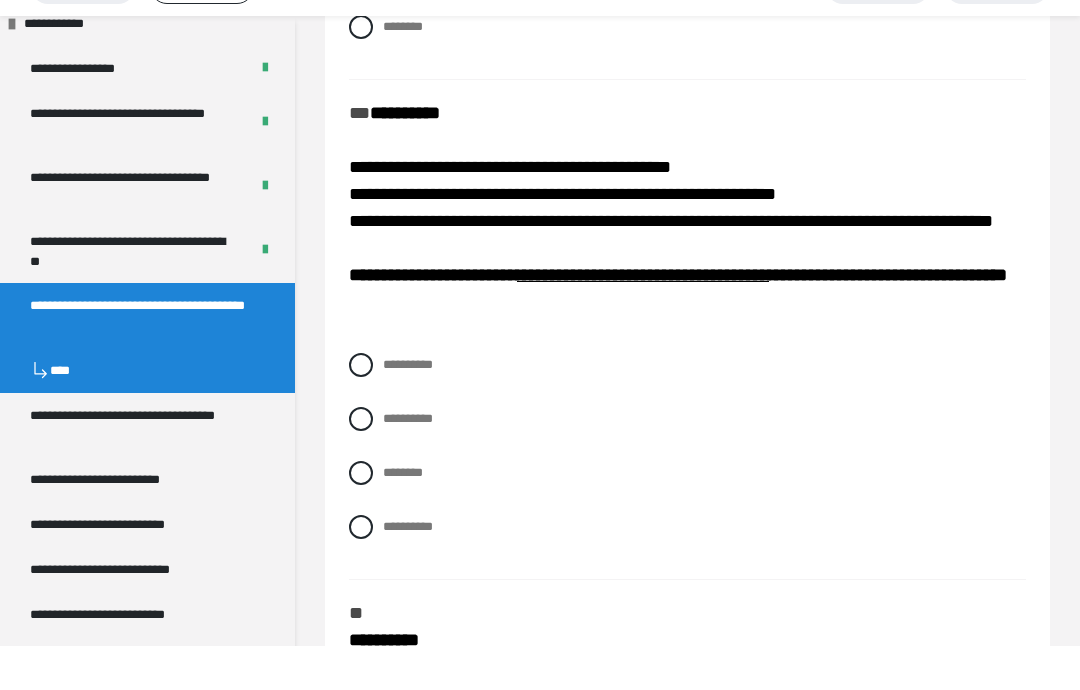 scroll, scrollTop: 680, scrollLeft: 0, axis: vertical 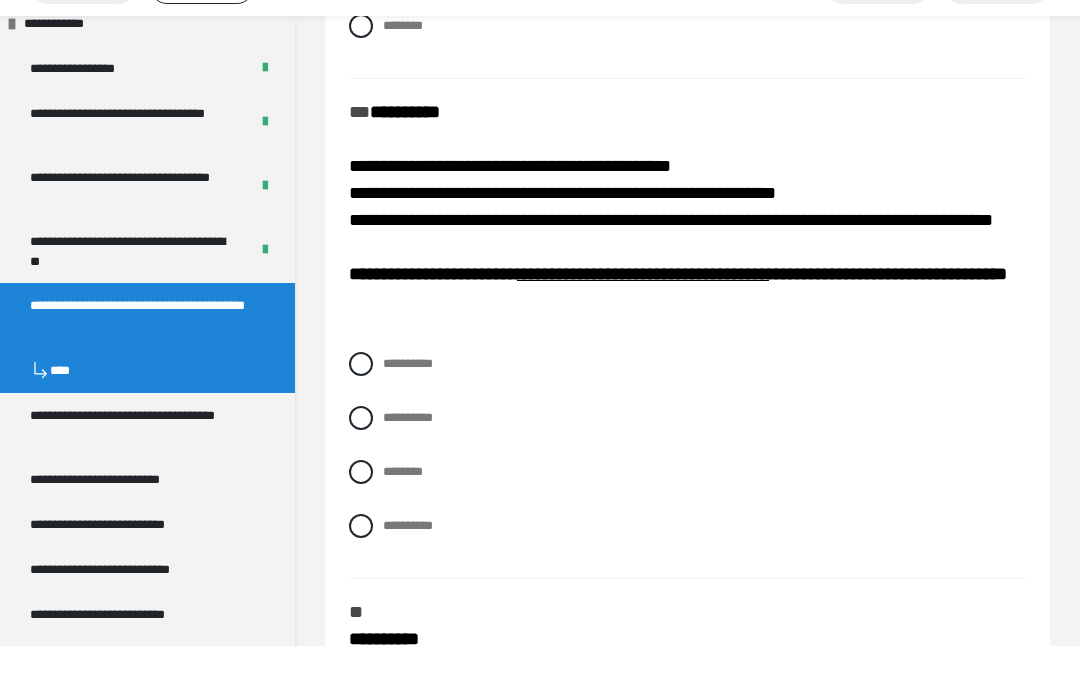 click at bounding box center (361, 570) 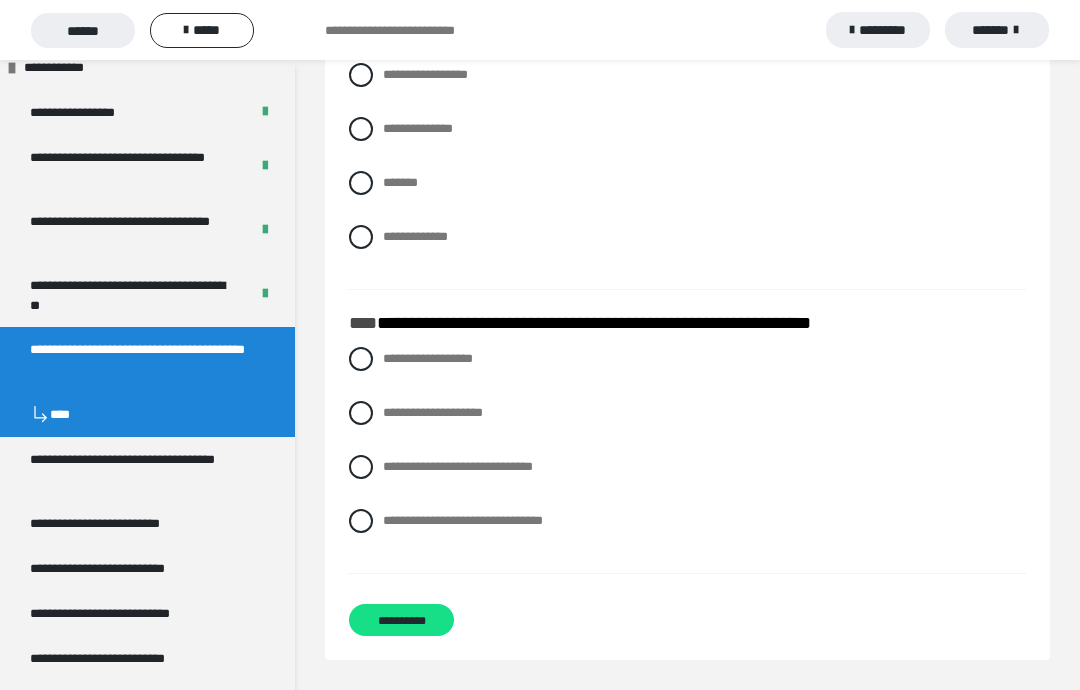 scroll, scrollTop: 3626, scrollLeft: 0, axis: vertical 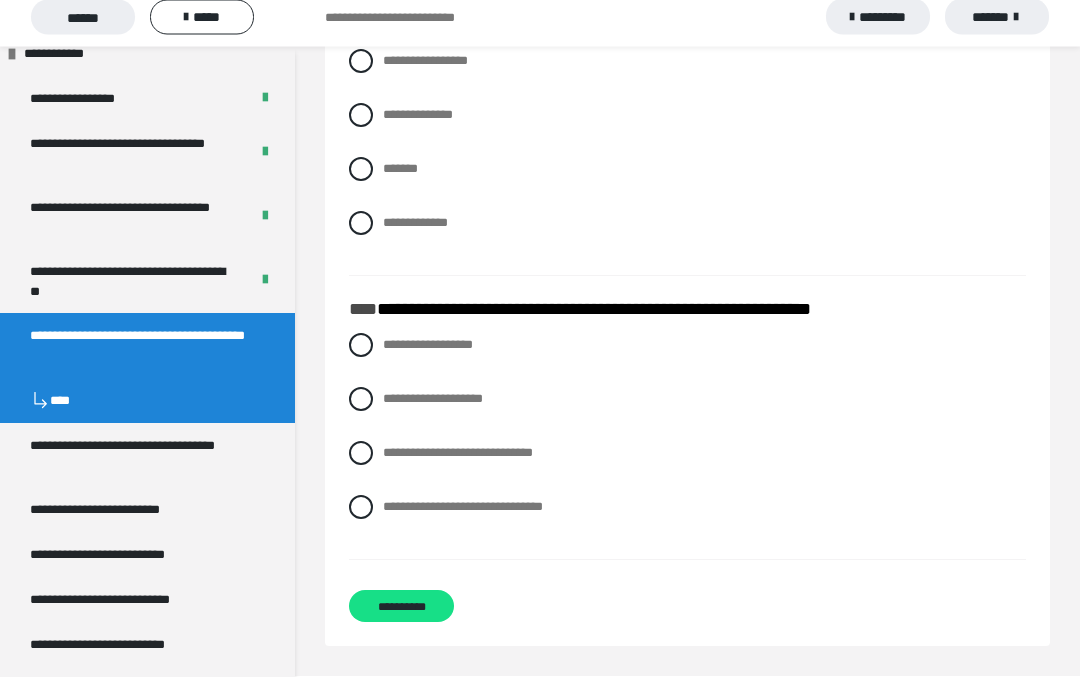 click on "**********" at bounding box center (687, 359) 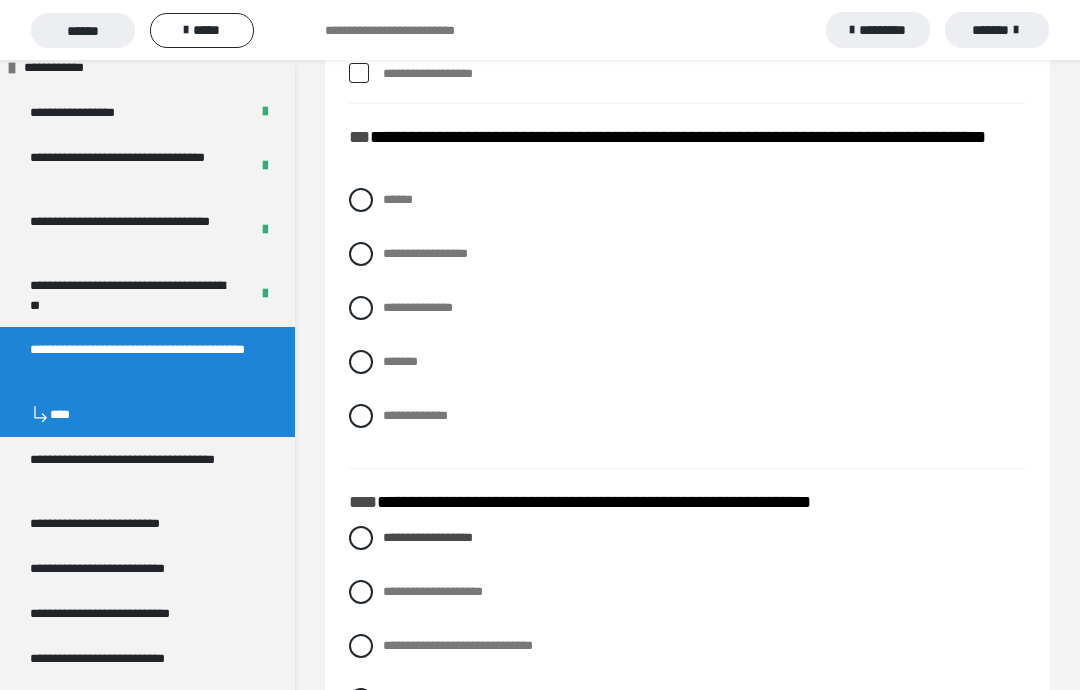 scroll, scrollTop: 3418, scrollLeft: 0, axis: vertical 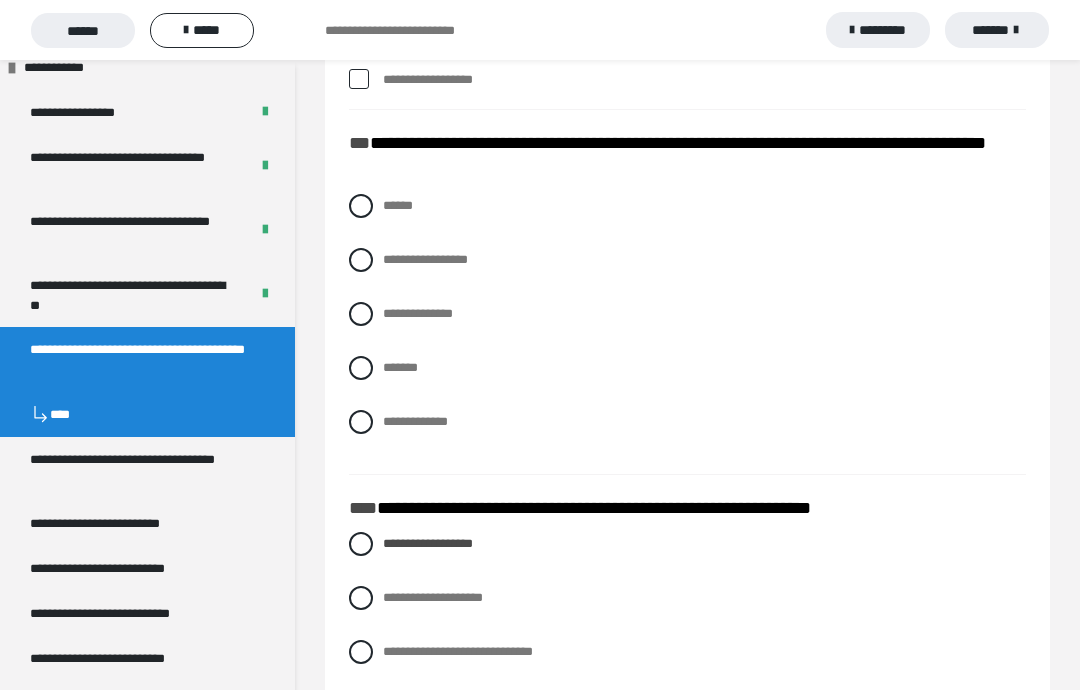 click on "*******" at bounding box center [687, 368] 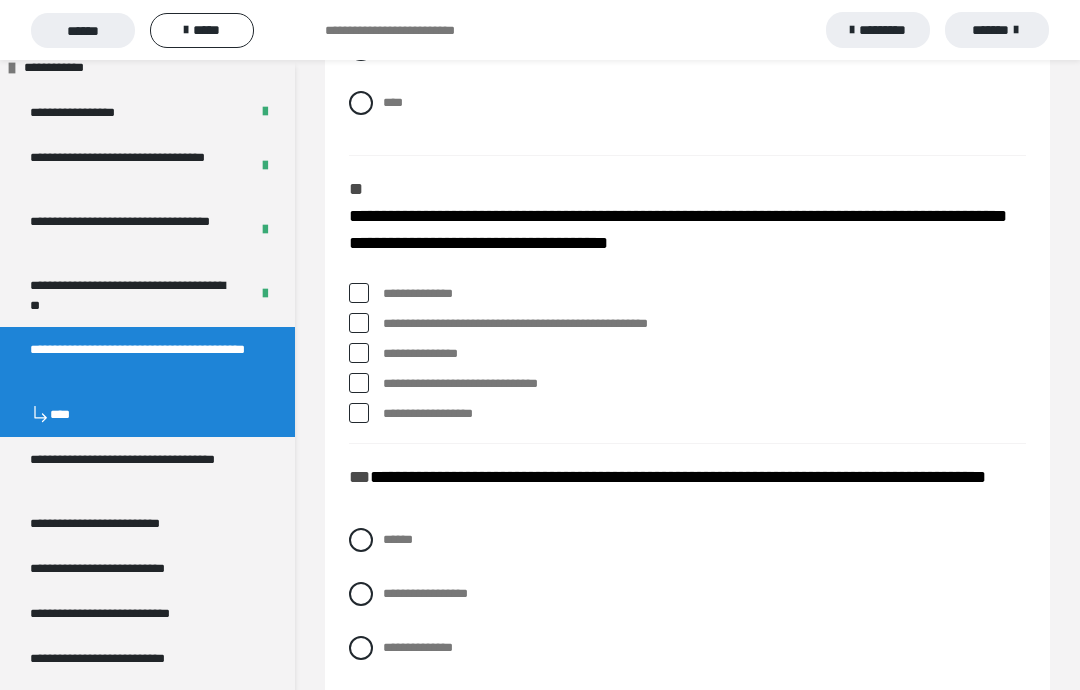 scroll, scrollTop: 3082, scrollLeft: 0, axis: vertical 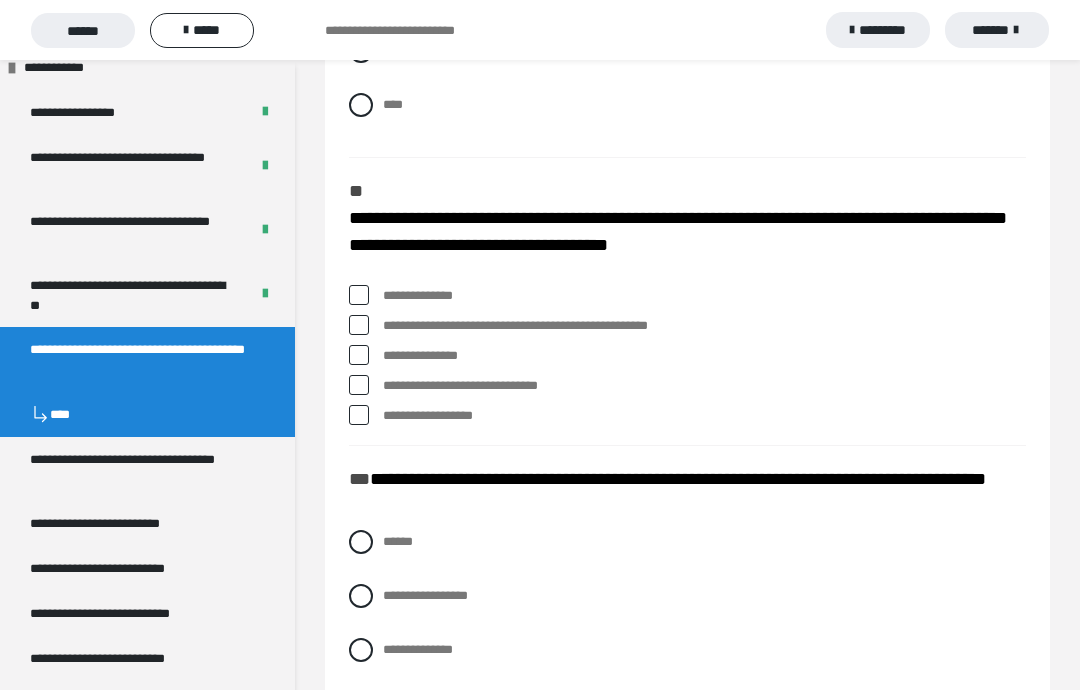 click at bounding box center [359, 325] 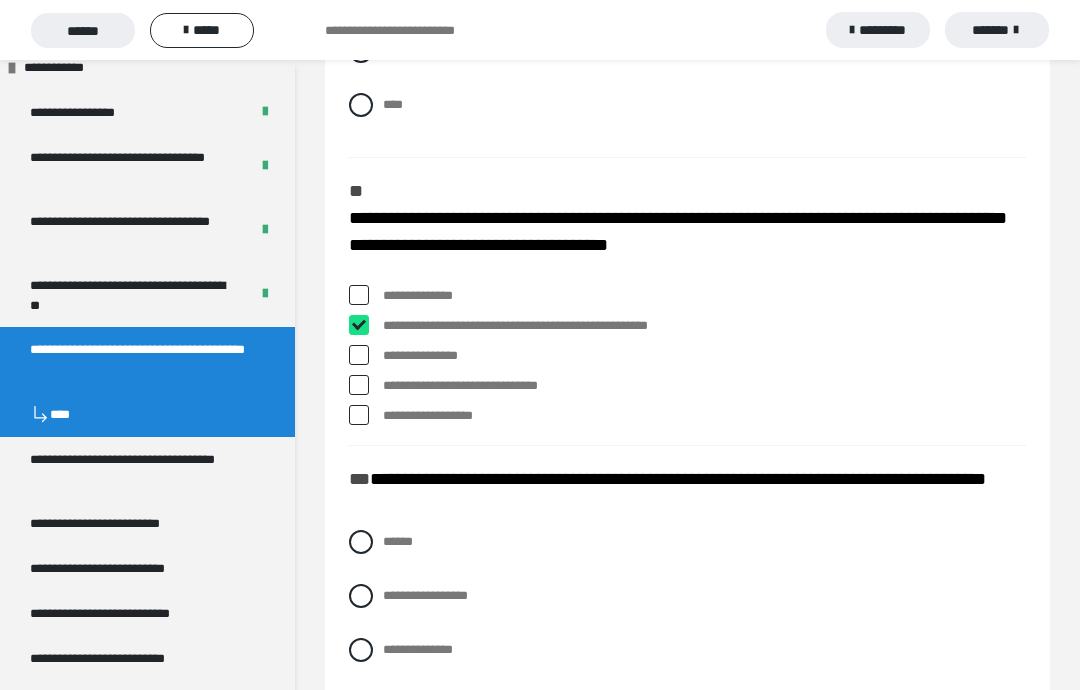 checkbox on "****" 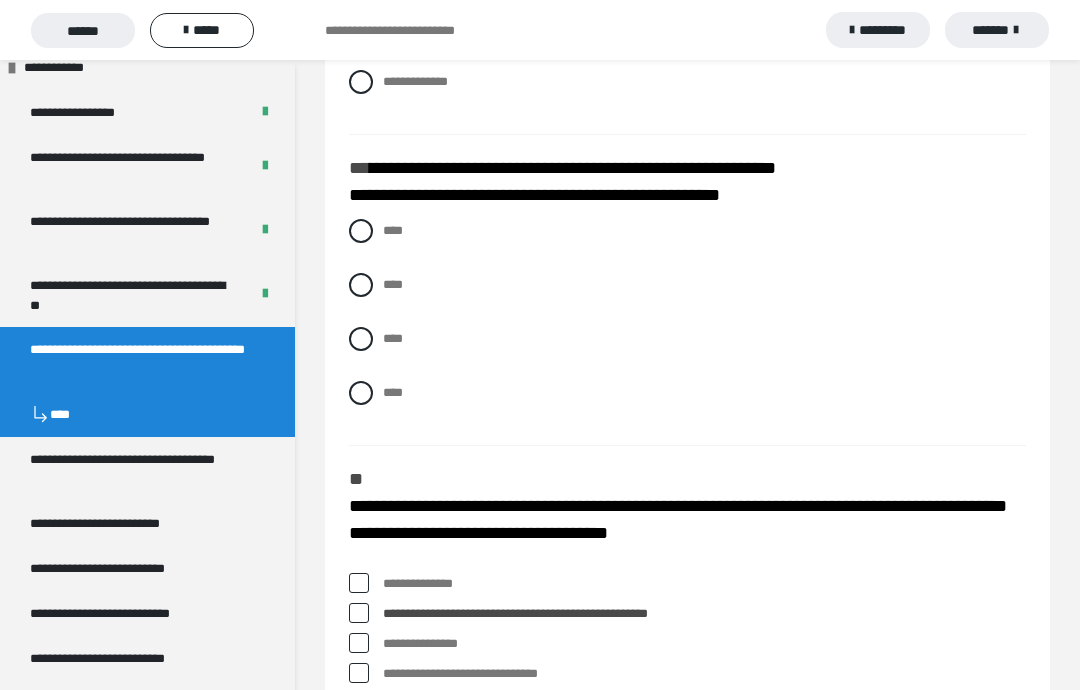 scroll, scrollTop: 2778, scrollLeft: 0, axis: vertical 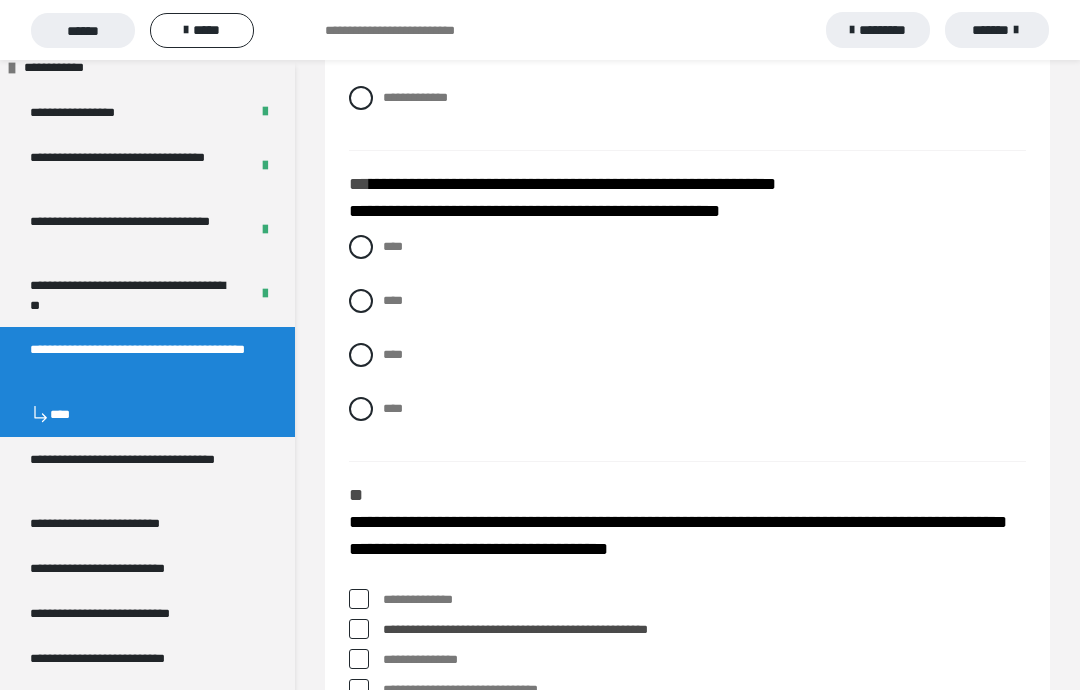 click at bounding box center [361, 409] 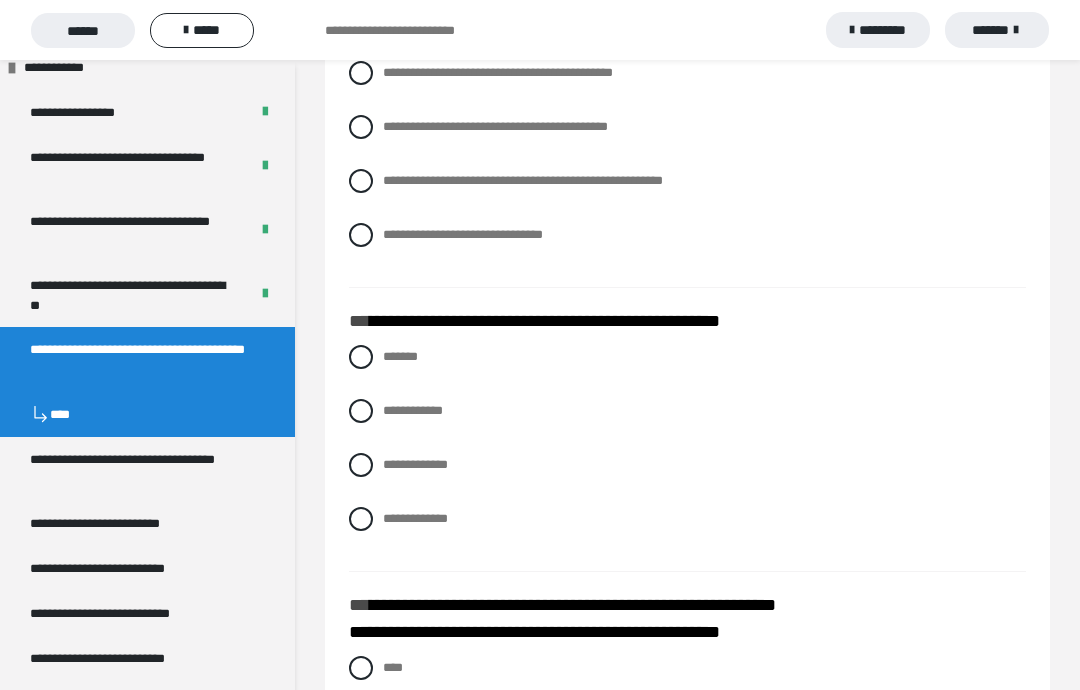 scroll, scrollTop: 2356, scrollLeft: 0, axis: vertical 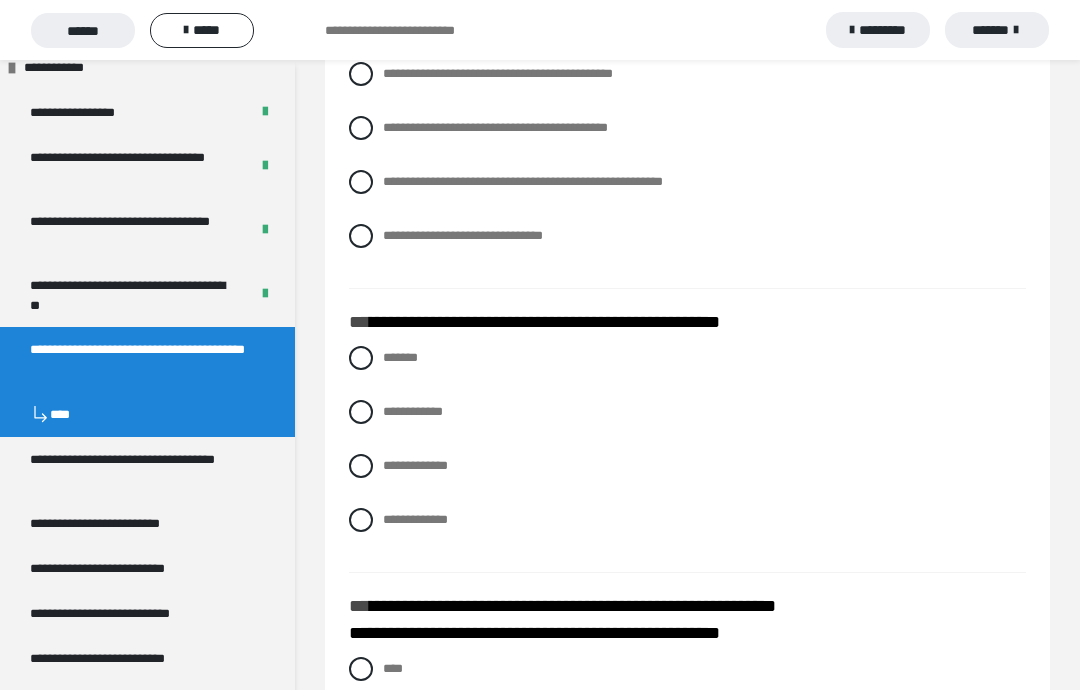 click on "**********" at bounding box center (687, 412) 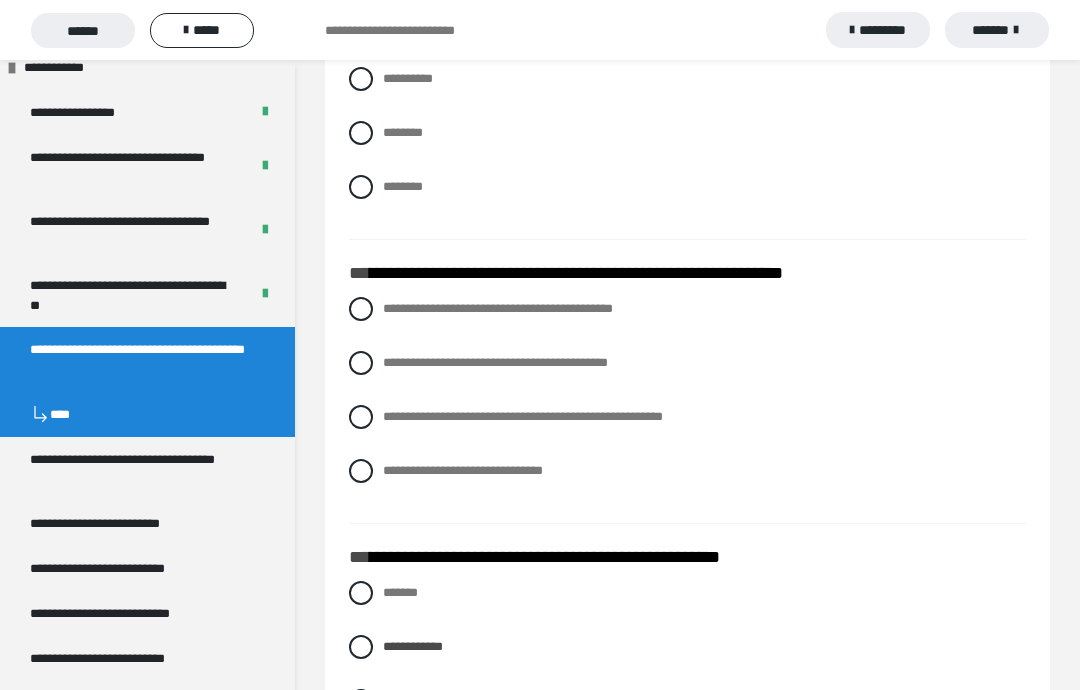scroll, scrollTop: 2120, scrollLeft: 0, axis: vertical 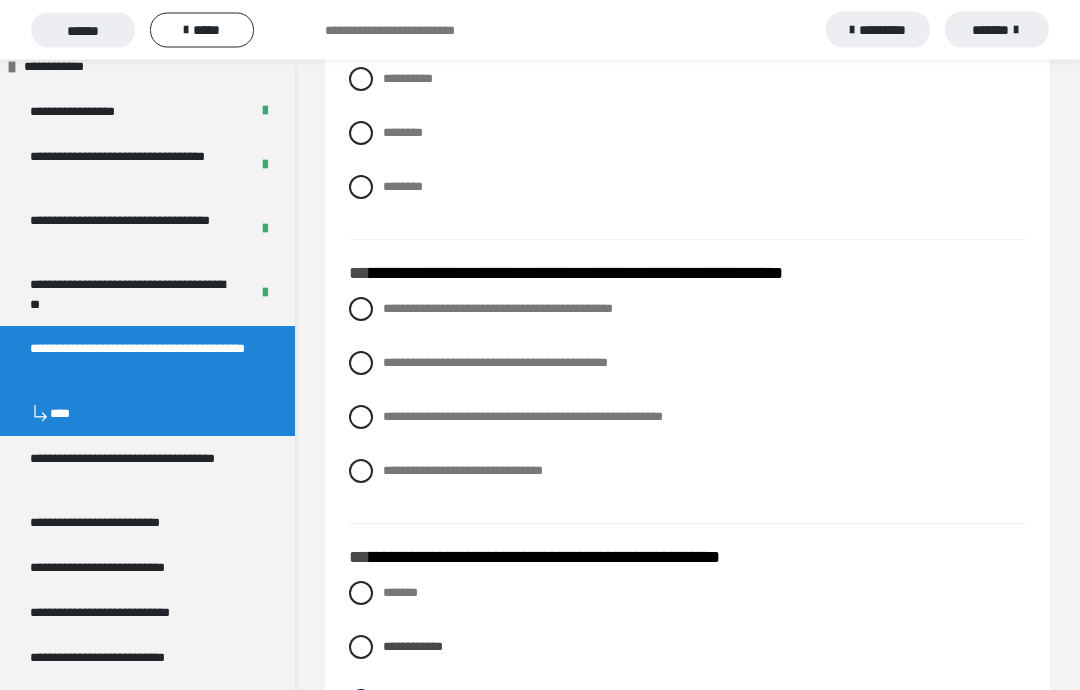 click at bounding box center [361, 364] 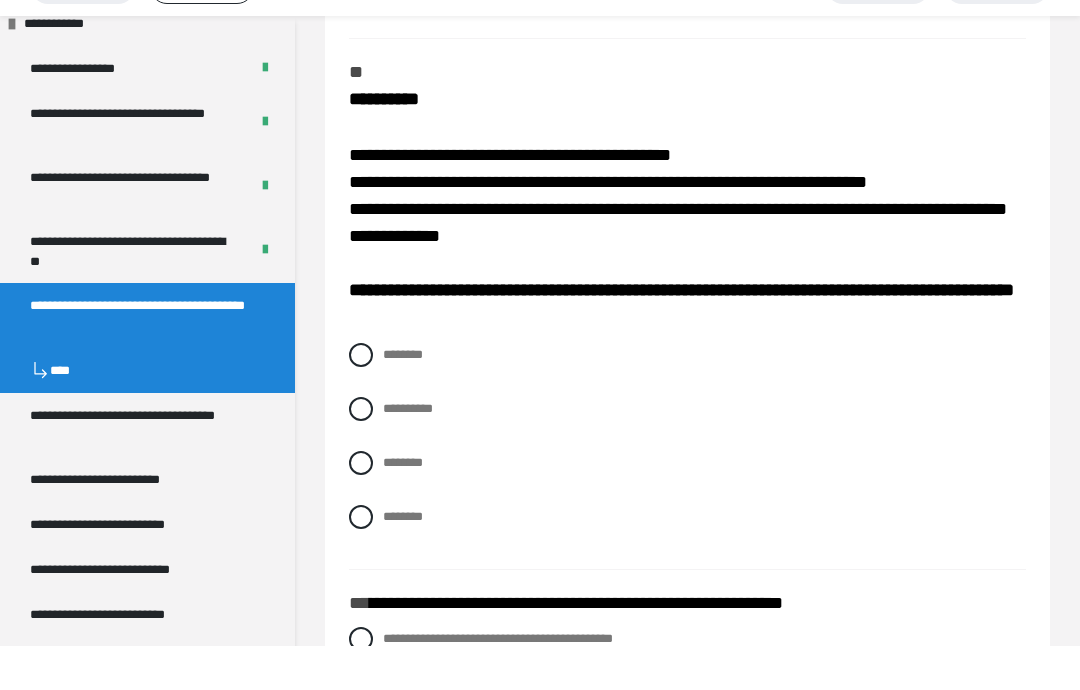 scroll, scrollTop: 1773, scrollLeft: 0, axis: vertical 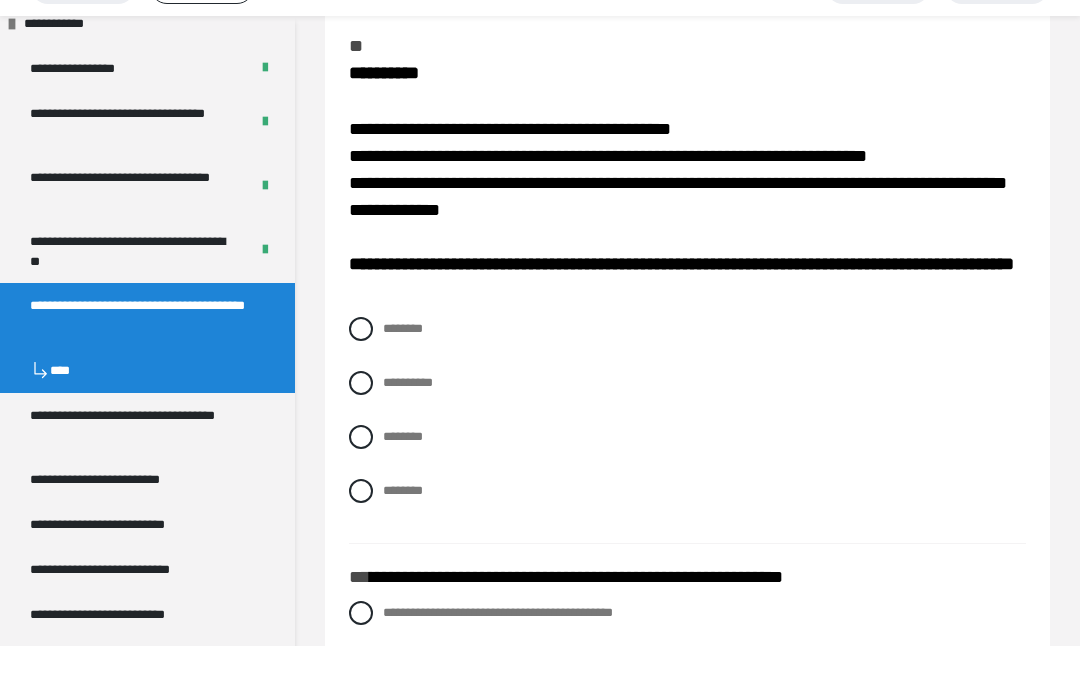 click on "********" at bounding box center (687, 481) 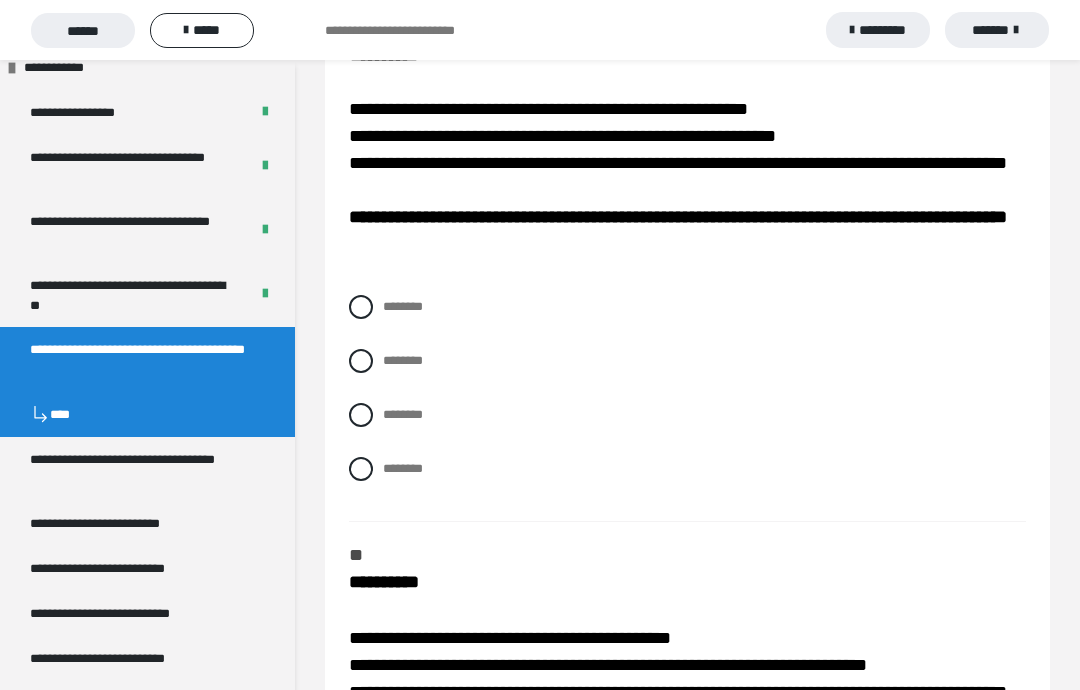 scroll, scrollTop: 1307, scrollLeft: 0, axis: vertical 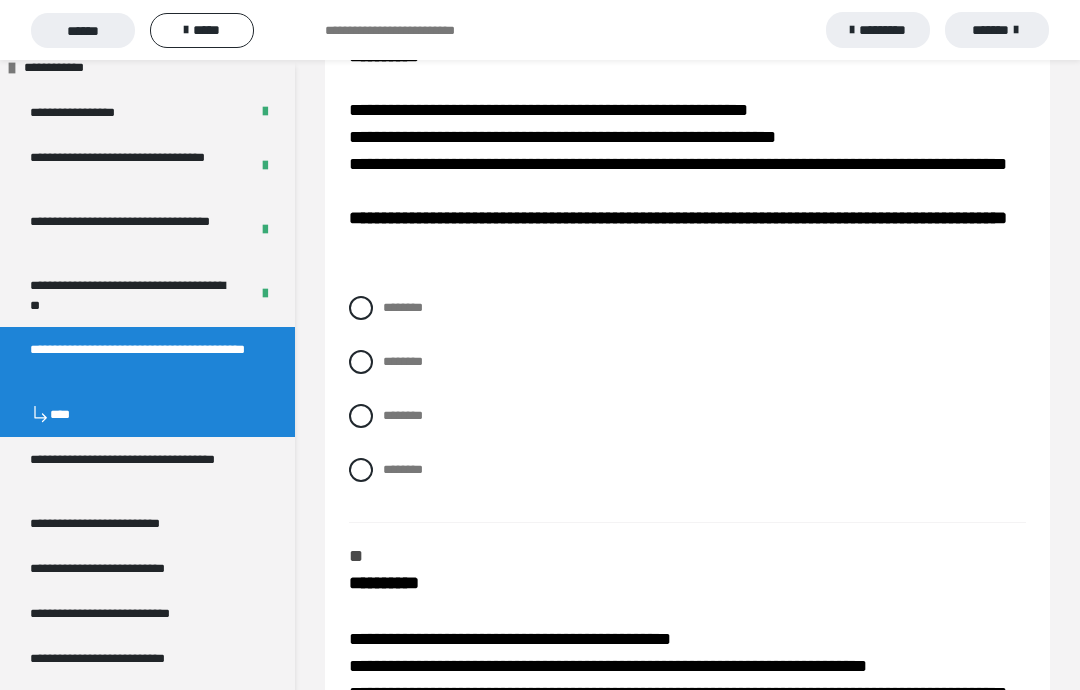 click at bounding box center [361, 416] 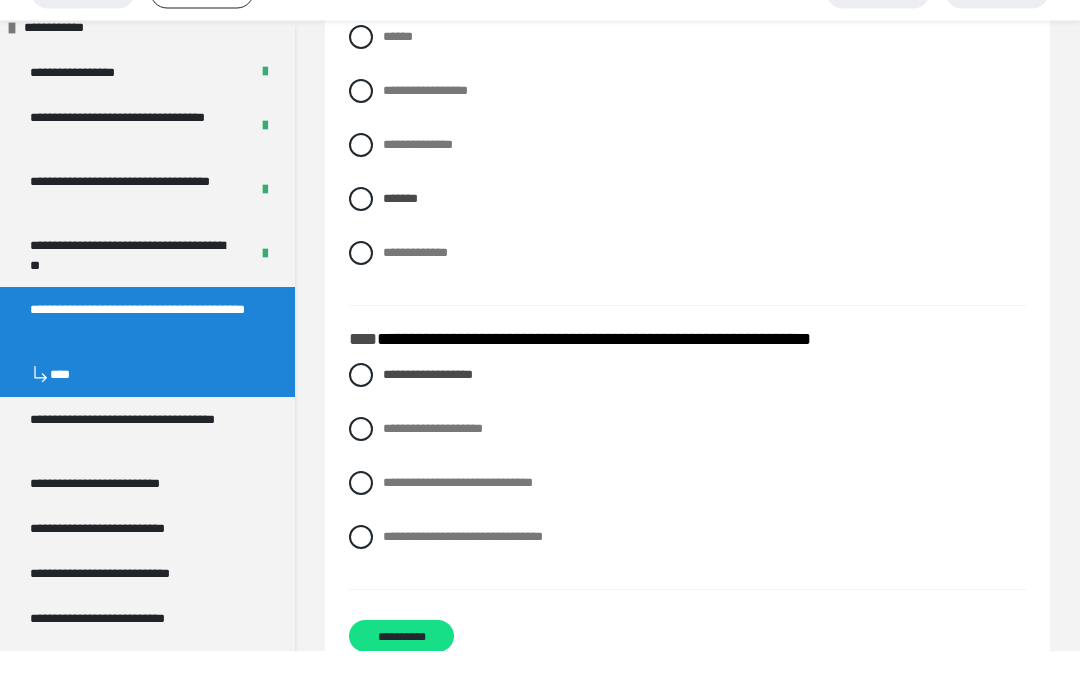 scroll, scrollTop: 3626, scrollLeft: 0, axis: vertical 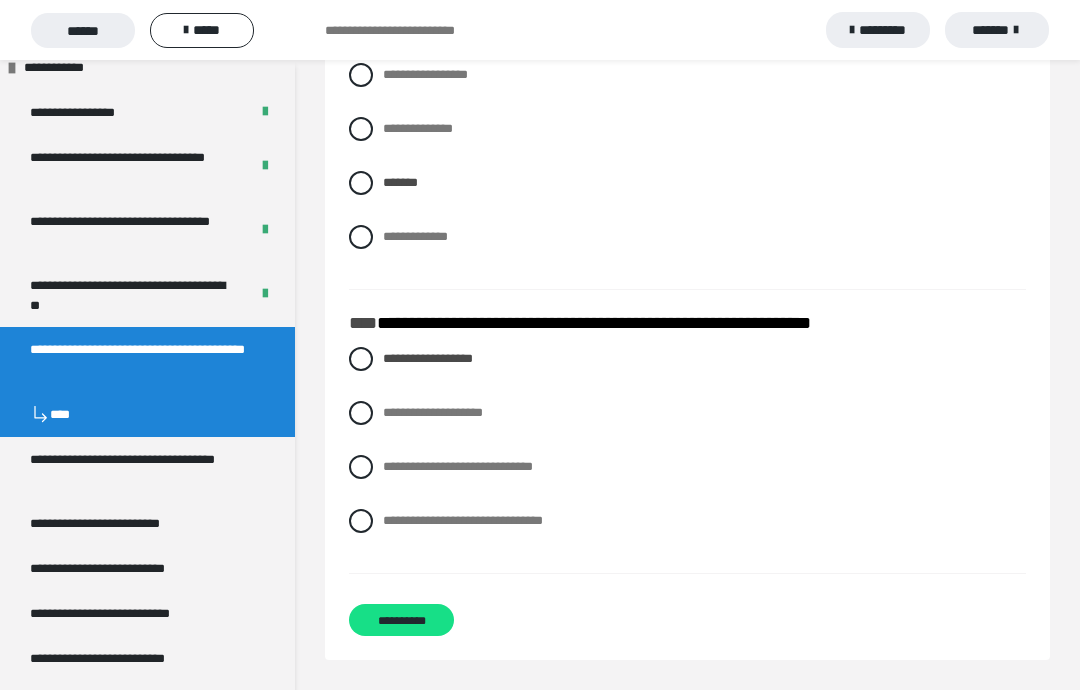 click on "**********" at bounding box center [401, 620] 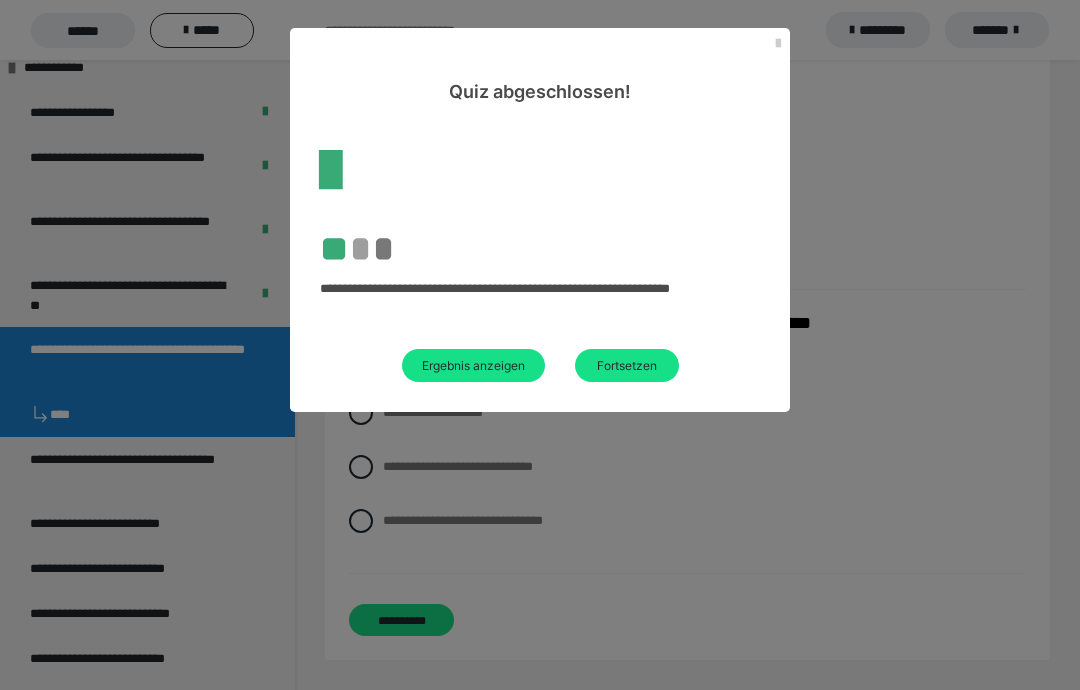scroll, scrollTop: 104, scrollLeft: 0, axis: vertical 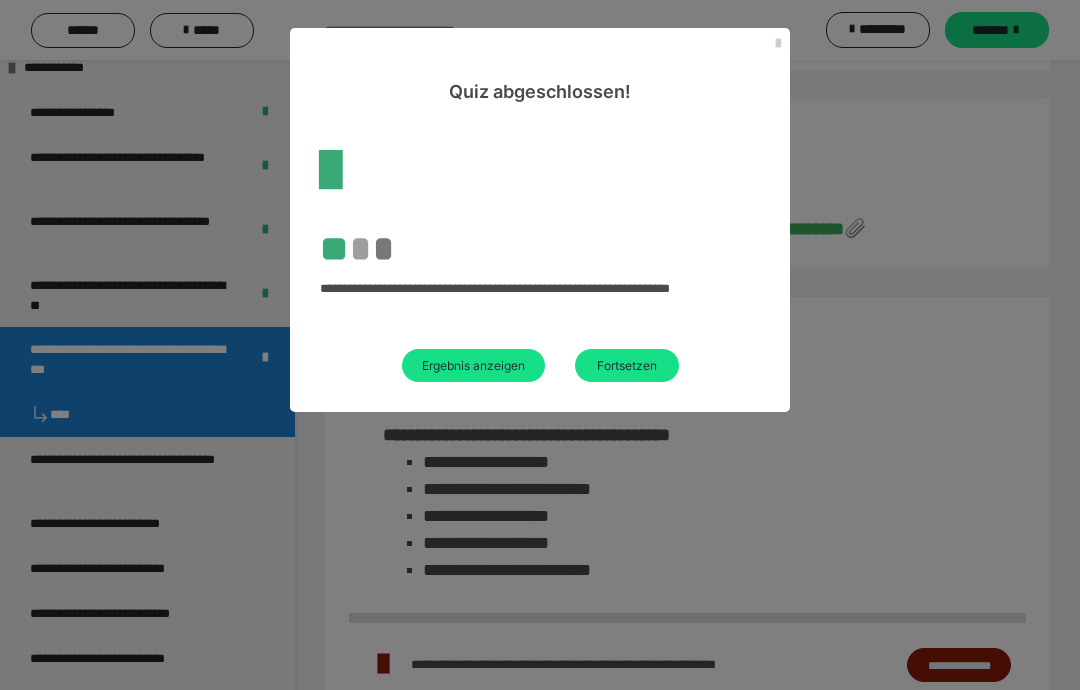 click on "Fortsetzen" at bounding box center [627, 365] 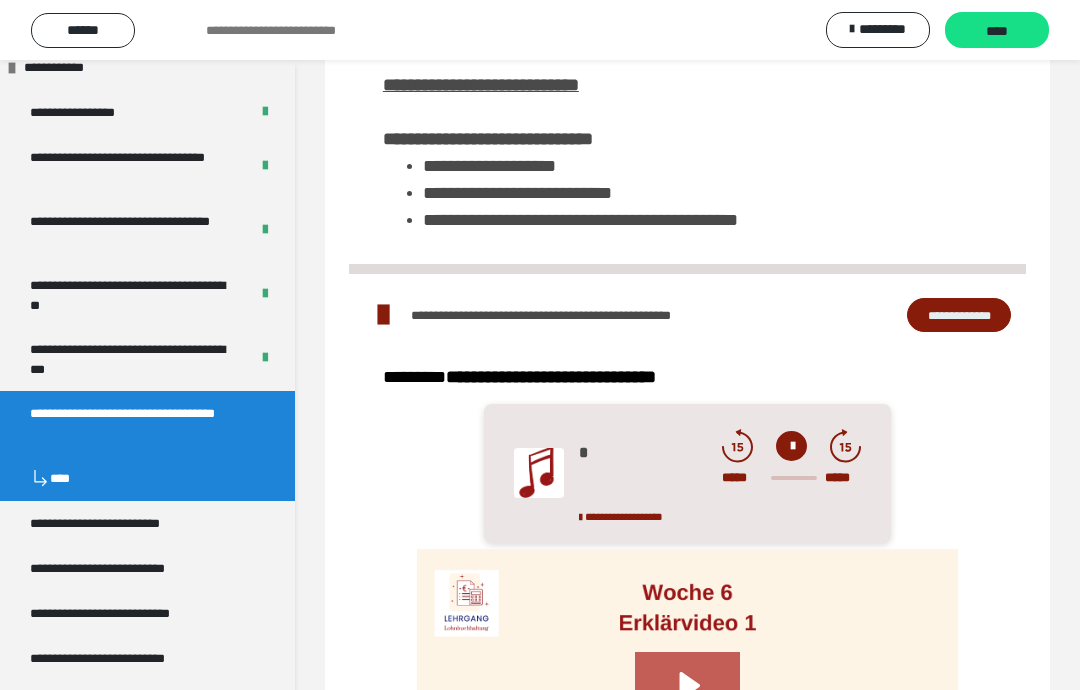 scroll, scrollTop: 72, scrollLeft: 0, axis: vertical 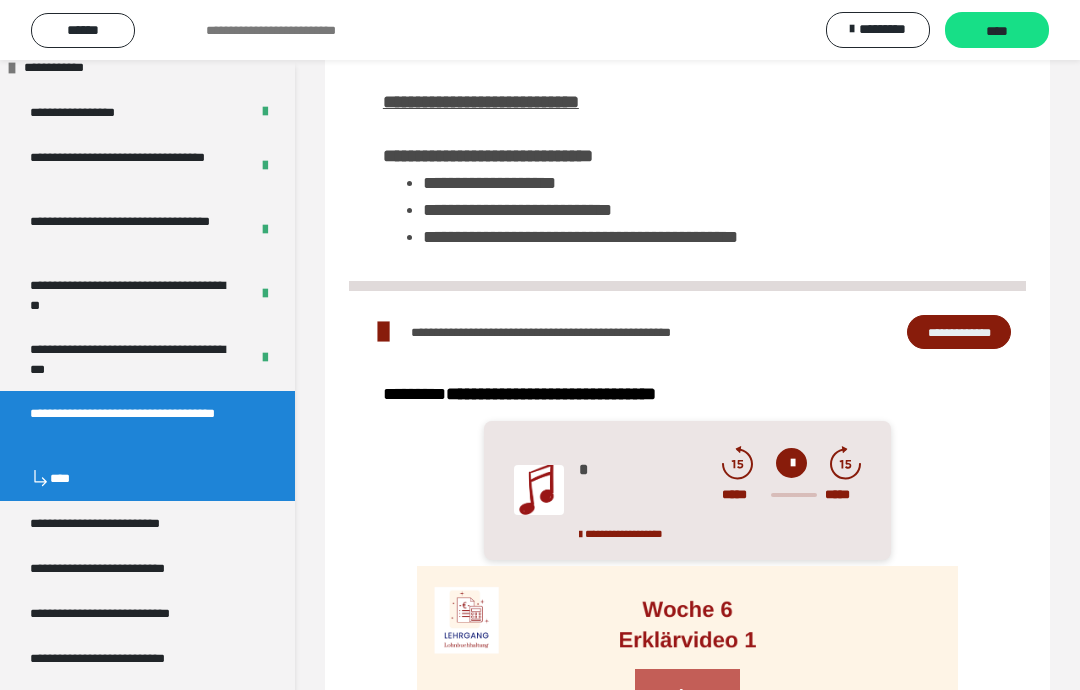 click on "**********" at bounding box center [131, 359] 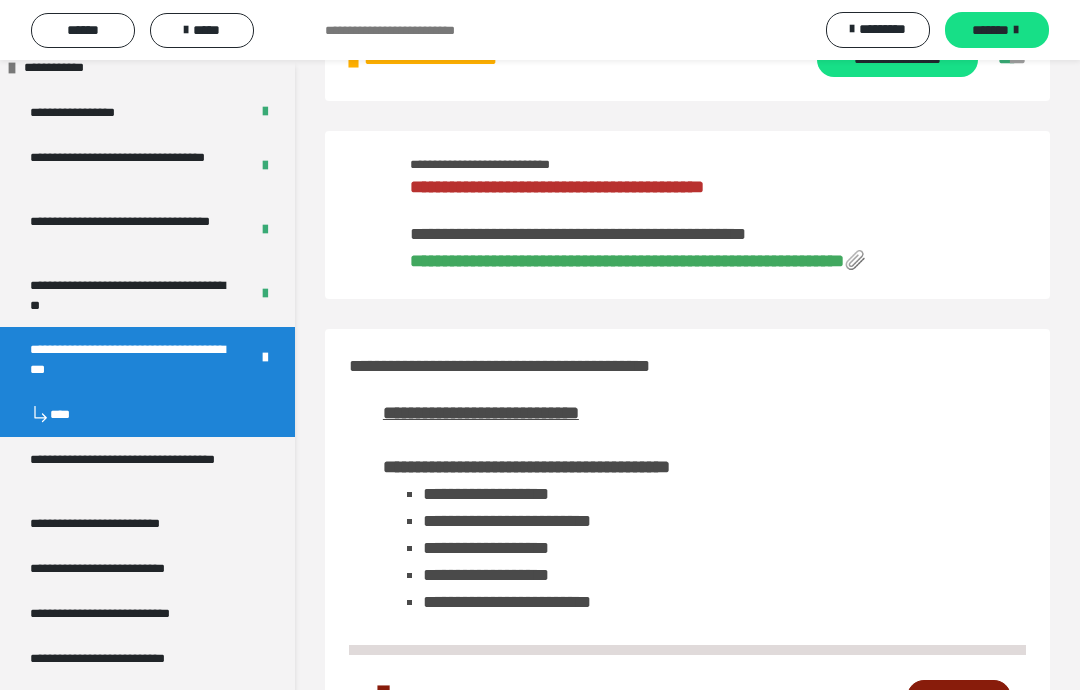 click on "**********" at bounding box center [627, 261] 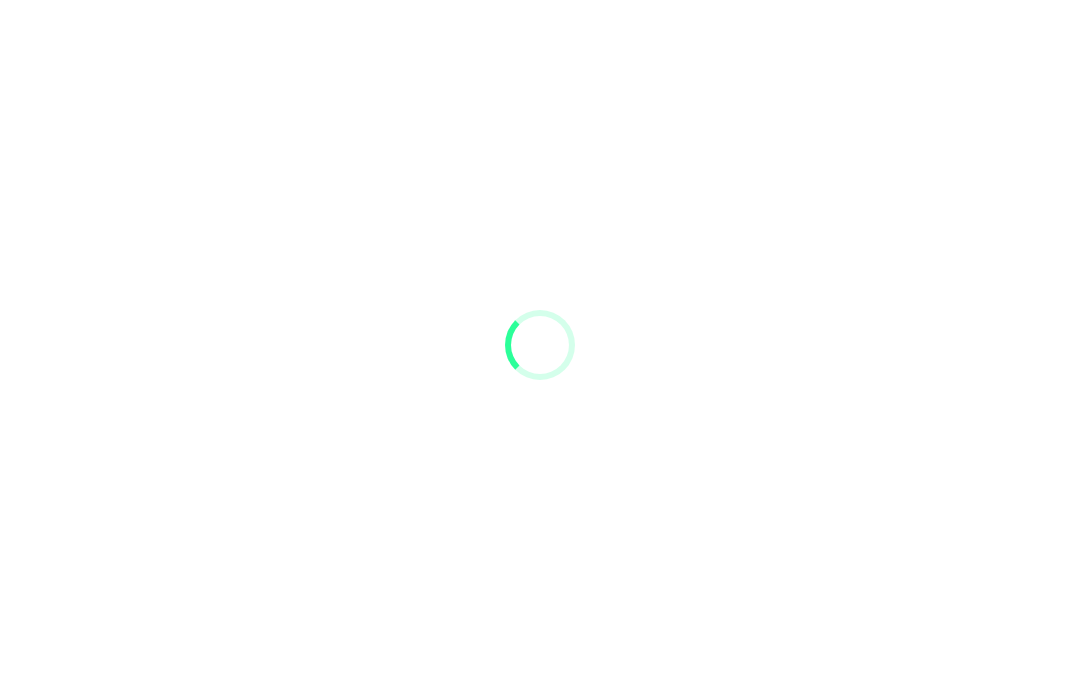 scroll, scrollTop: 44, scrollLeft: 0, axis: vertical 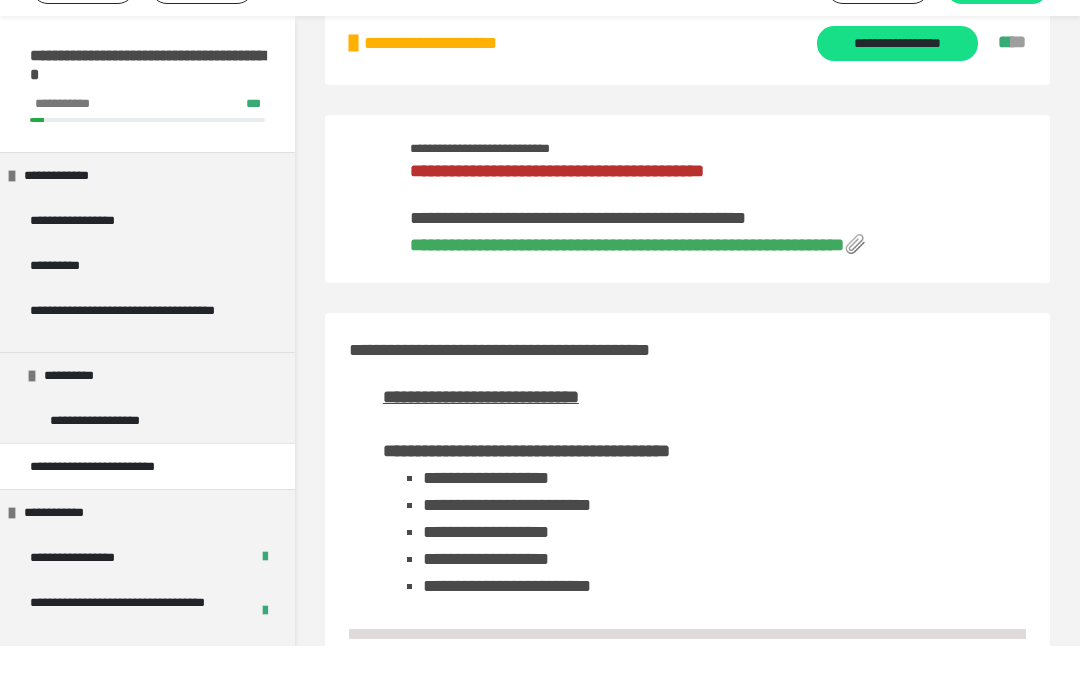click on "**********" at bounding box center (627, 289) 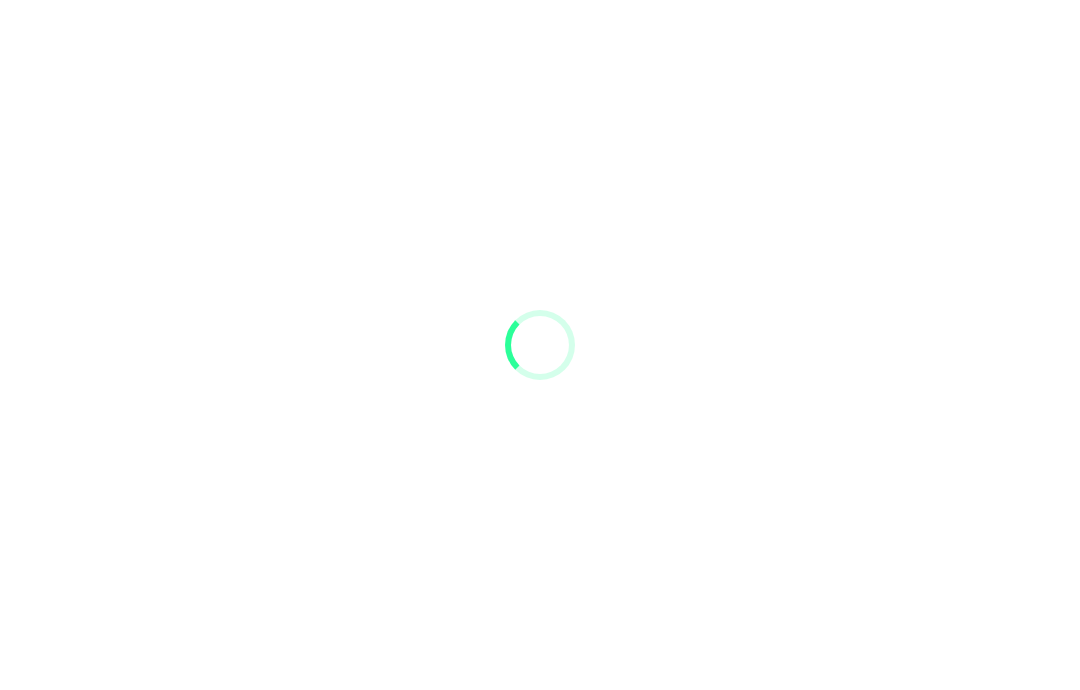 scroll, scrollTop: 44, scrollLeft: 0, axis: vertical 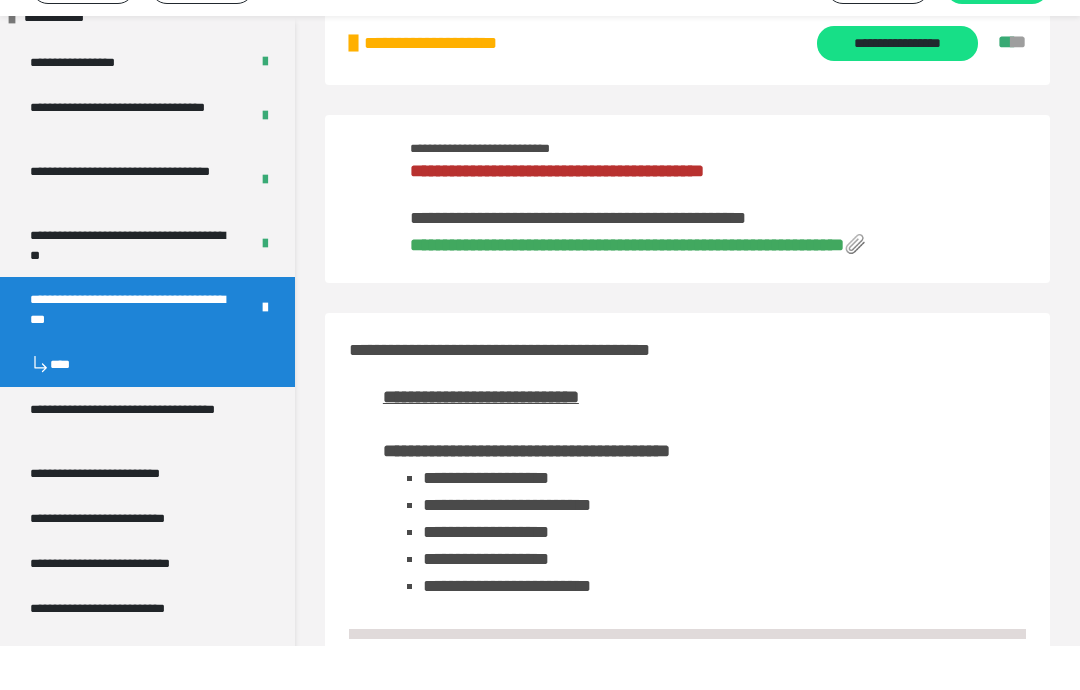 click on "**********" at bounding box center (131, 353) 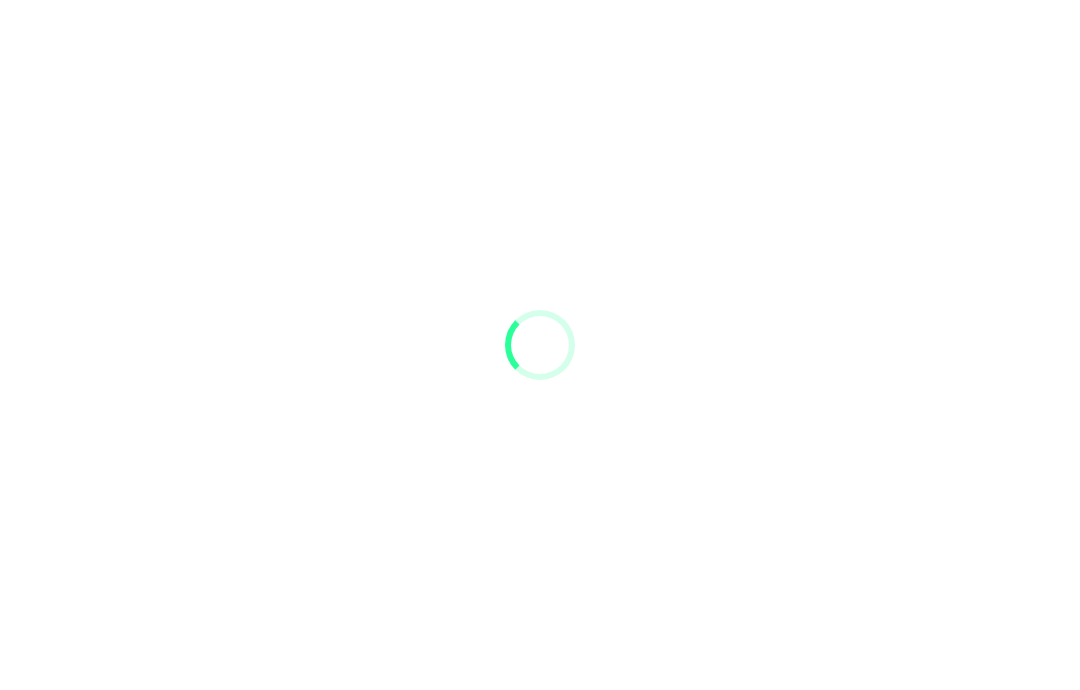 scroll, scrollTop: 44, scrollLeft: 0, axis: vertical 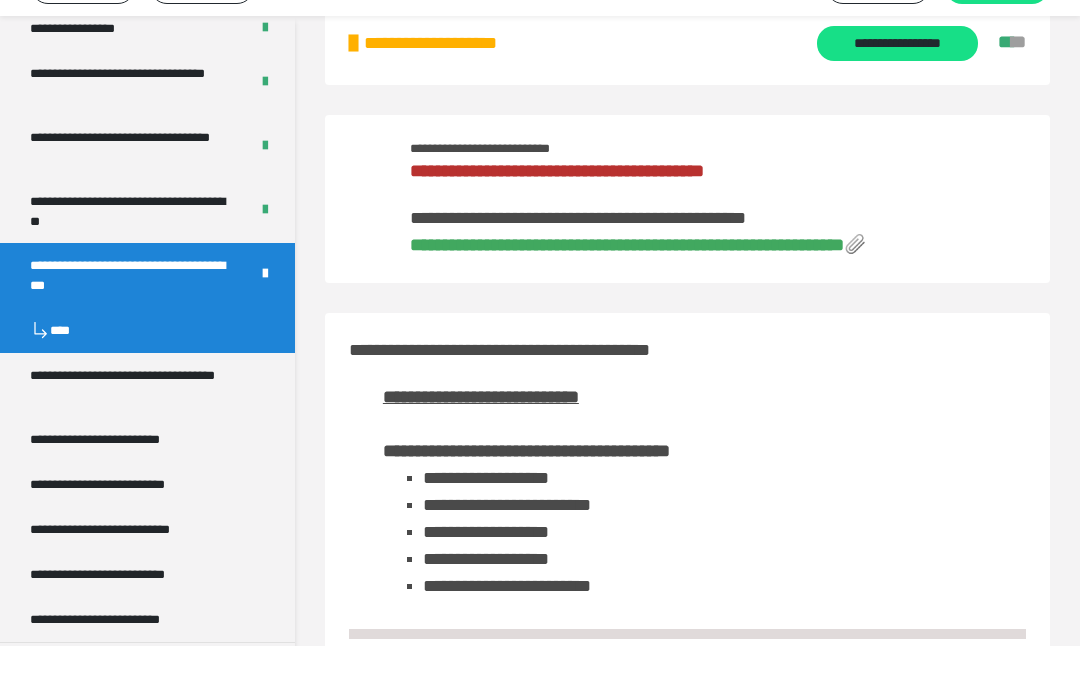click on "**********" at bounding box center [139, 429] 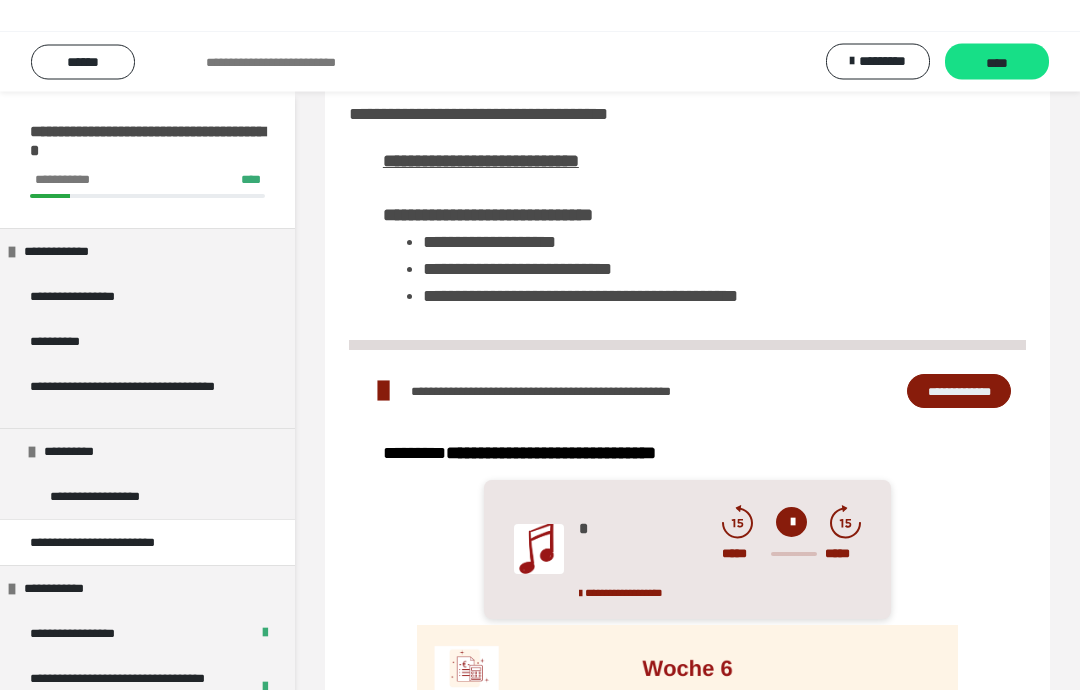 scroll, scrollTop: 0, scrollLeft: 0, axis: both 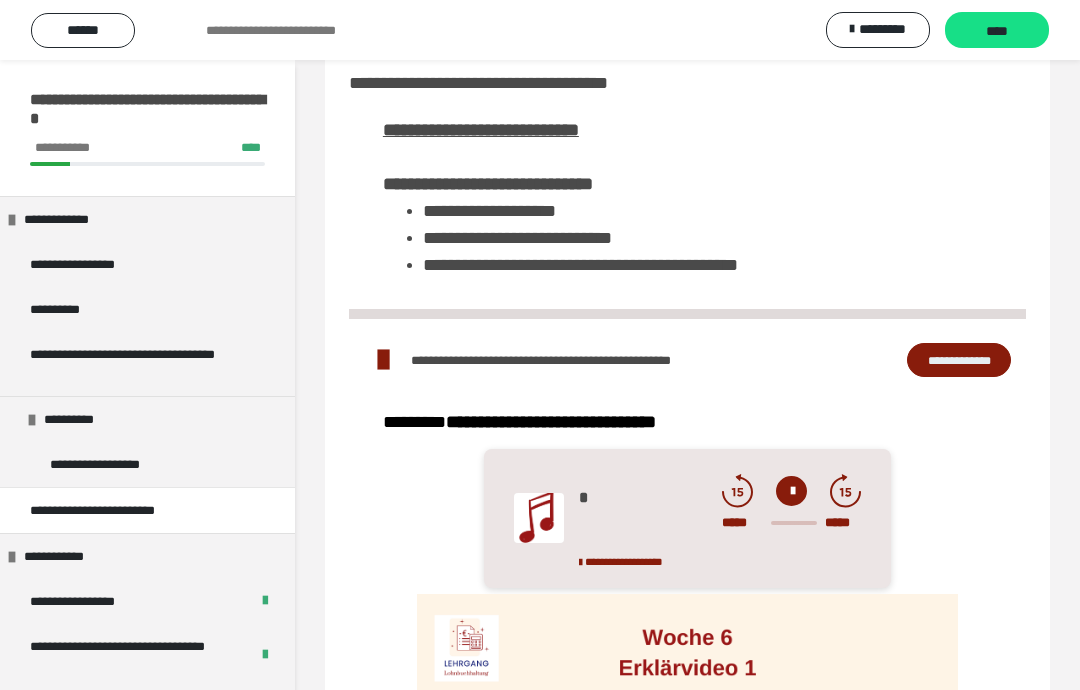 click on "****" at bounding box center (997, 31) 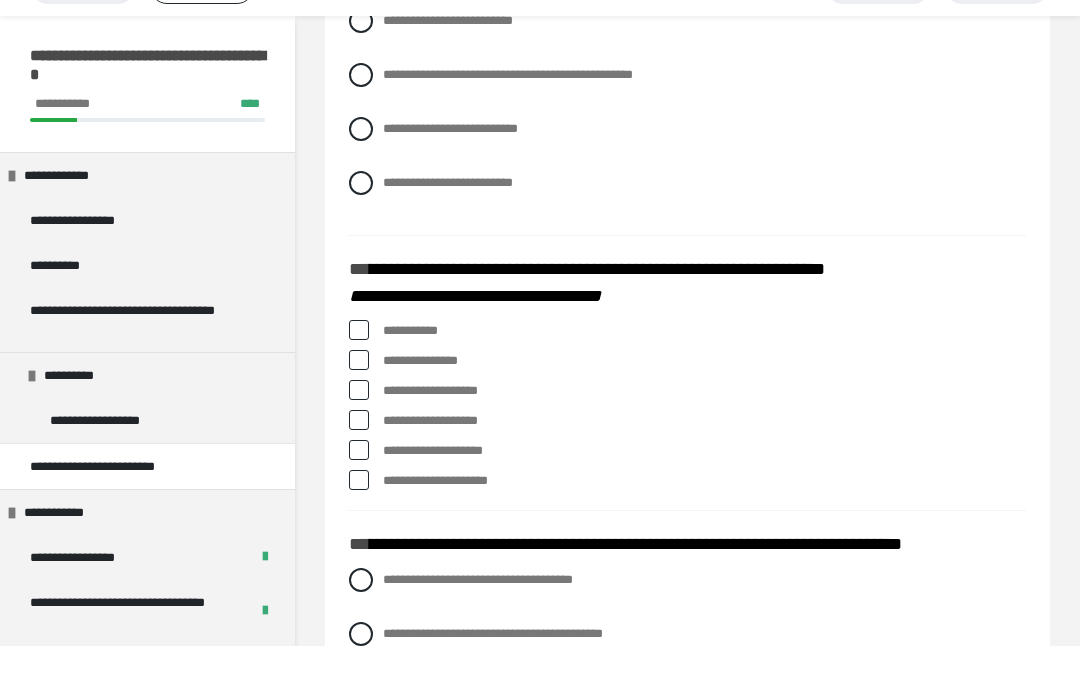 scroll, scrollTop: 986, scrollLeft: 0, axis: vertical 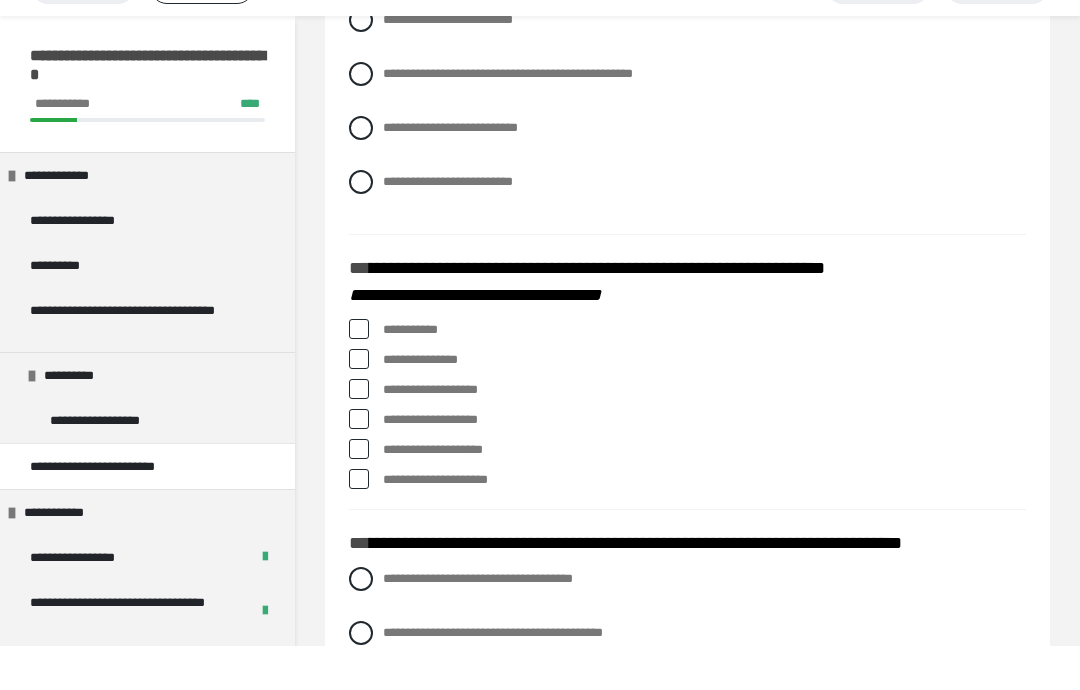 click at bounding box center [359, 523] 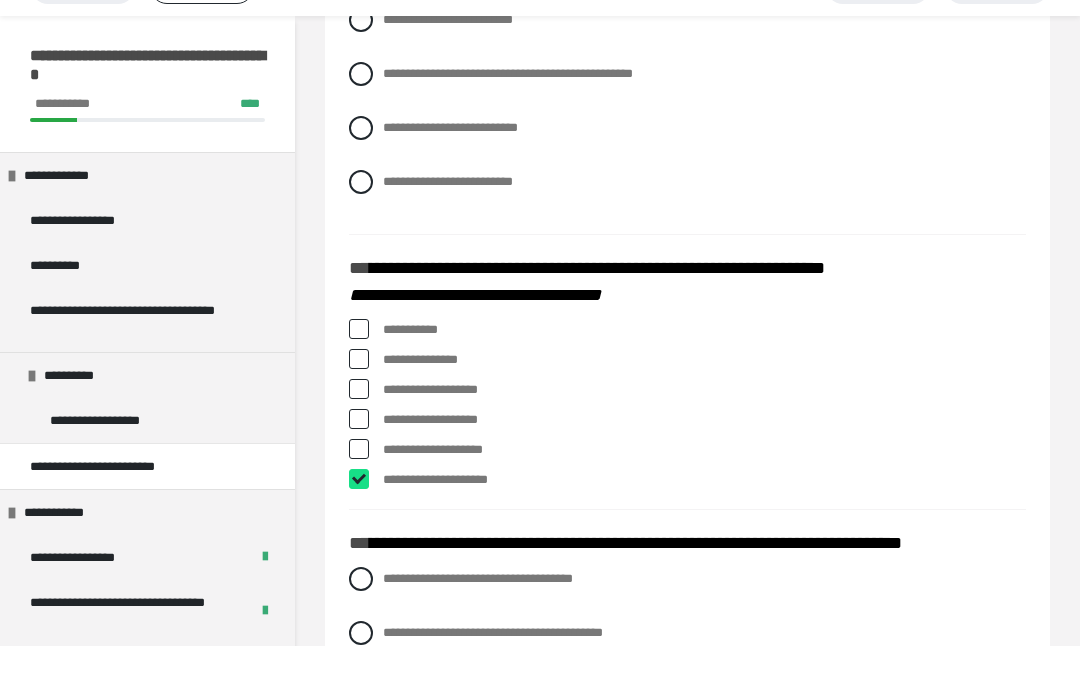 checkbox on "****" 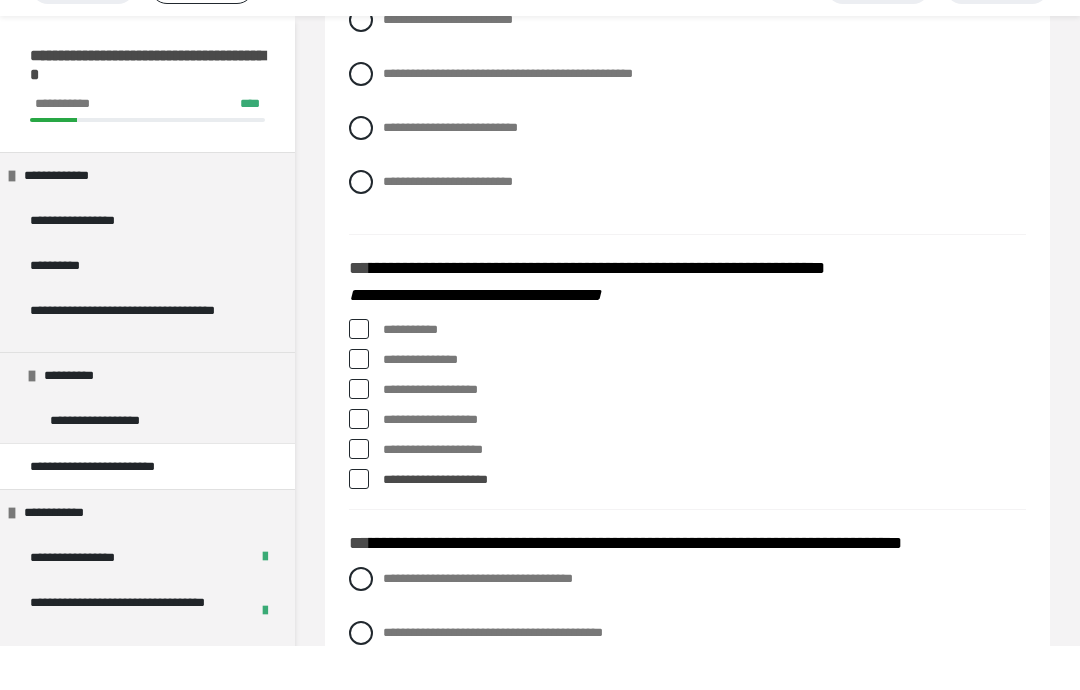 click on "**********" at bounding box center (687, 464) 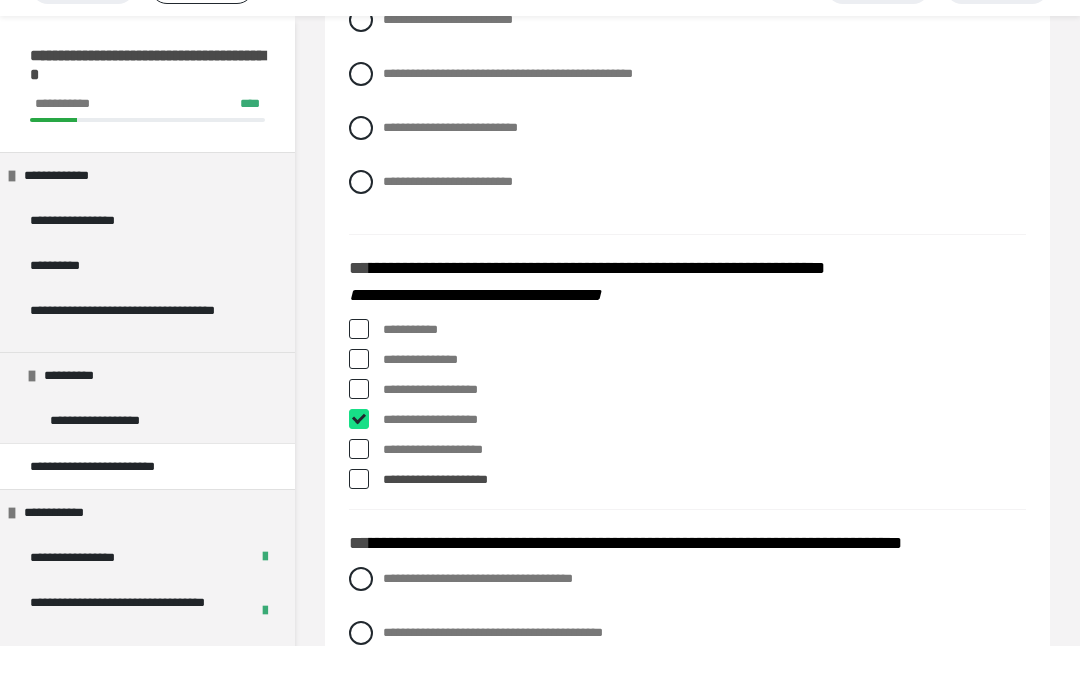 checkbox on "****" 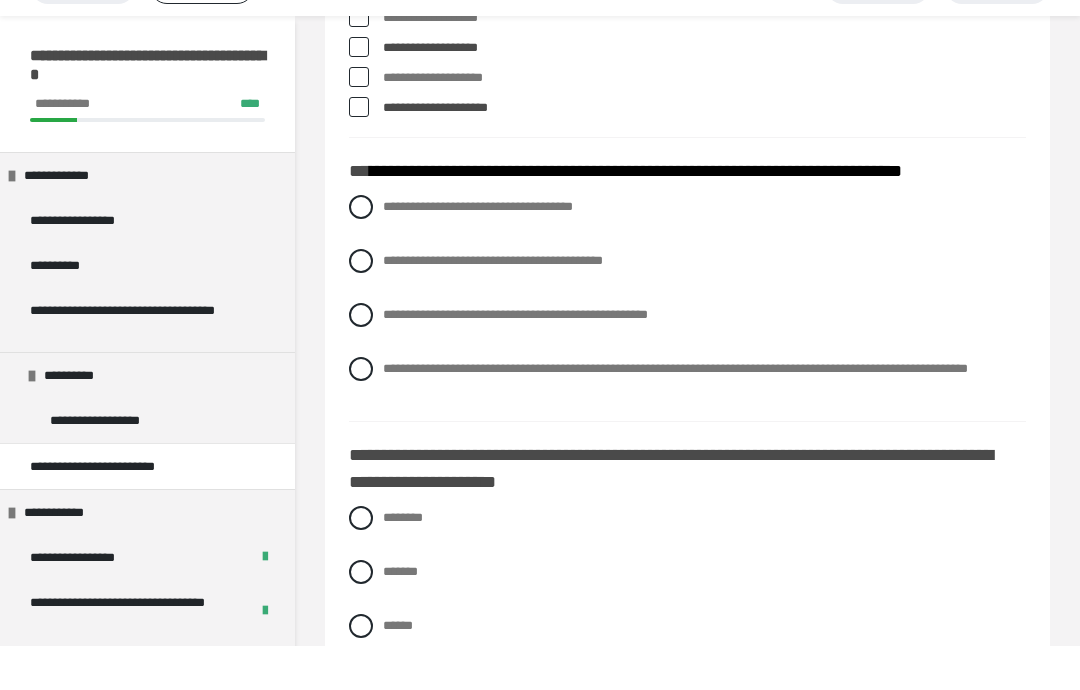 scroll, scrollTop: 1380, scrollLeft: 0, axis: vertical 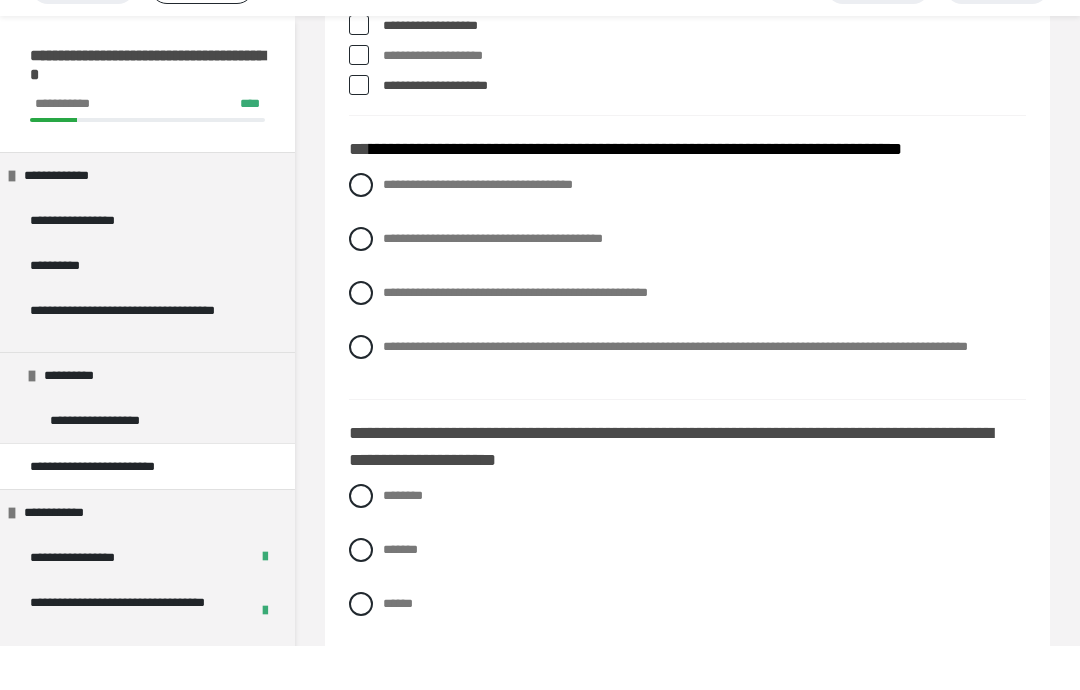 click at bounding box center (361, 337) 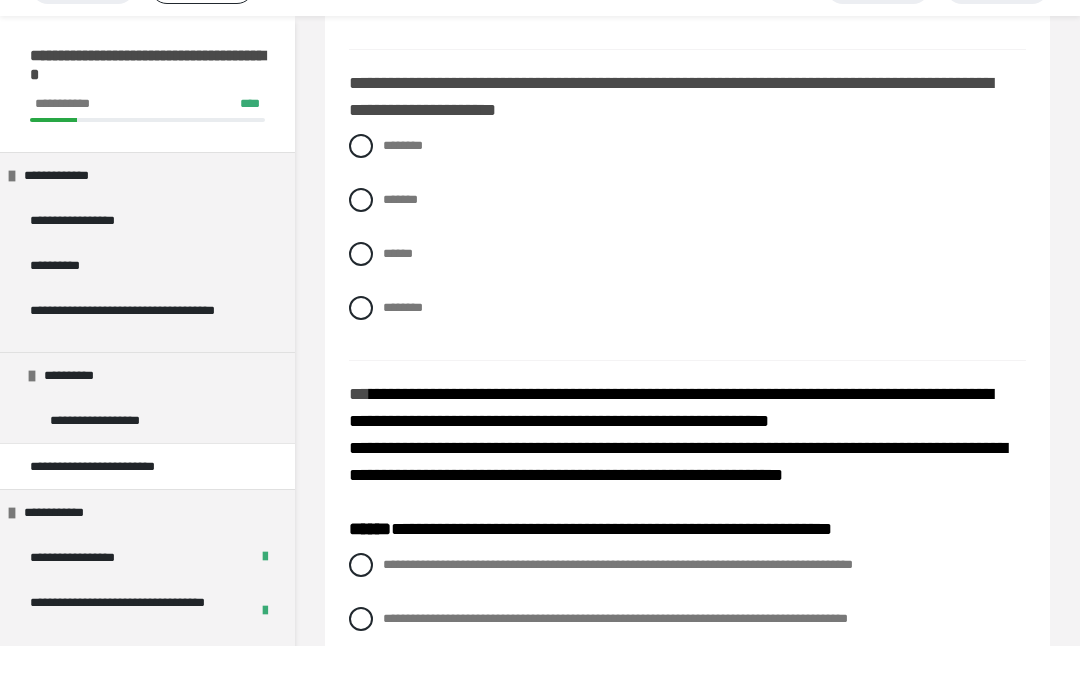 scroll, scrollTop: 1735, scrollLeft: 0, axis: vertical 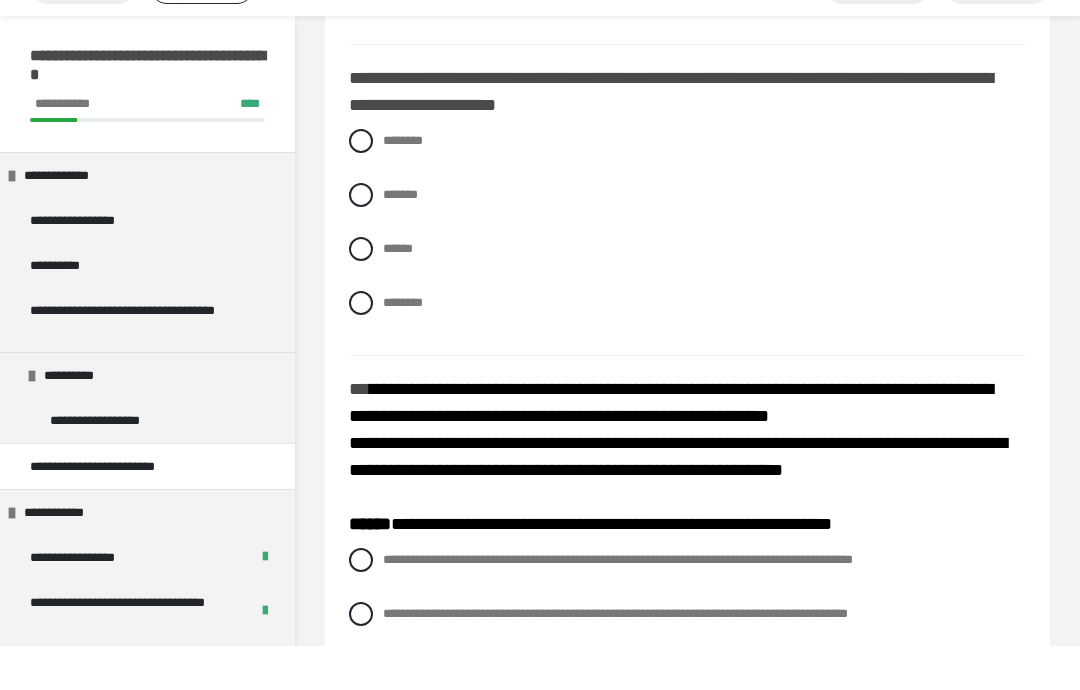 click at bounding box center [361, 347] 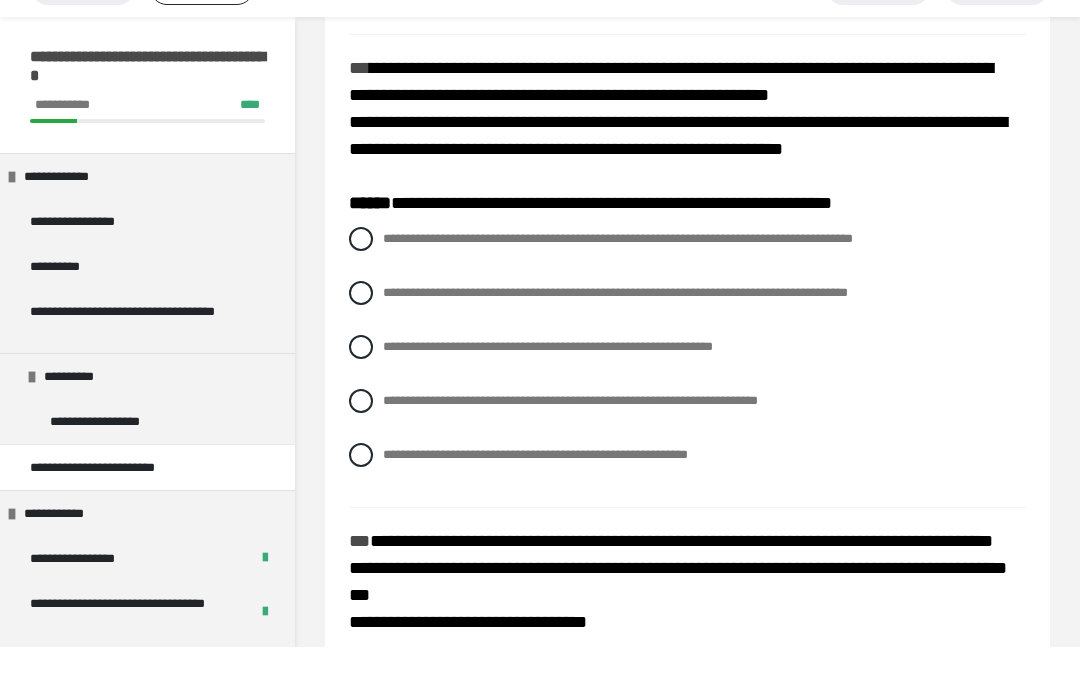 scroll, scrollTop: 2058, scrollLeft: 0, axis: vertical 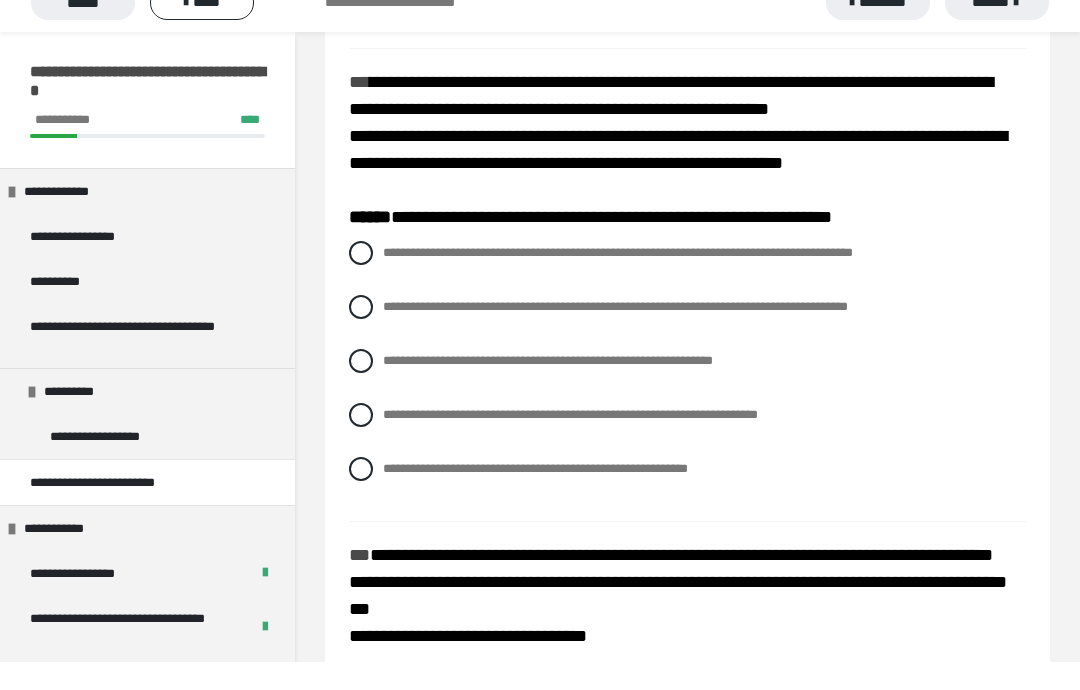 click on "**********" at bounding box center (687, 443) 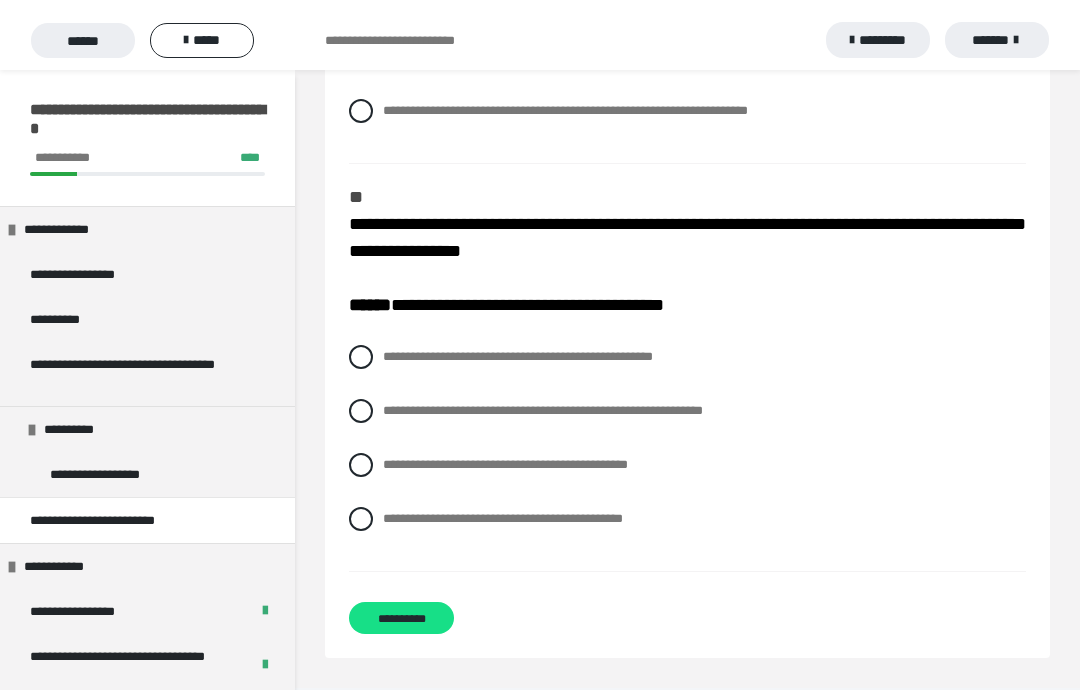 scroll, scrollTop: 3344, scrollLeft: 0, axis: vertical 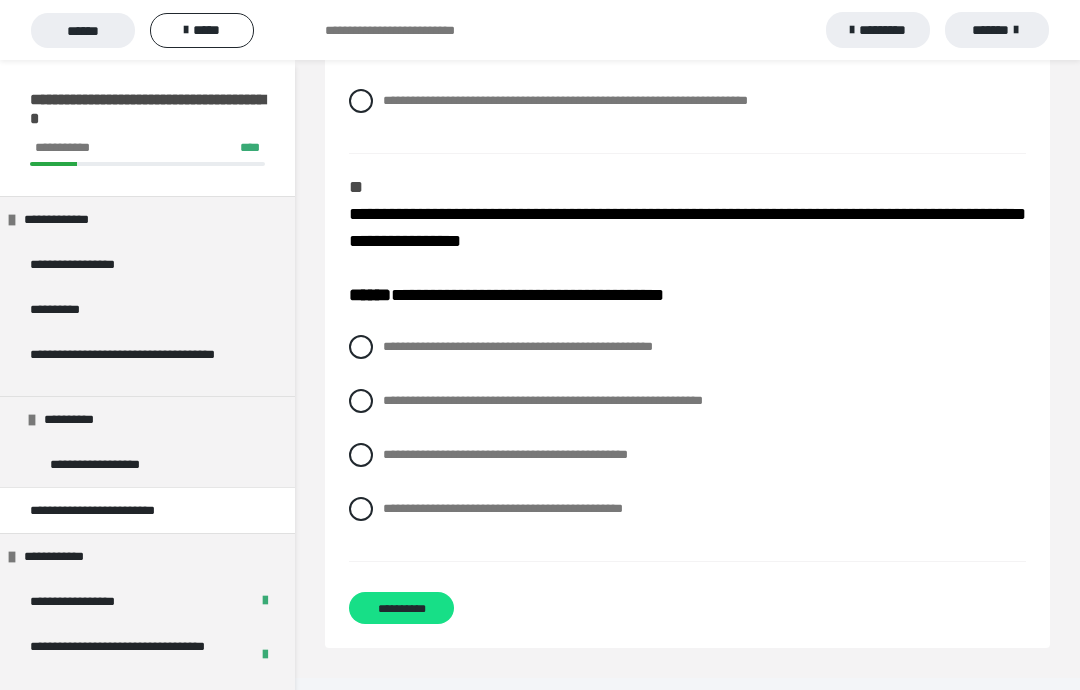 click at bounding box center [361, 509] 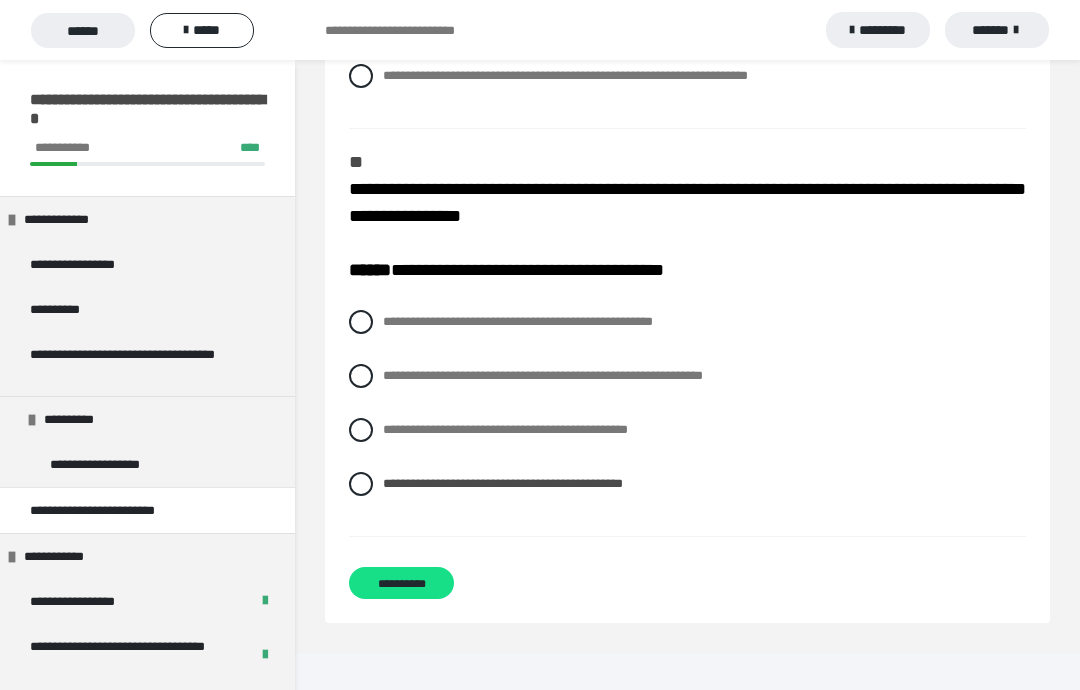 scroll, scrollTop: 3366, scrollLeft: 0, axis: vertical 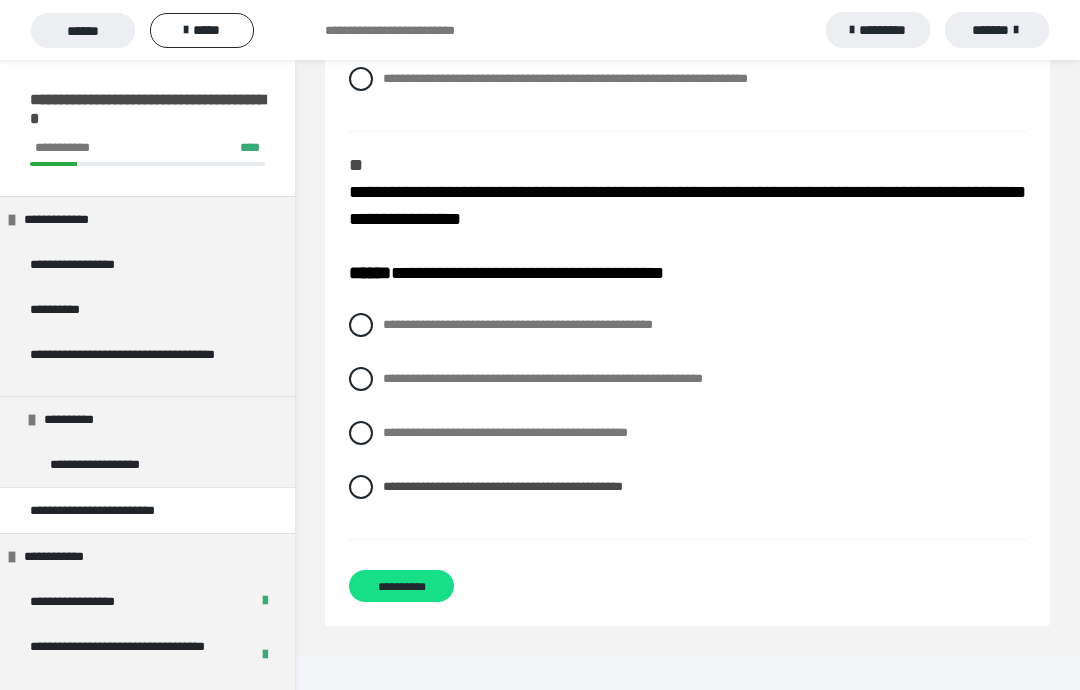 click on "**********" at bounding box center [687, 325] 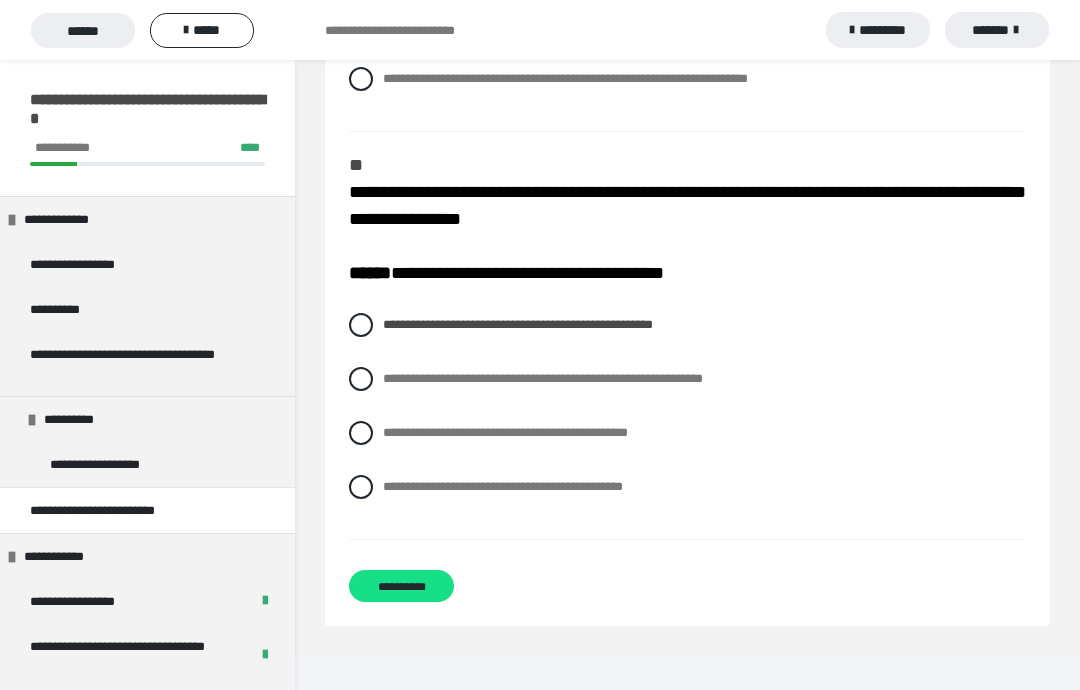 click on "**********" at bounding box center (687, 379) 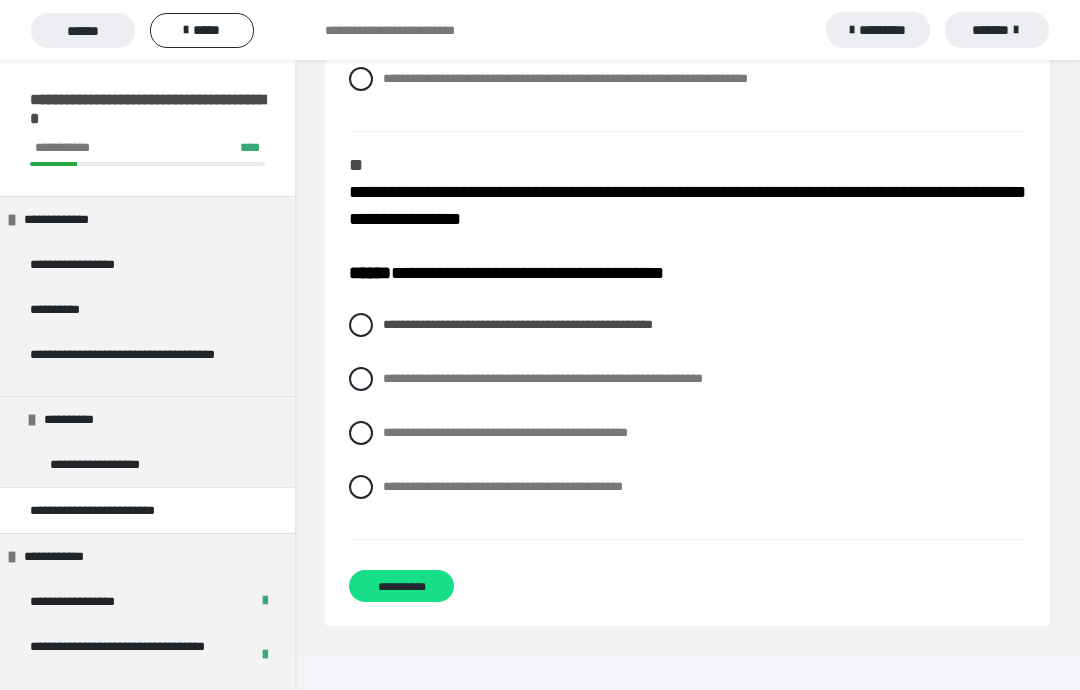 radio on "****" 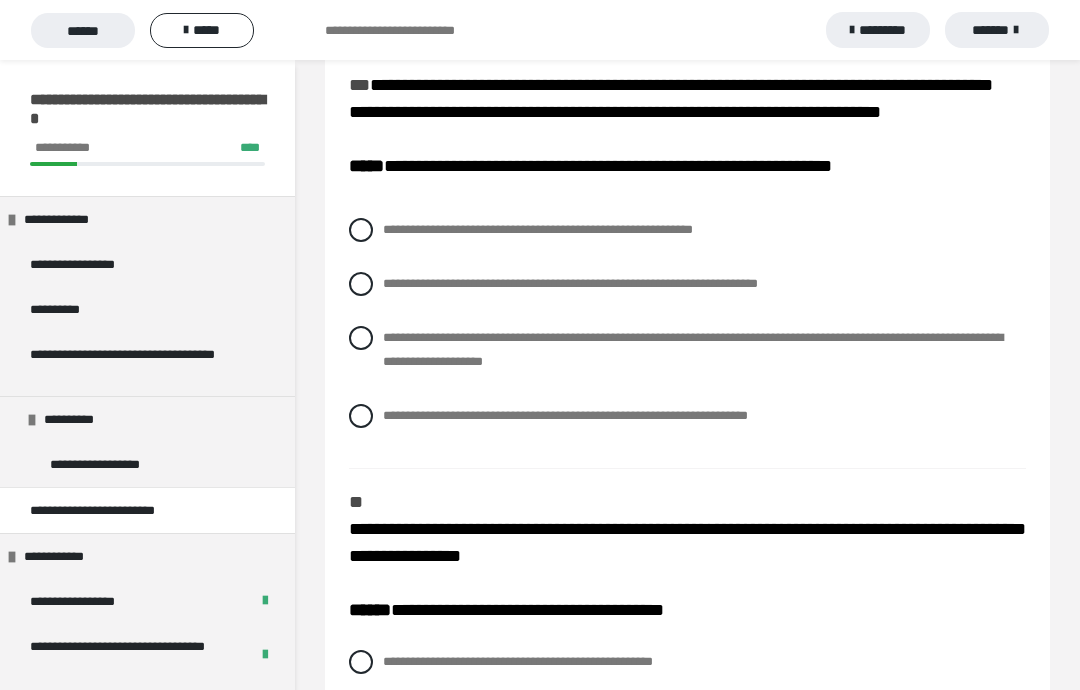 scroll, scrollTop: 3022, scrollLeft: 0, axis: vertical 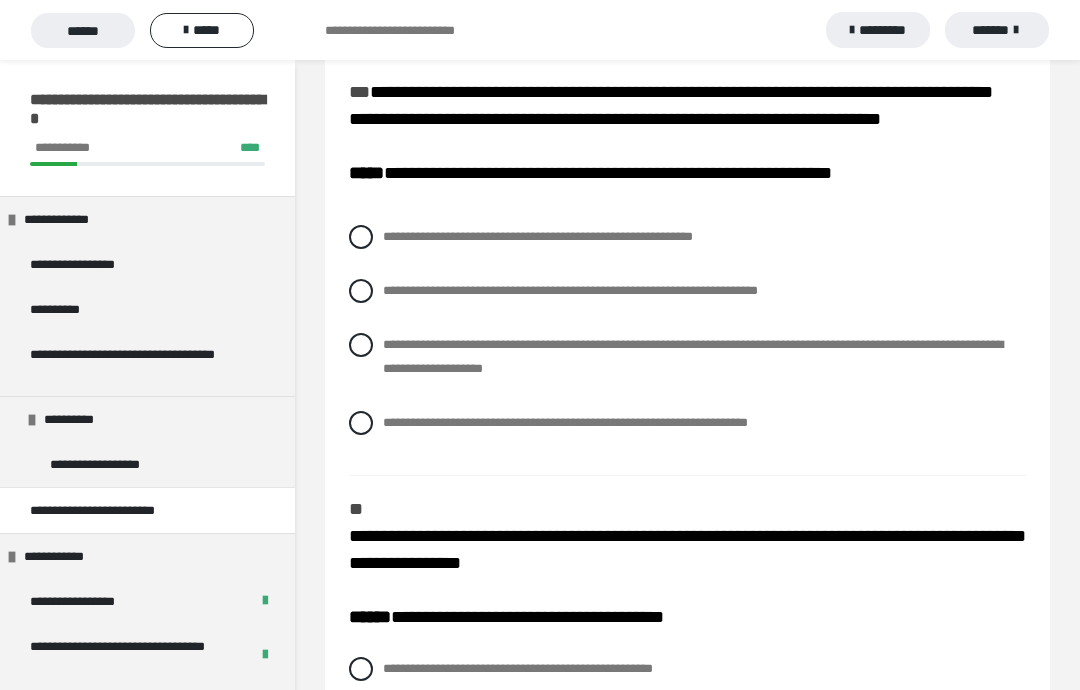 click on "**********" at bounding box center (687, 291) 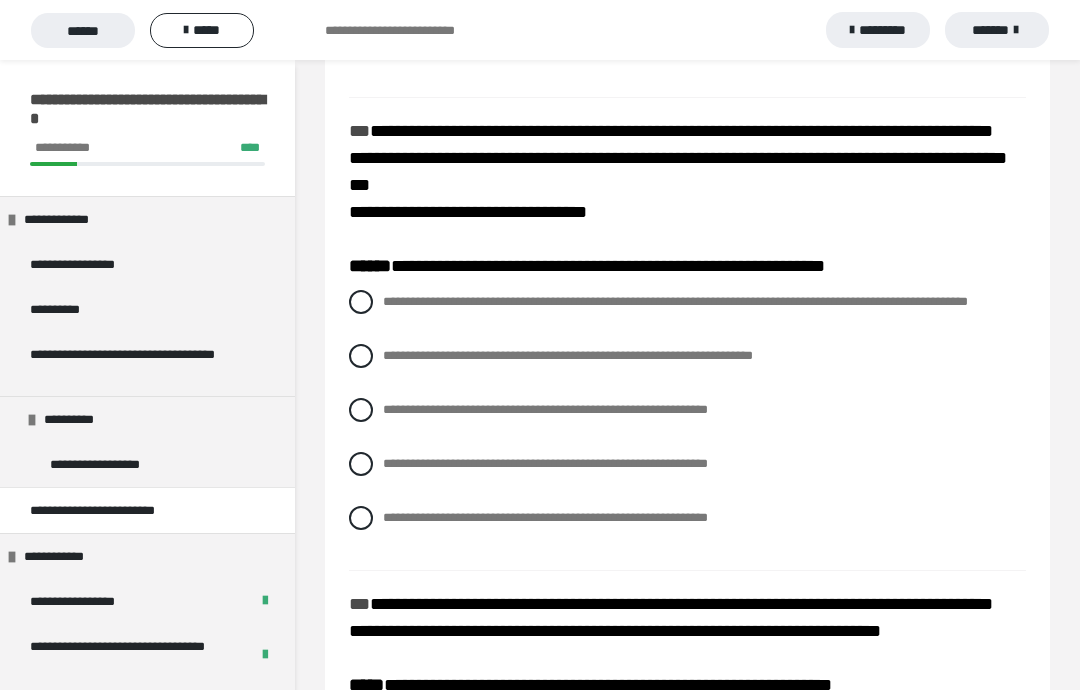 scroll, scrollTop: 2508, scrollLeft: 0, axis: vertical 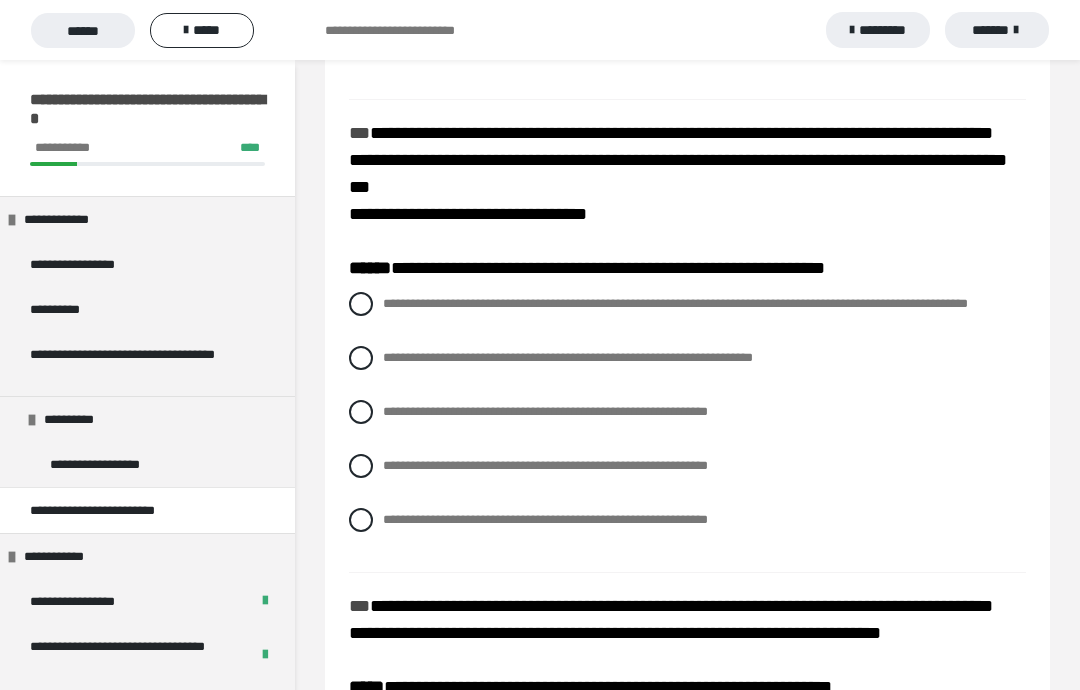click at bounding box center (361, 304) 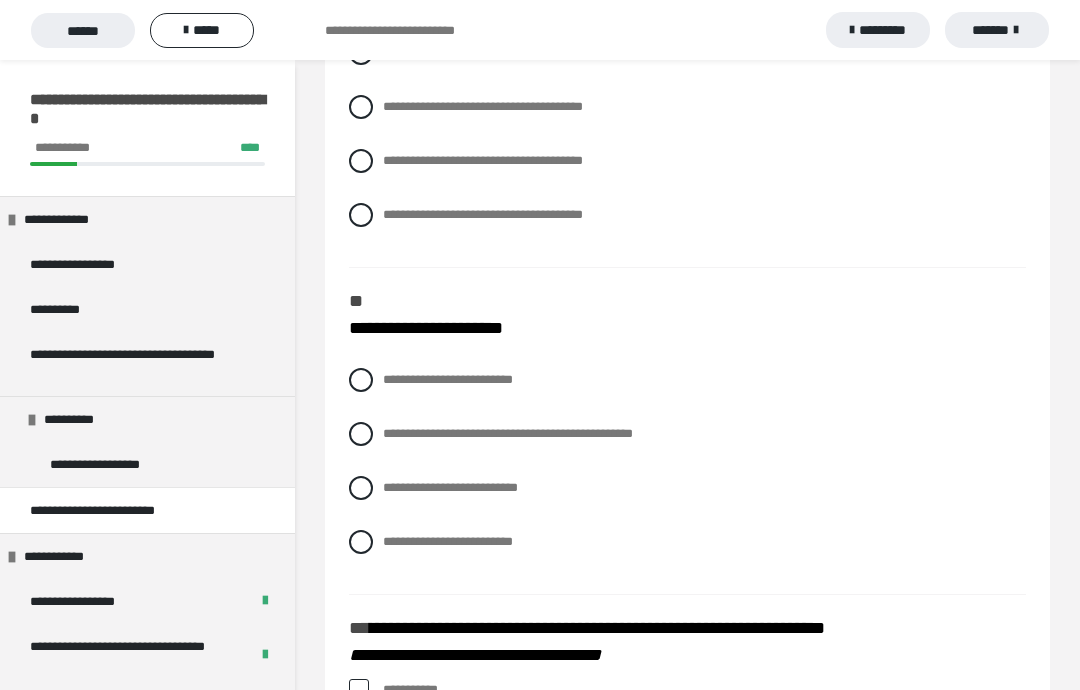 scroll, scrollTop: 670, scrollLeft: 0, axis: vertical 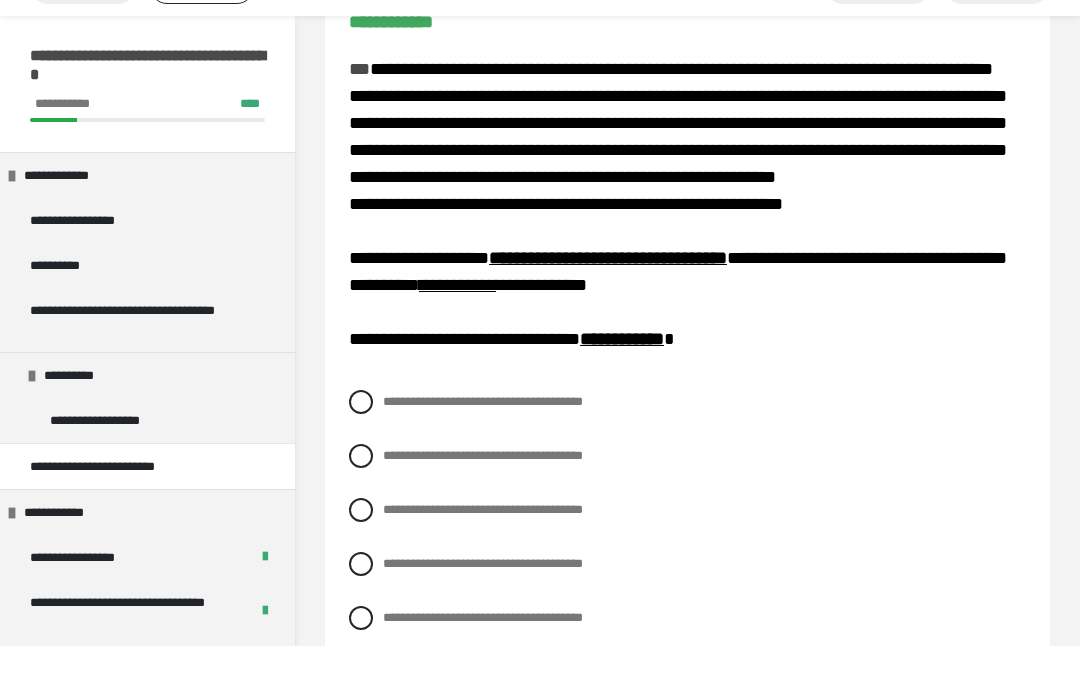 click on "**********" at bounding box center [687, 446] 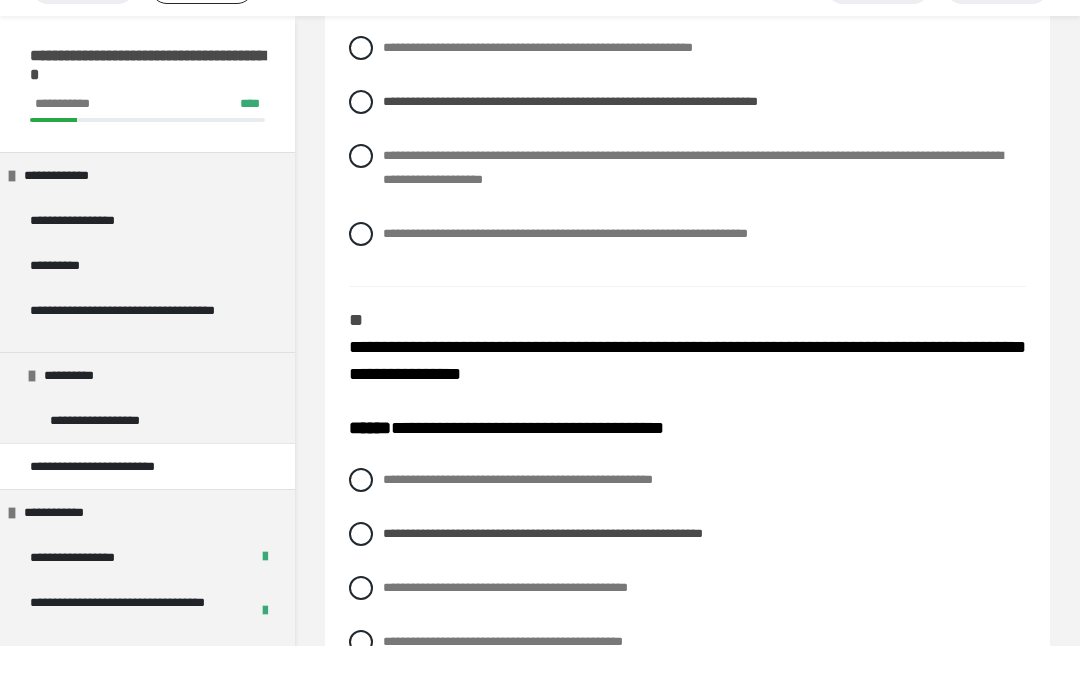 scroll, scrollTop: 3344, scrollLeft: 0, axis: vertical 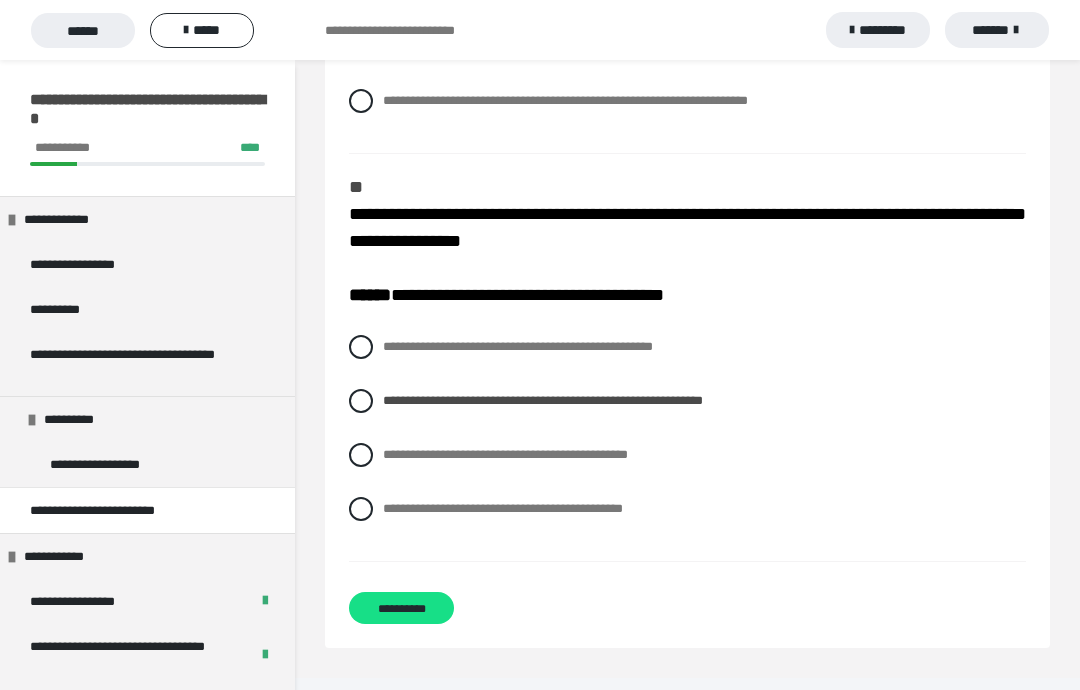 click on "**********" at bounding box center [401, 608] 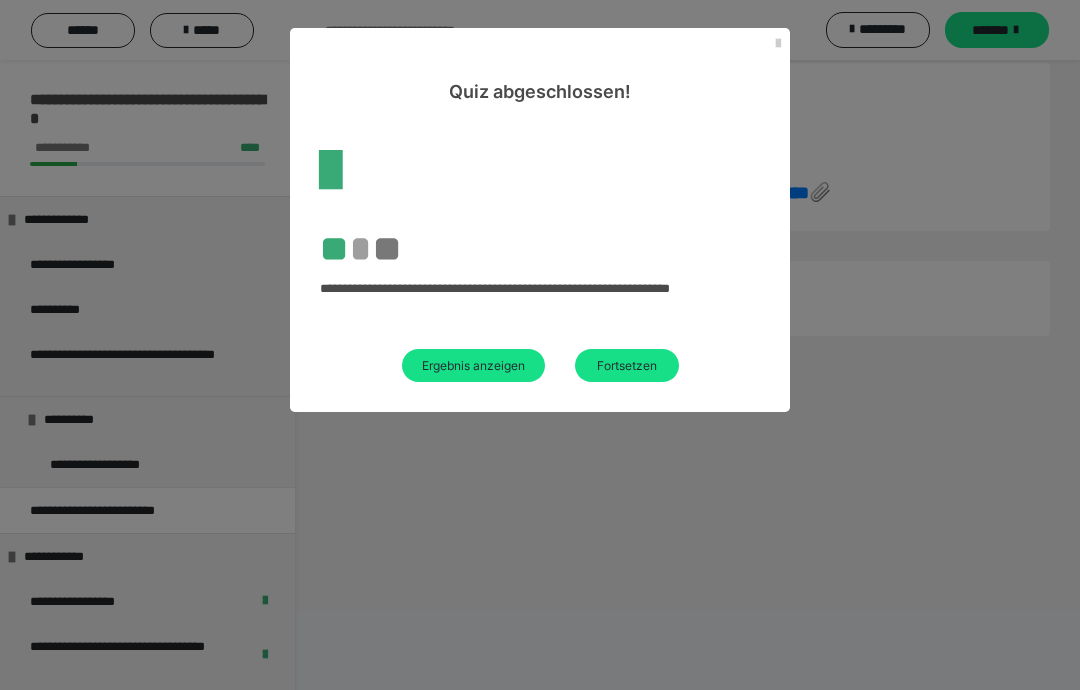 scroll, scrollTop: 104, scrollLeft: 0, axis: vertical 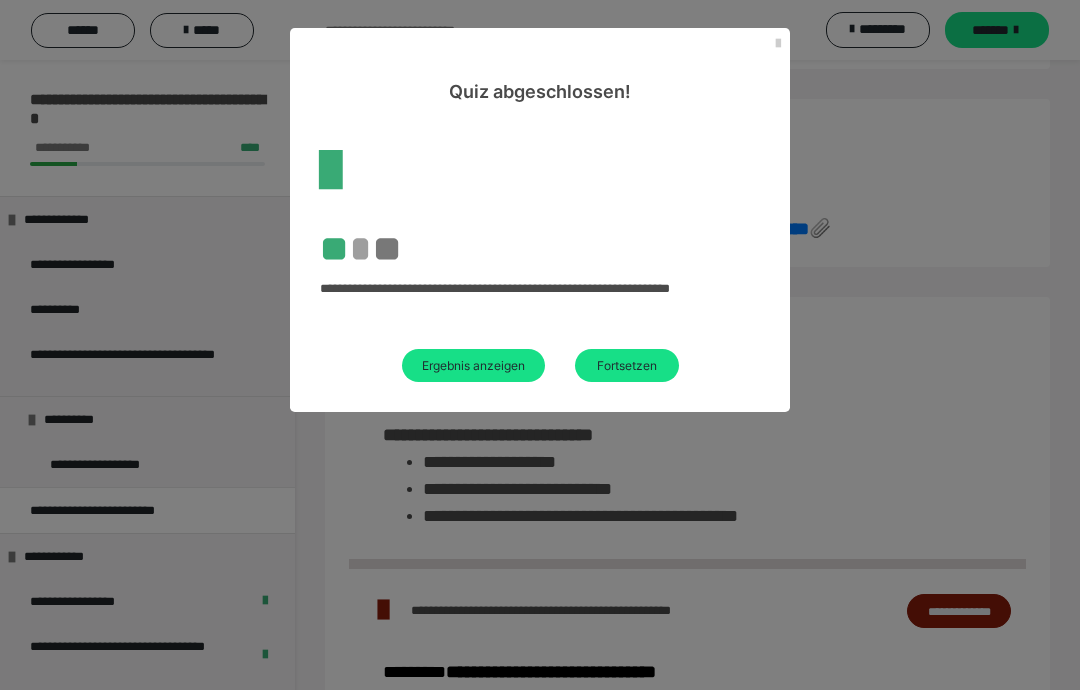 click on "Ergebnis anzeigen" at bounding box center (473, 365) 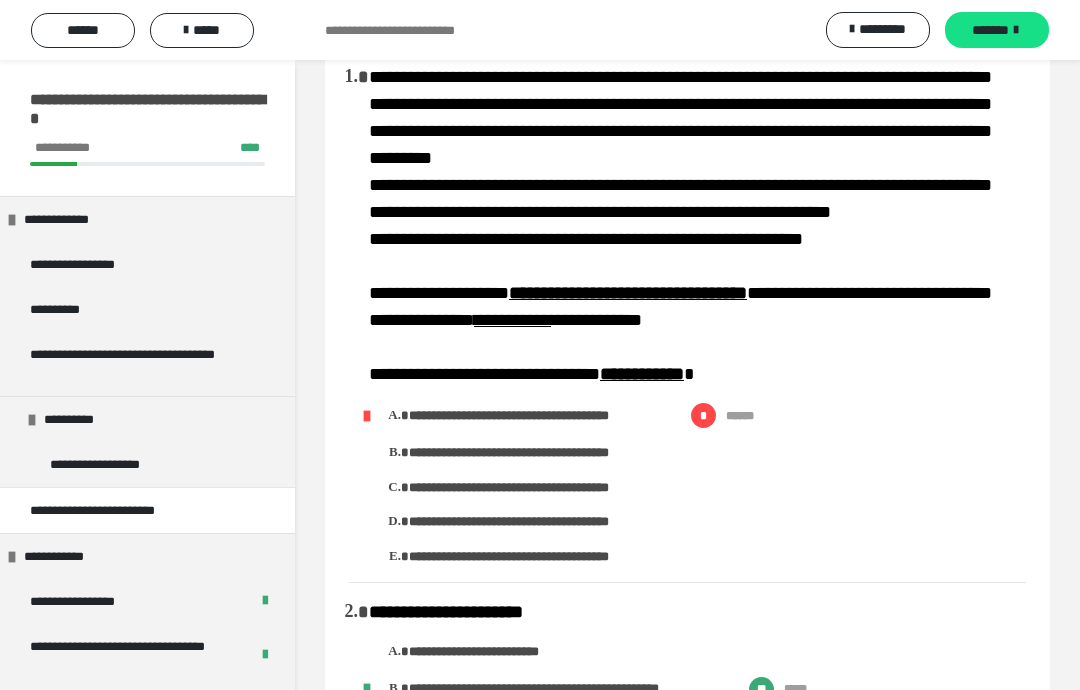 scroll, scrollTop: 0, scrollLeft: 0, axis: both 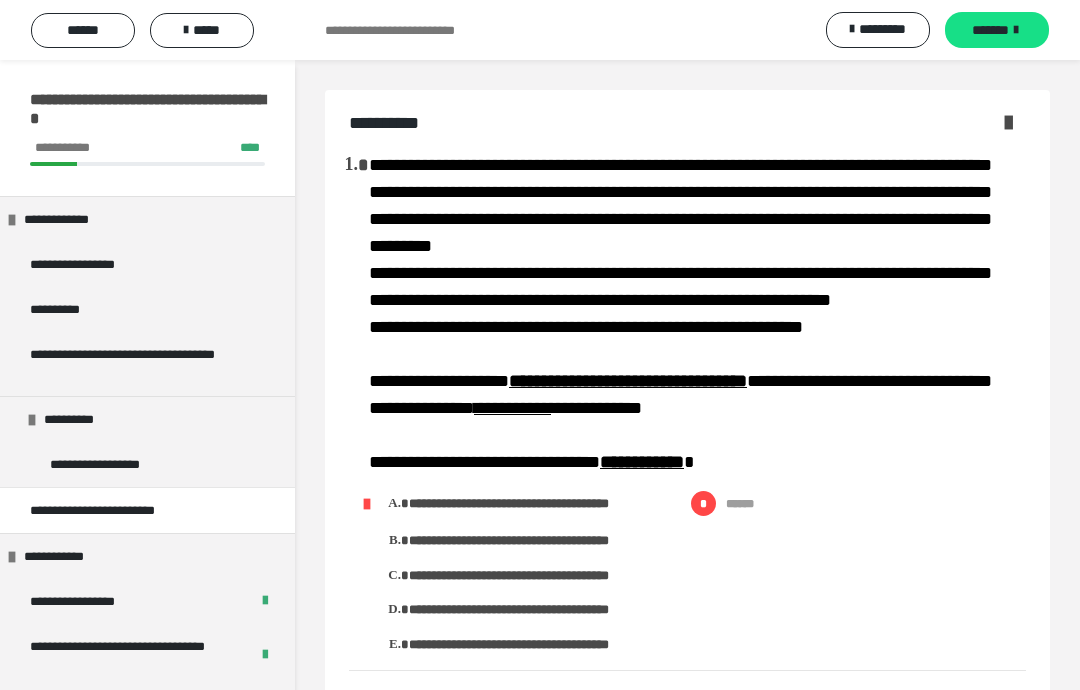 click at bounding box center (1016, 30) 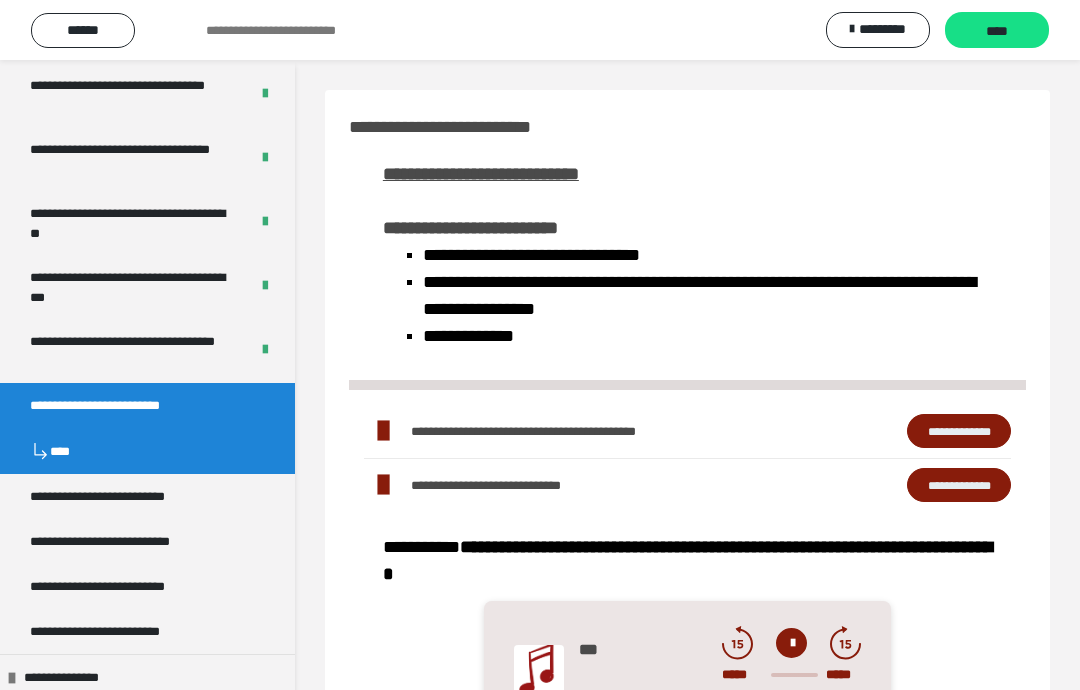 scroll, scrollTop: 571, scrollLeft: 0, axis: vertical 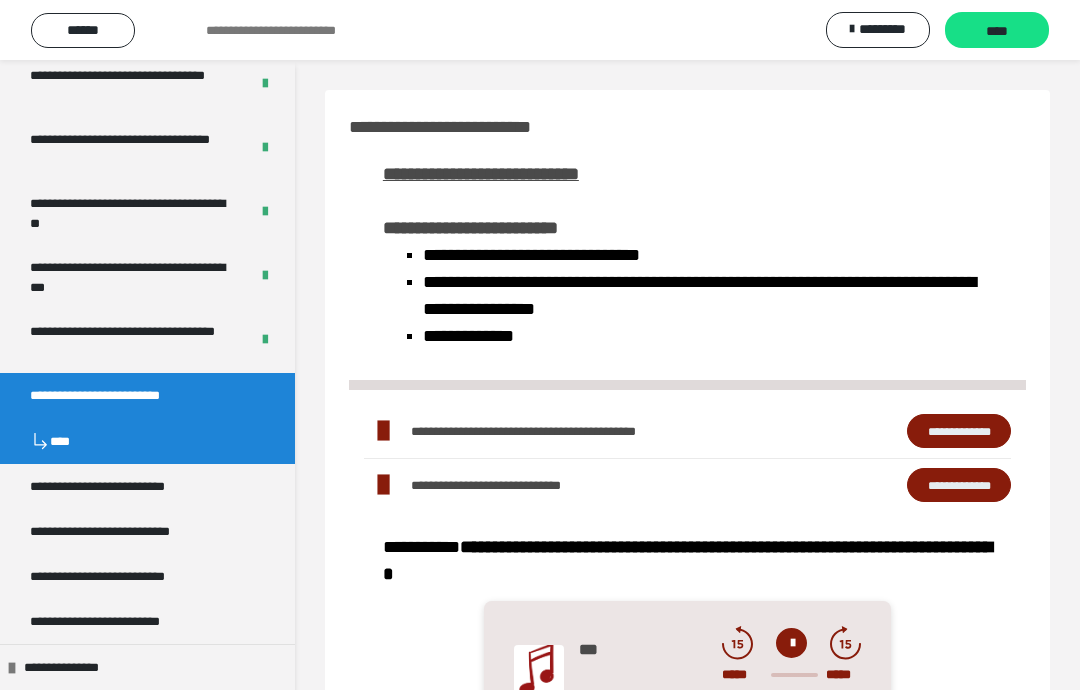 click on "**********" at bounding box center [131, 341] 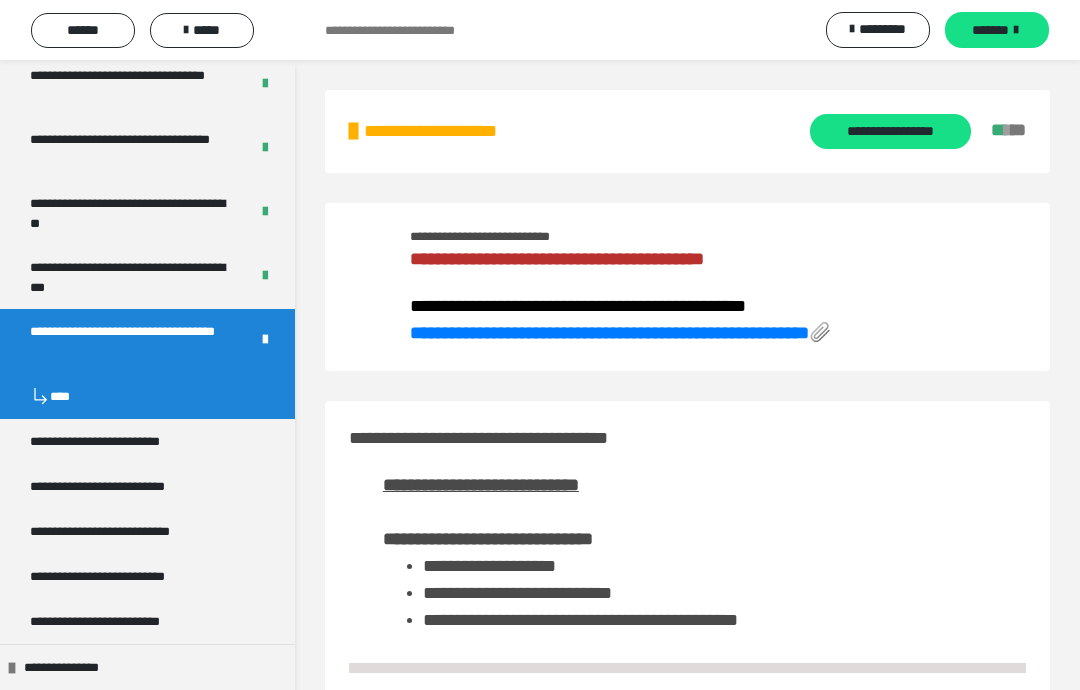 click on "**********" at bounding box center (609, 333) 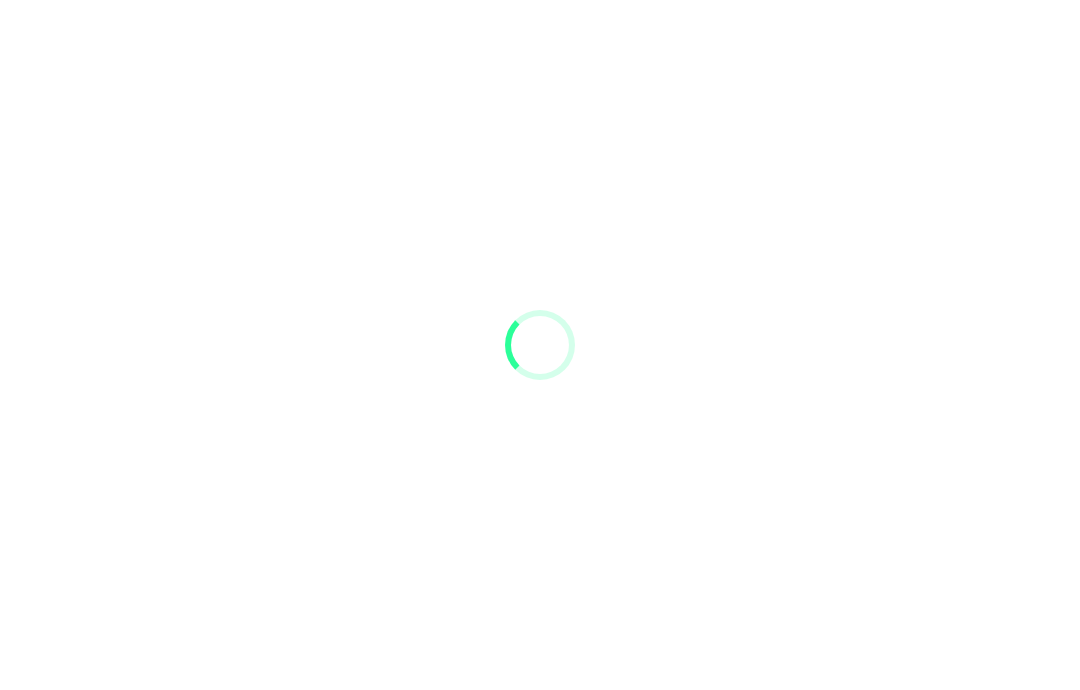 scroll, scrollTop: 0, scrollLeft: 0, axis: both 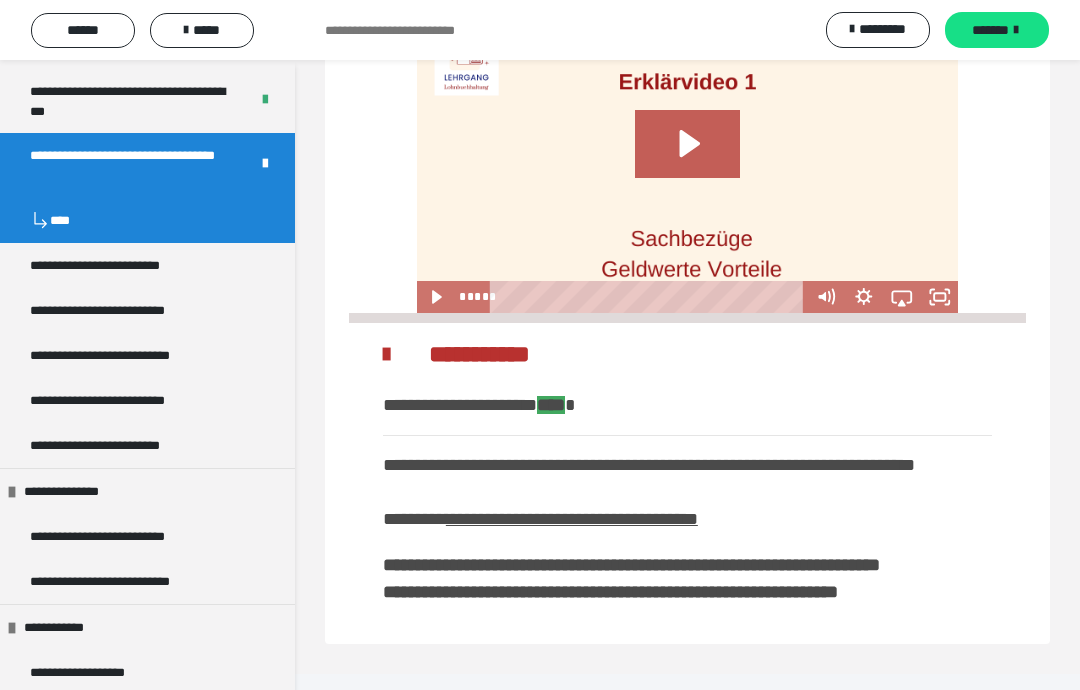 click on "**********" at bounding box center [124, 265] 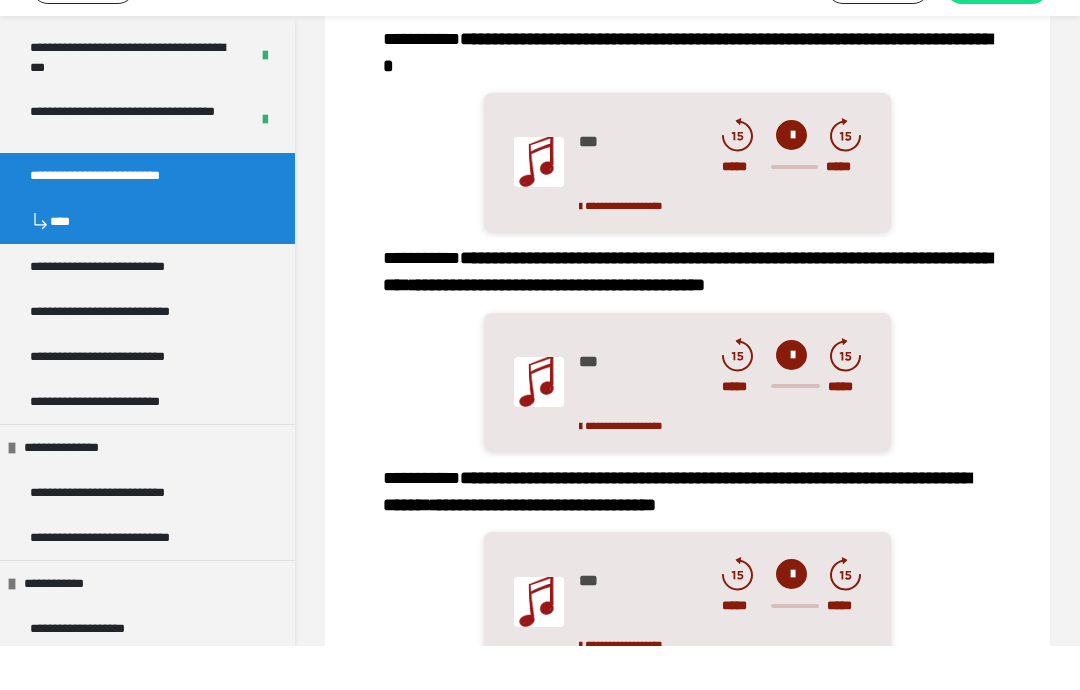 scroll, scrollTop: 471, scrollLeft: 0, axis: vertical 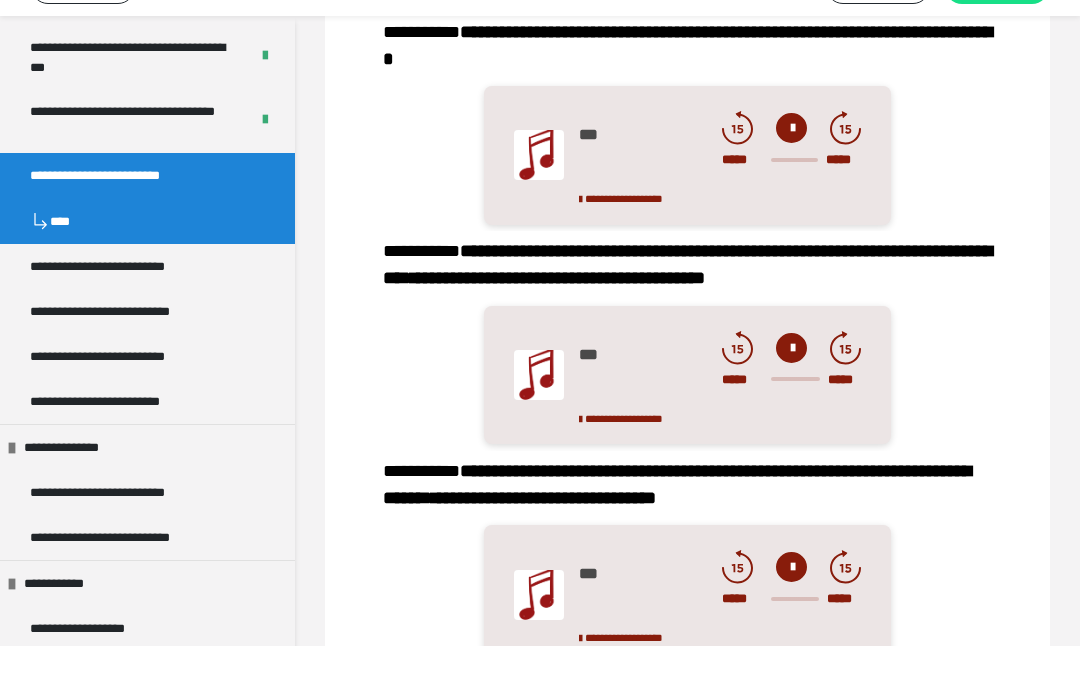 click on "**********" at bounding box center (130, 581) 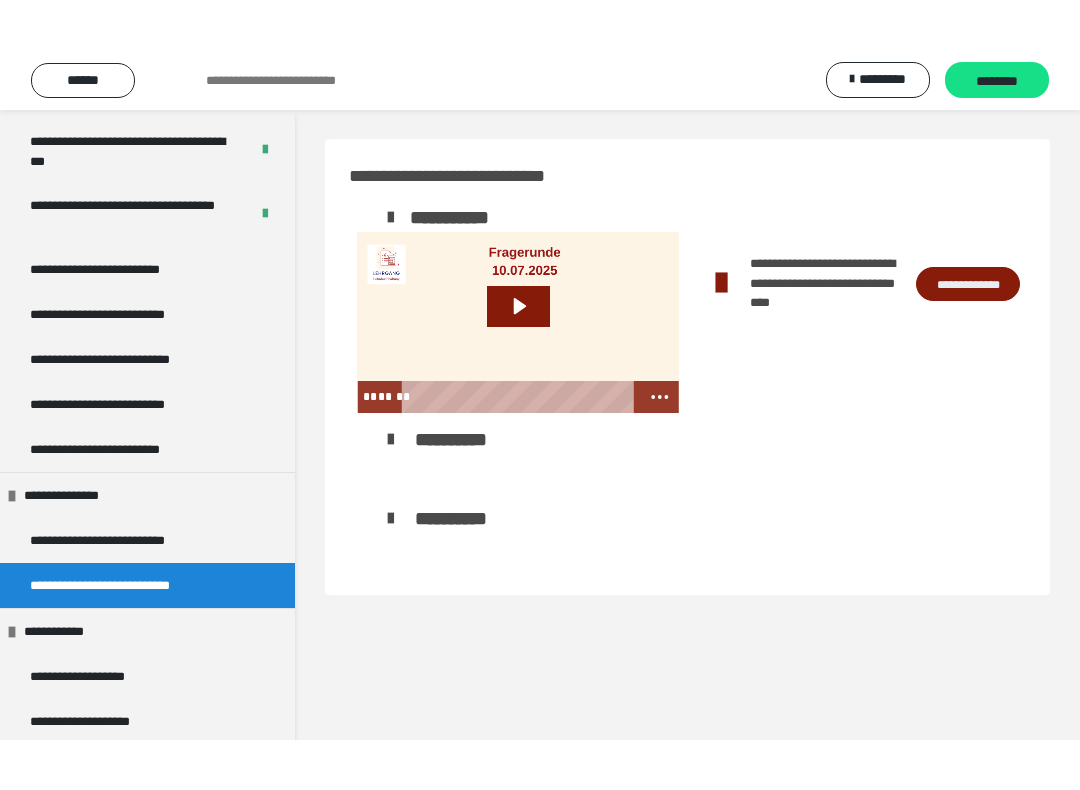 scroll, scrollTop: 0, scrollLeft: 0, axis: both 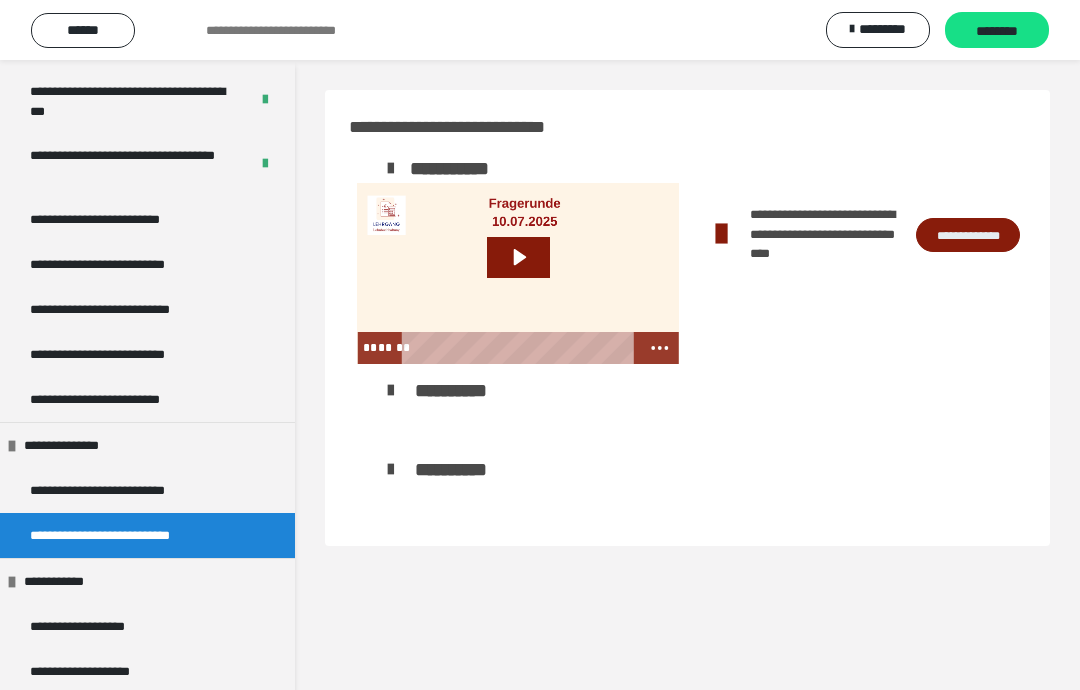 click 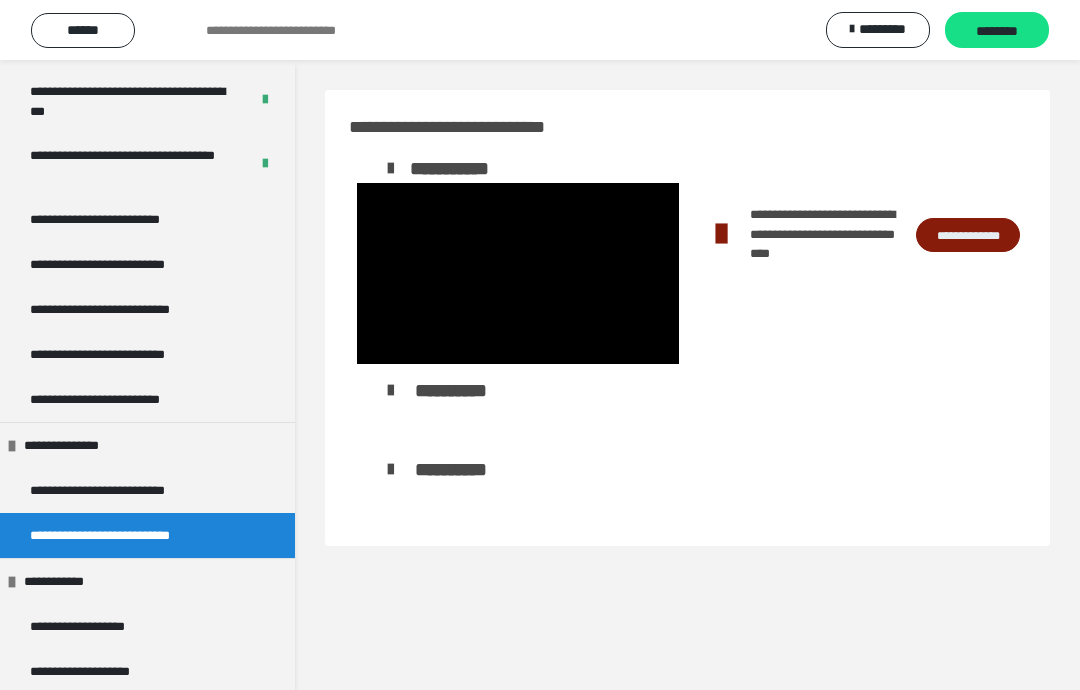 click at bounding box center (518, 273) 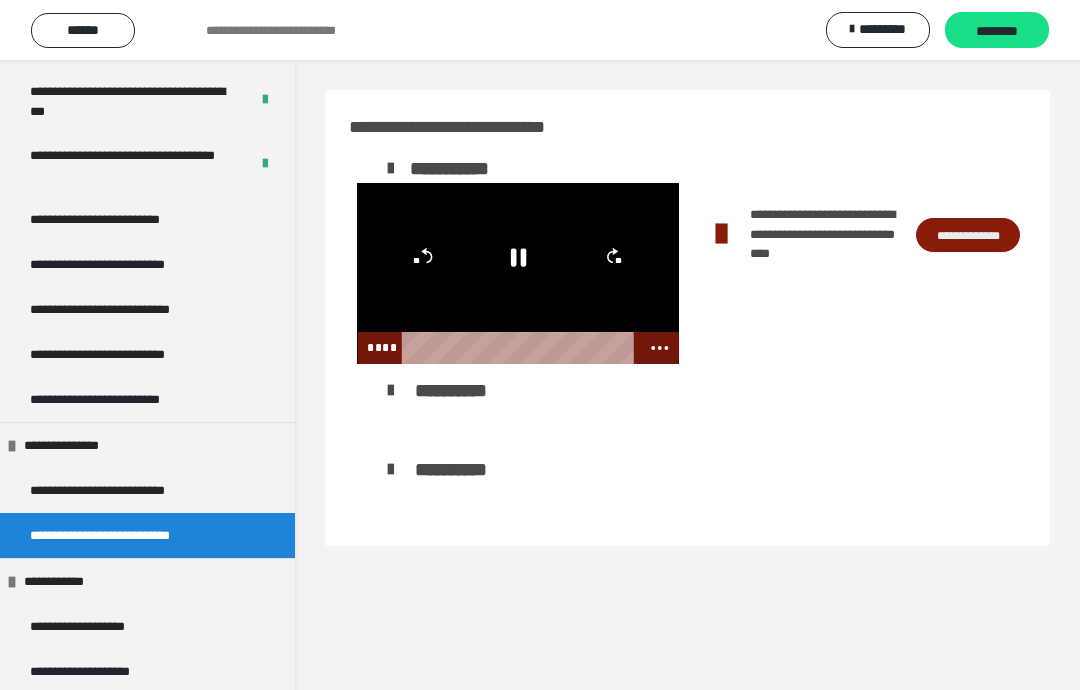 click 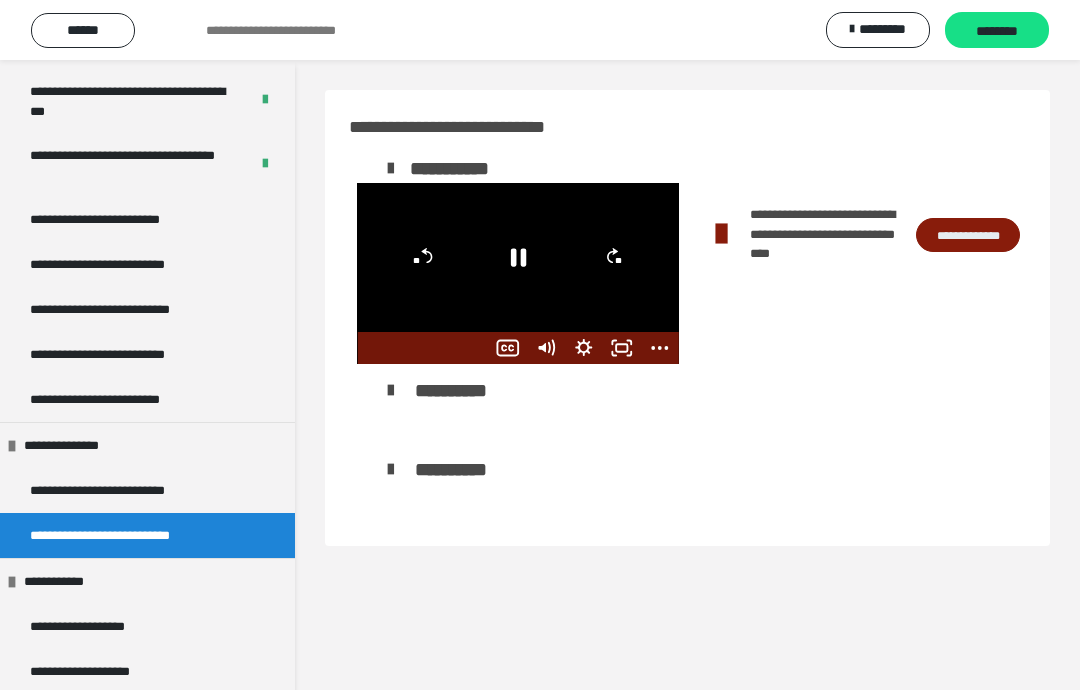 click 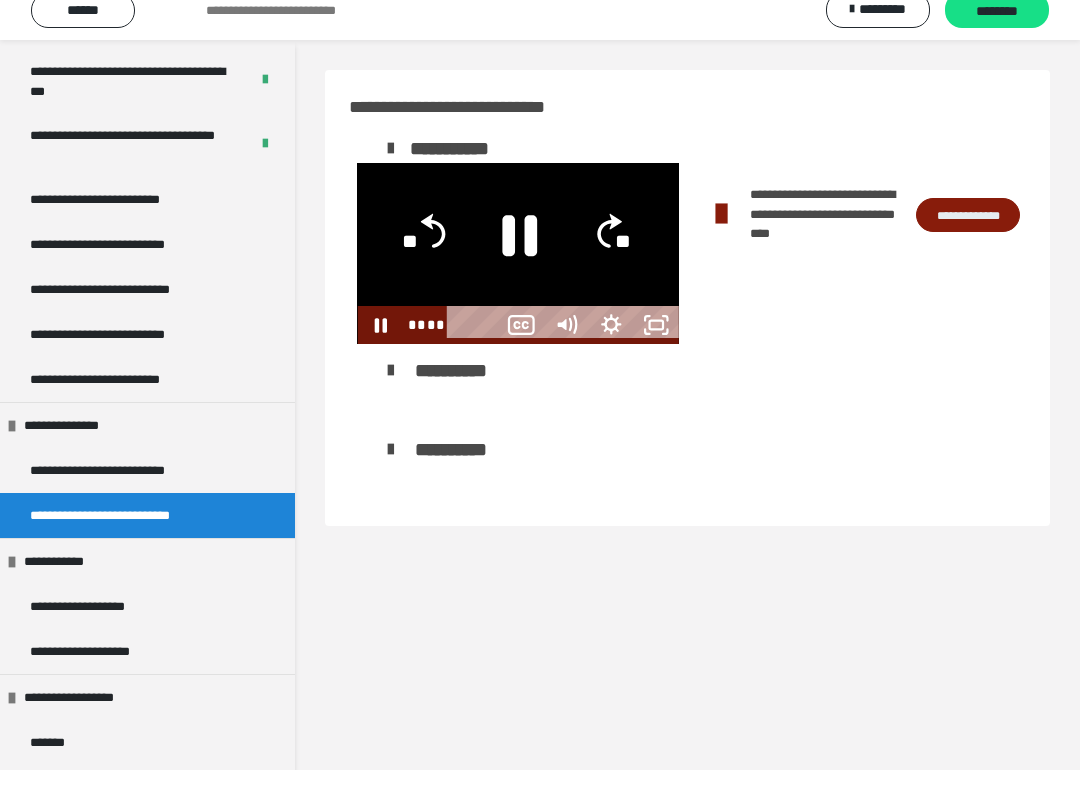 scroll, scrollTop: 20, scrollLeft: 0, axis: vertical 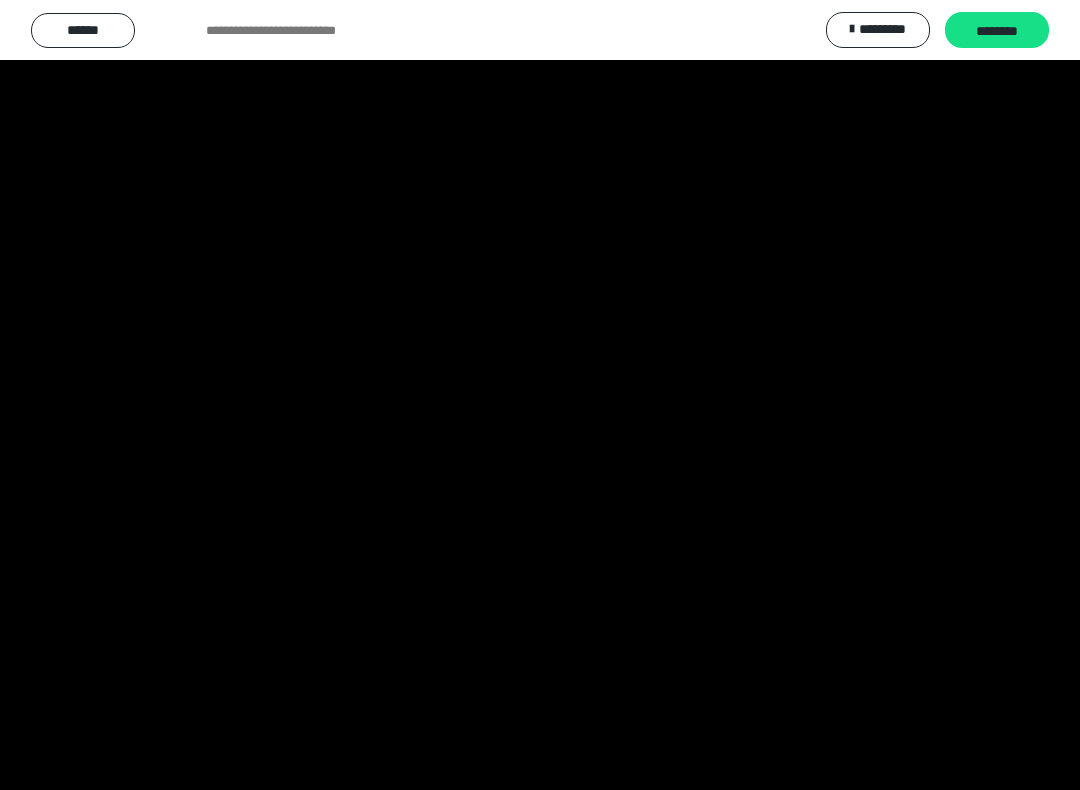click at bounding box center (540, 395) 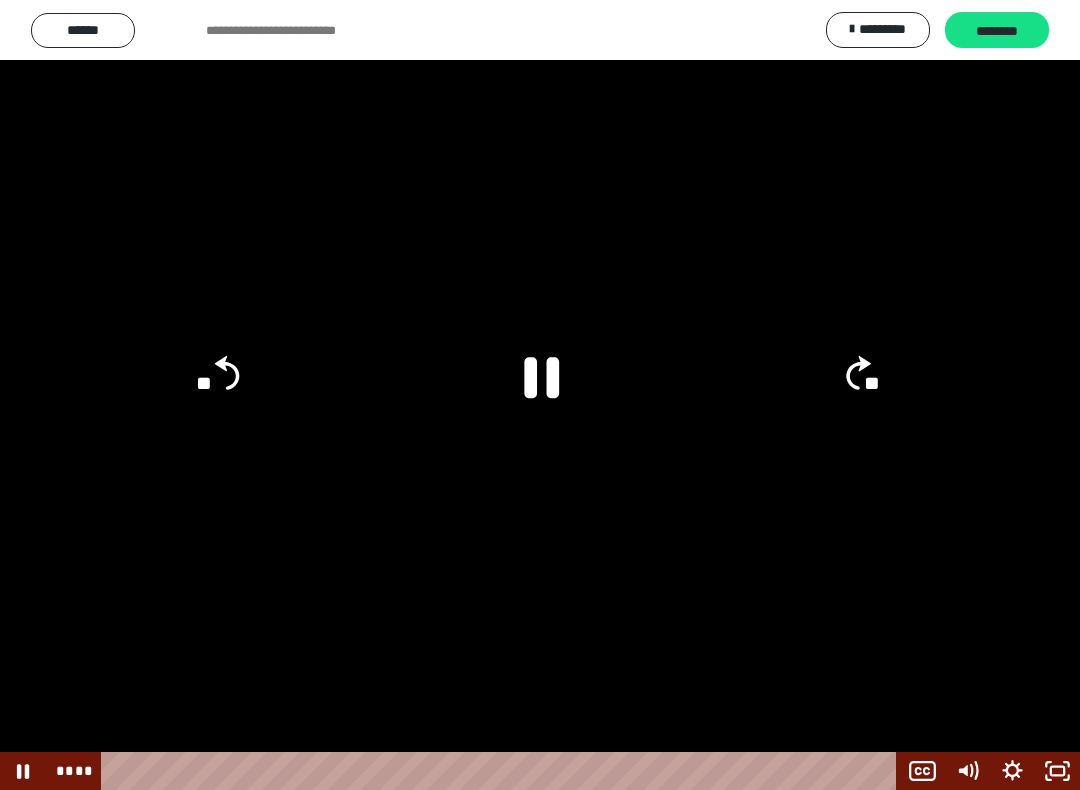 click 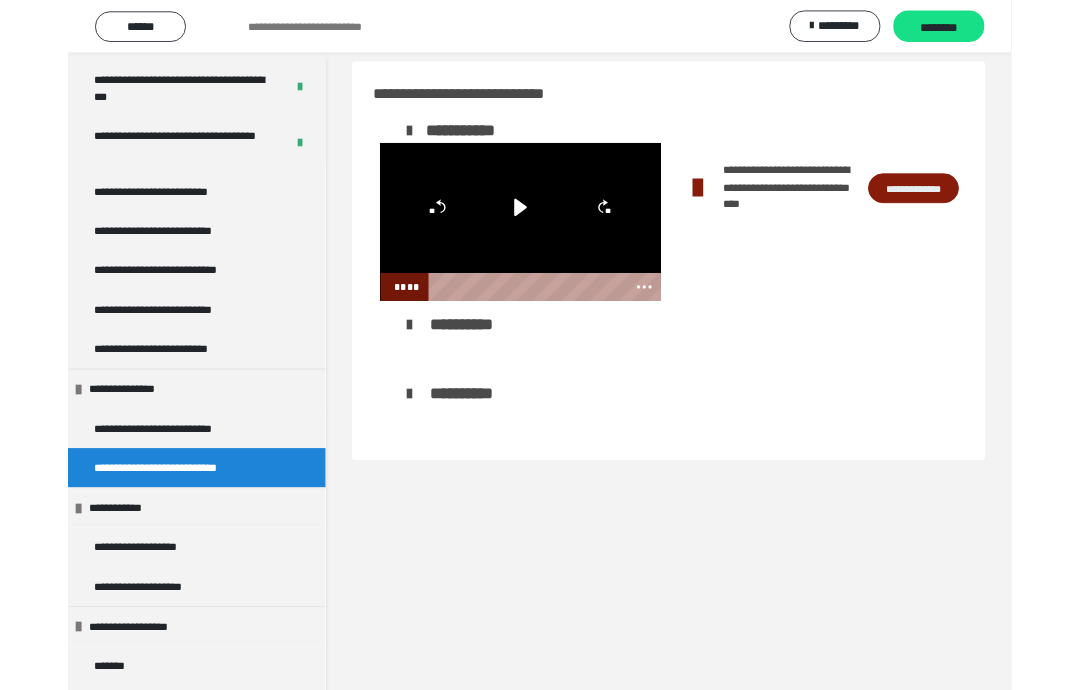 scroll, scrollTop: 0, scrollLeft: 0, axis: both 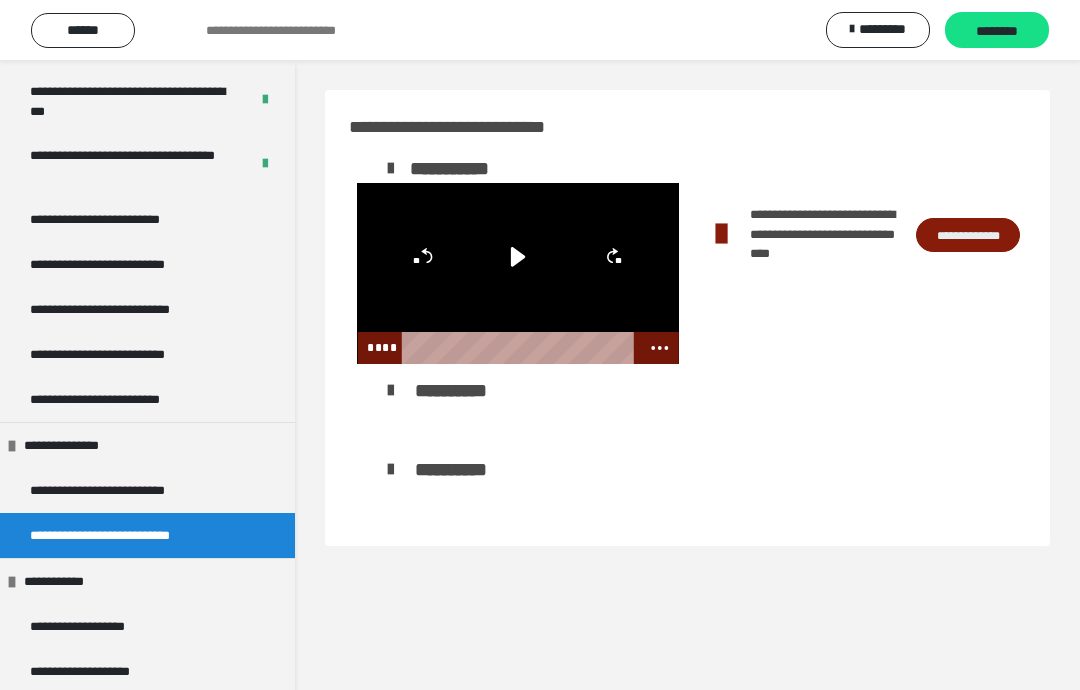 click 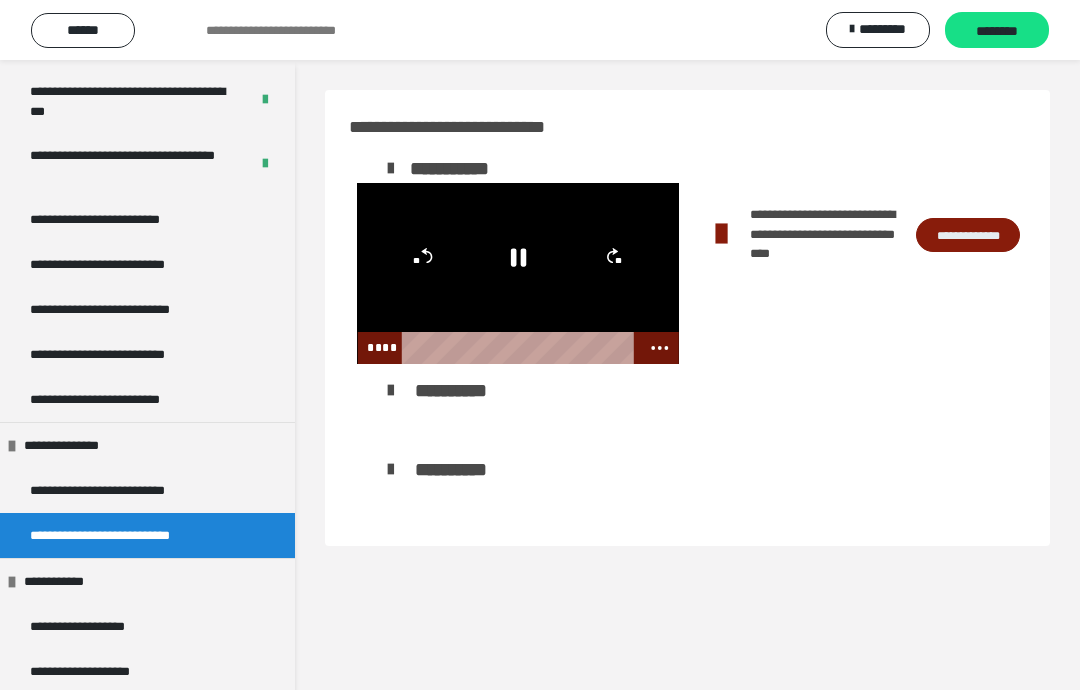 click 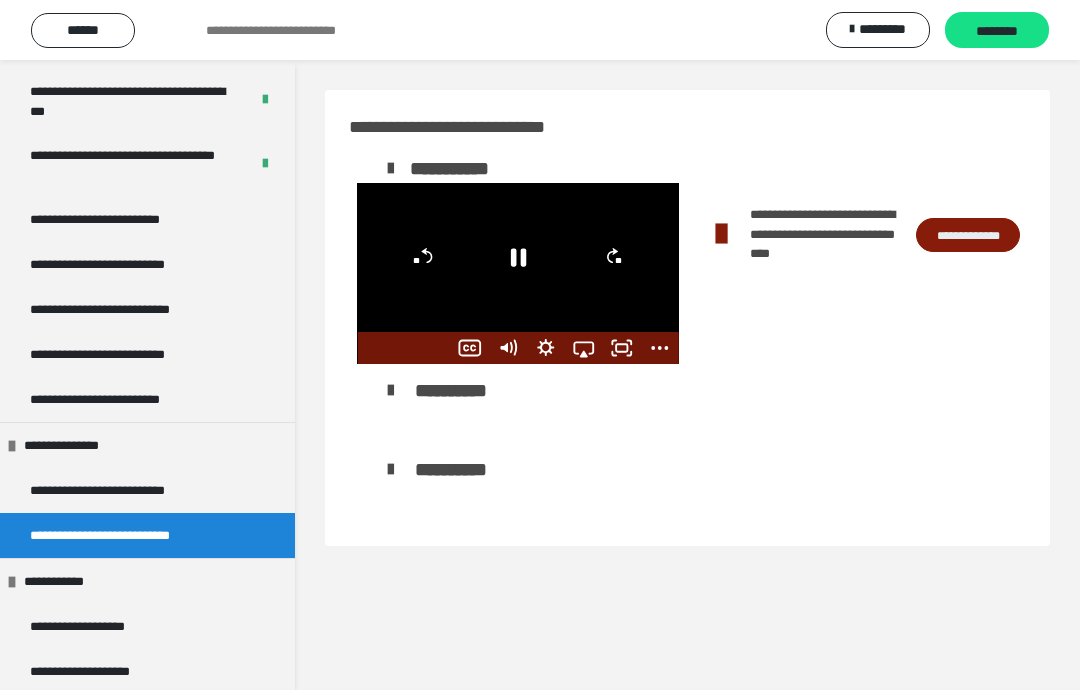 click 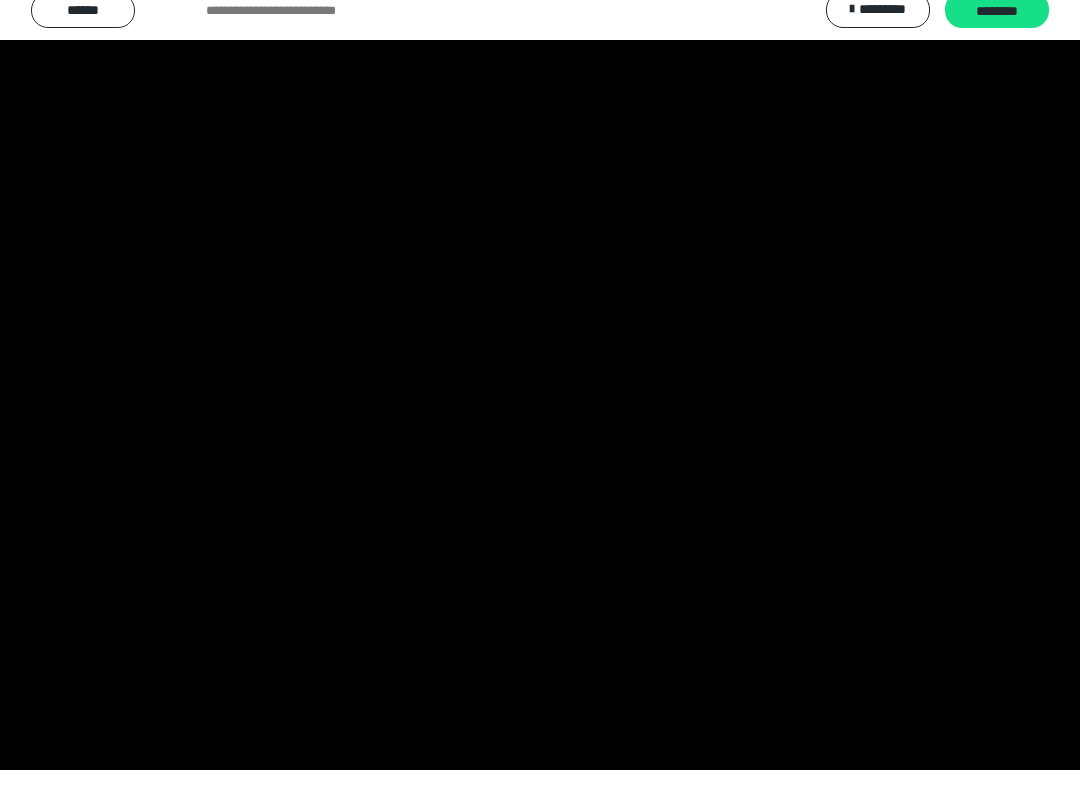 click at bounding box center (540, 395) 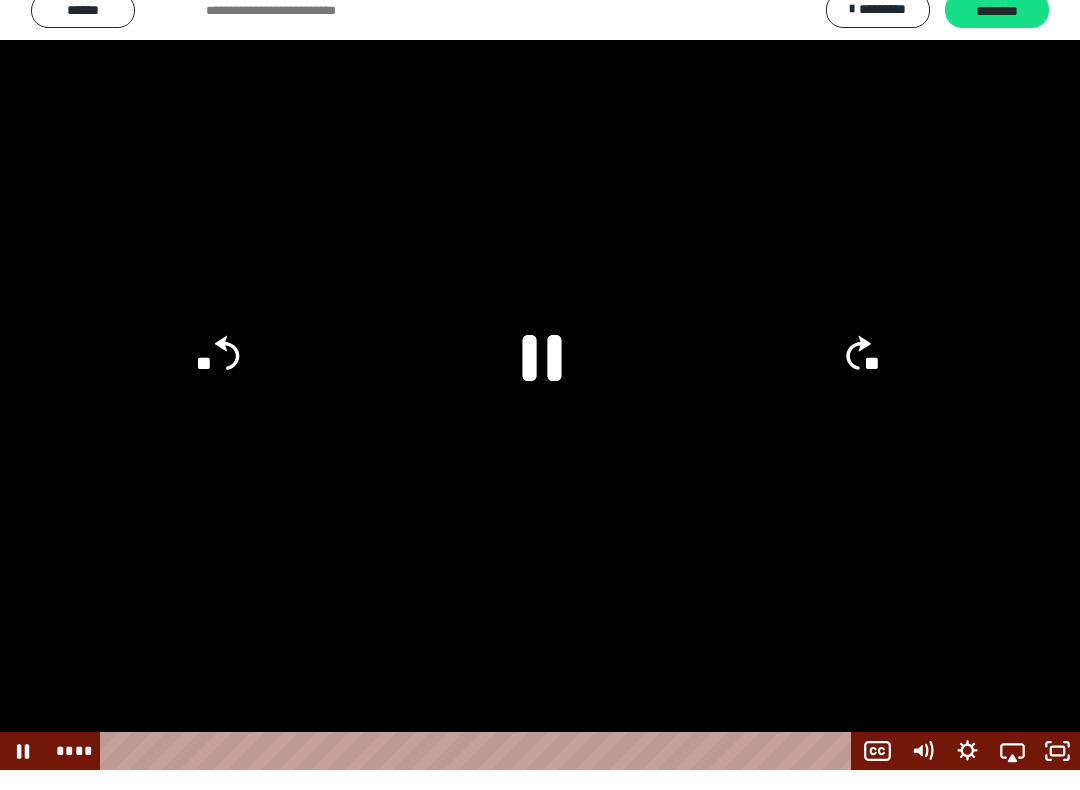 click 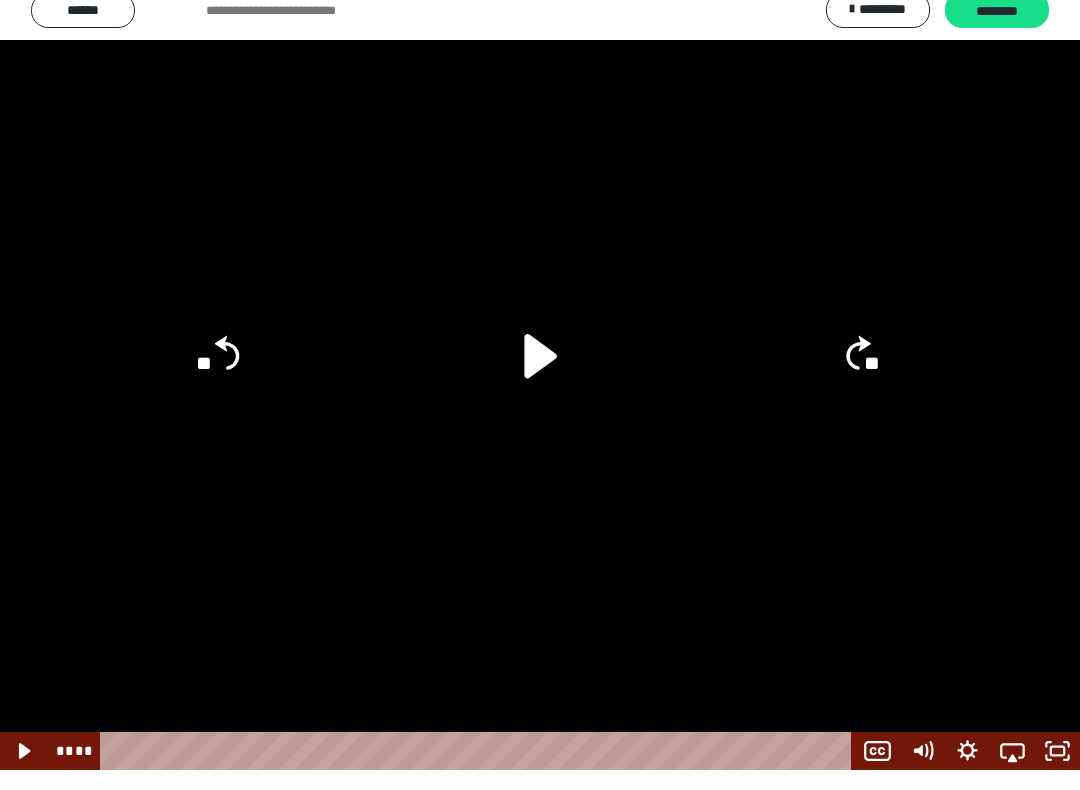 click 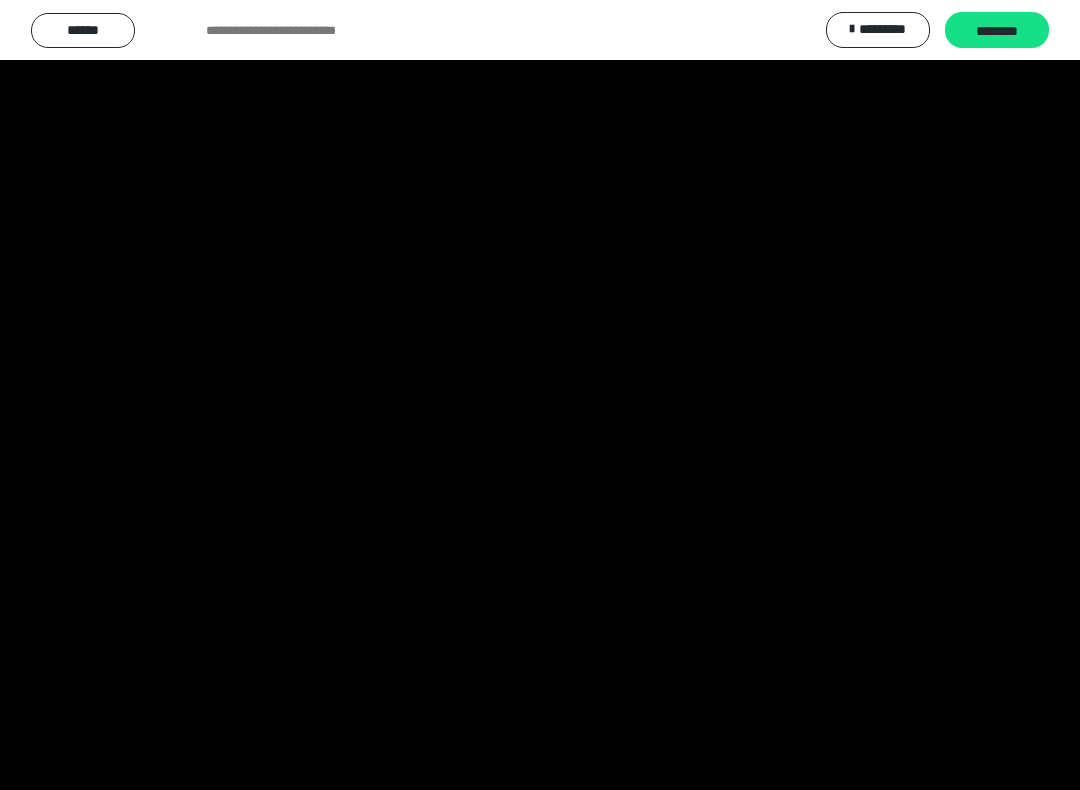 click at bounding box center (540, 395) 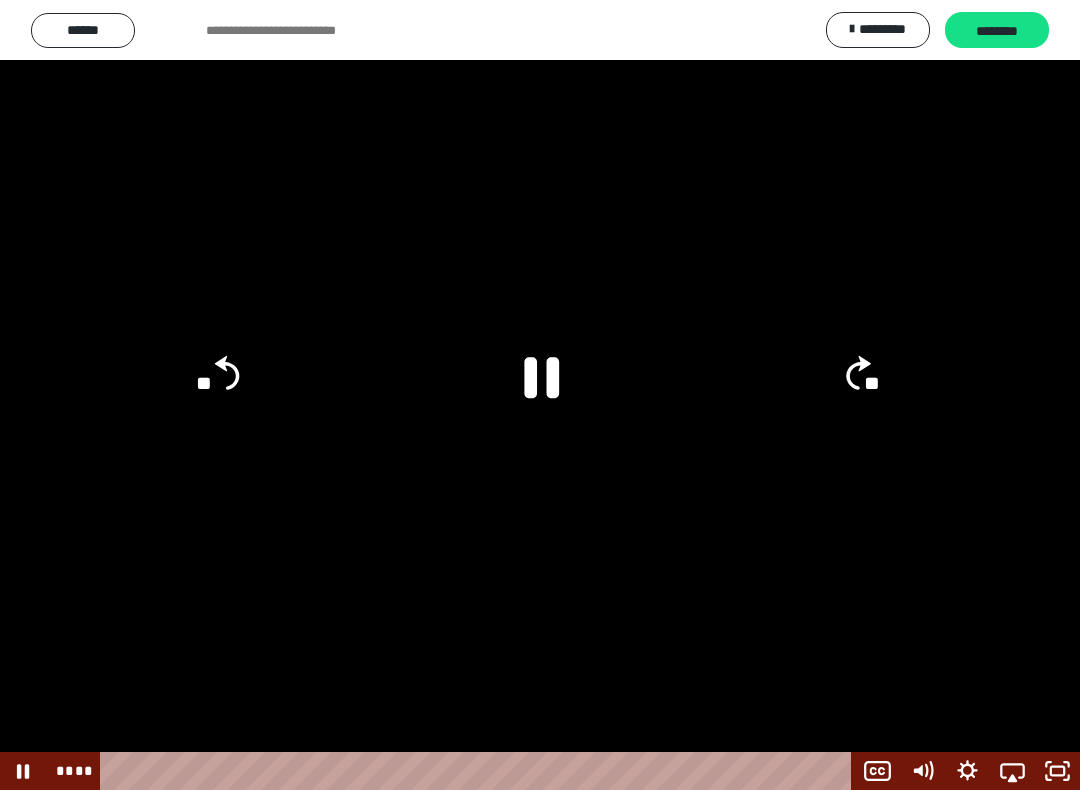 click 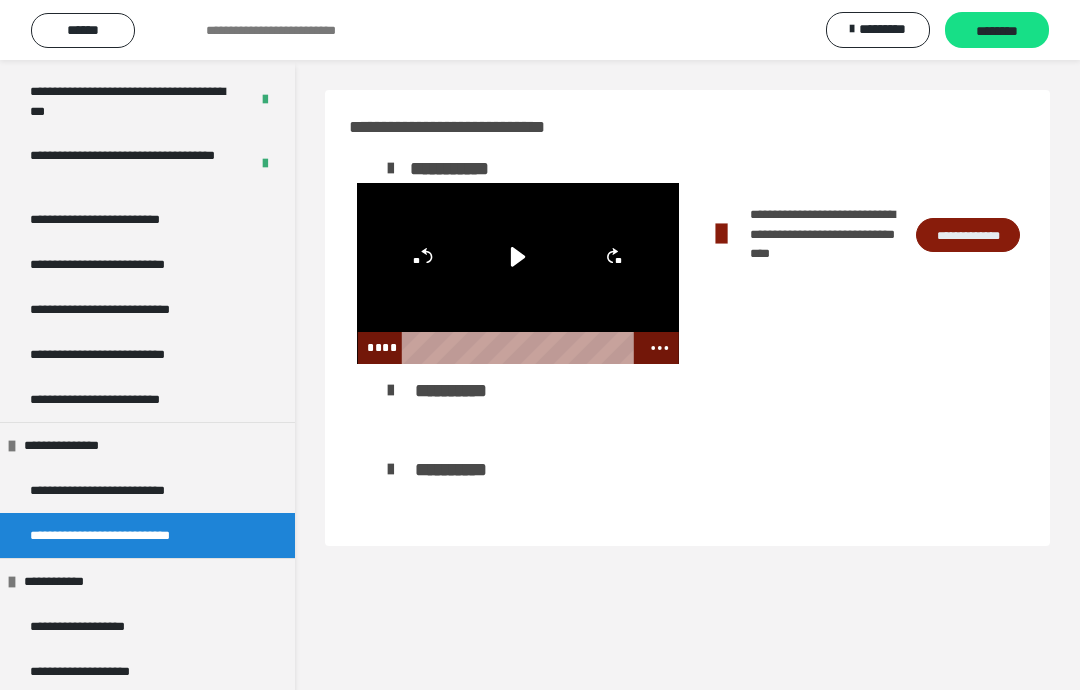 click 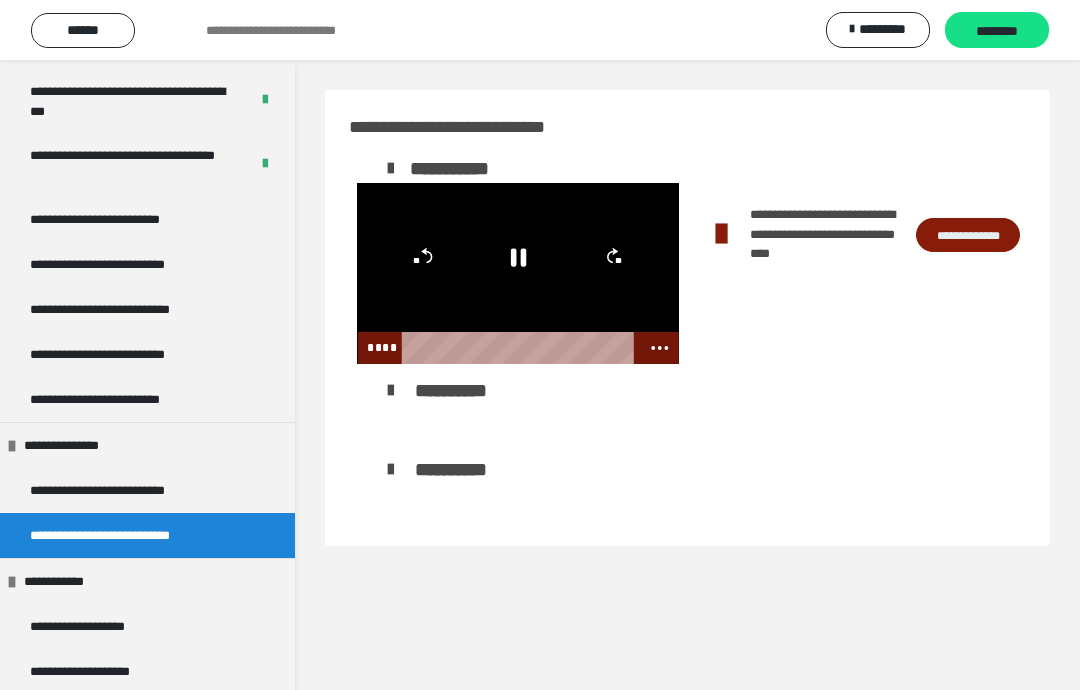 click 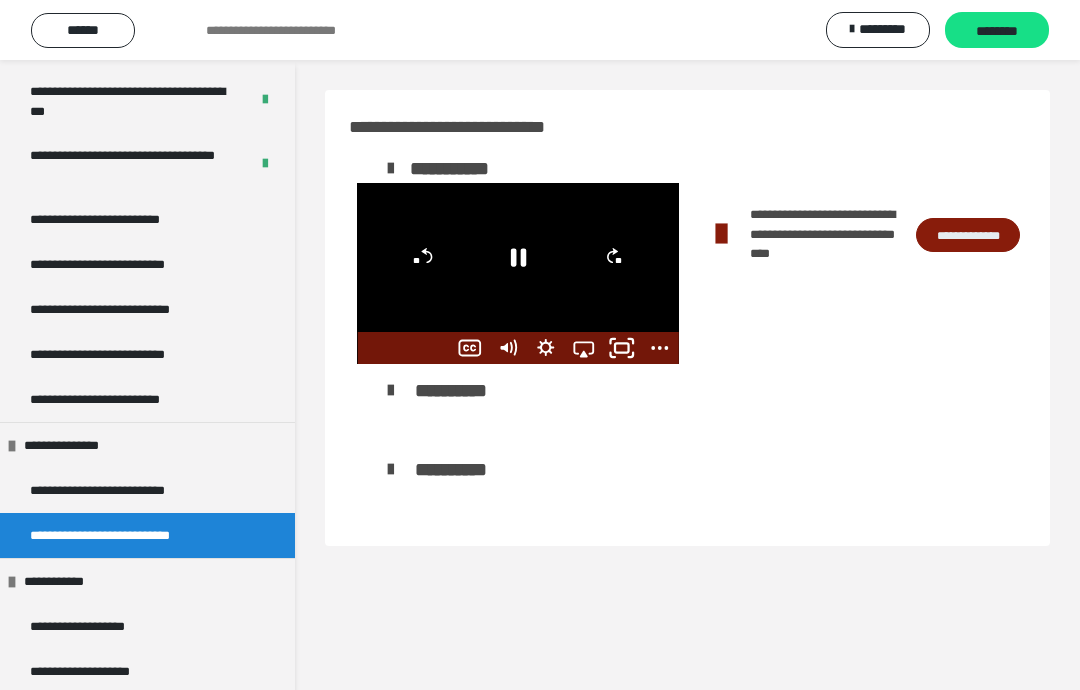 click 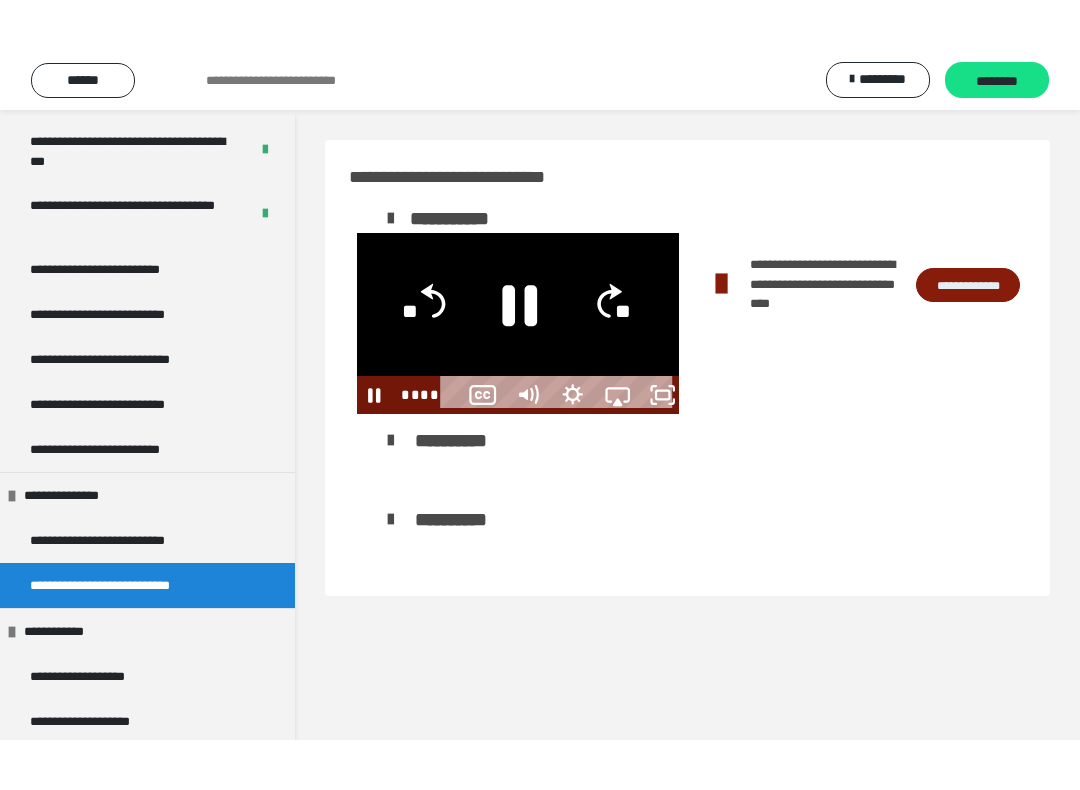 scroll, scrollTop: 20, scrollLeft: 0, axis: vertical 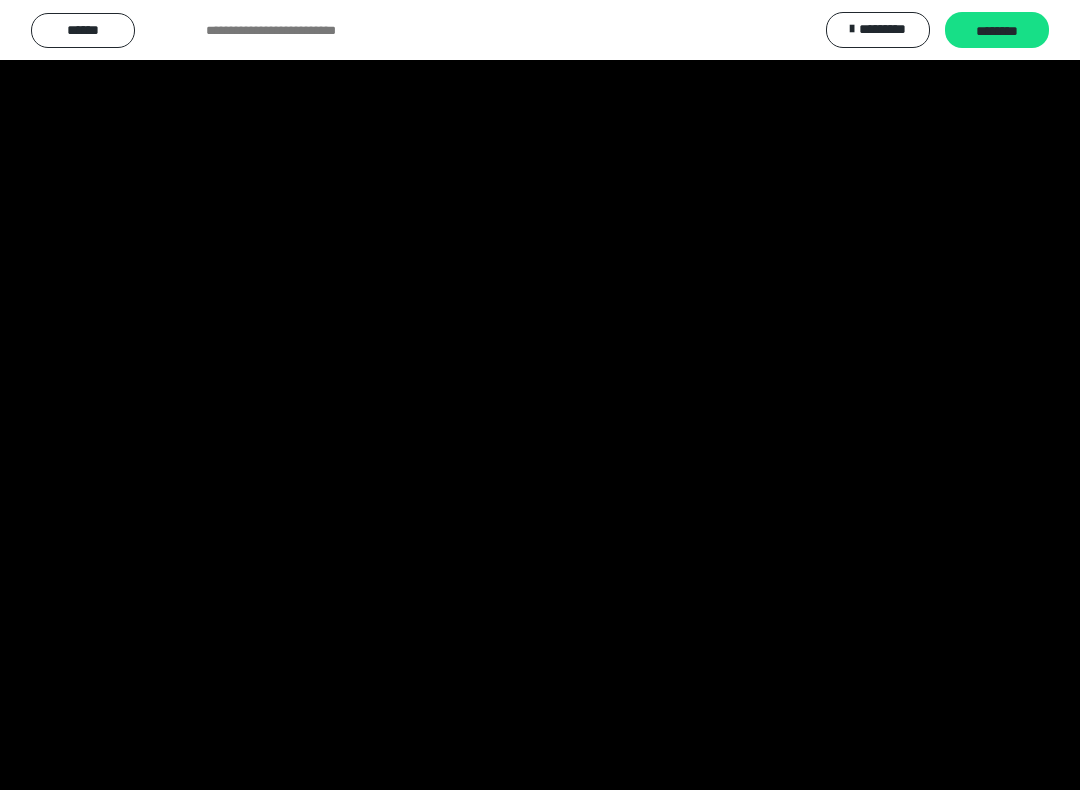 click at bounding box center (540, 395) 